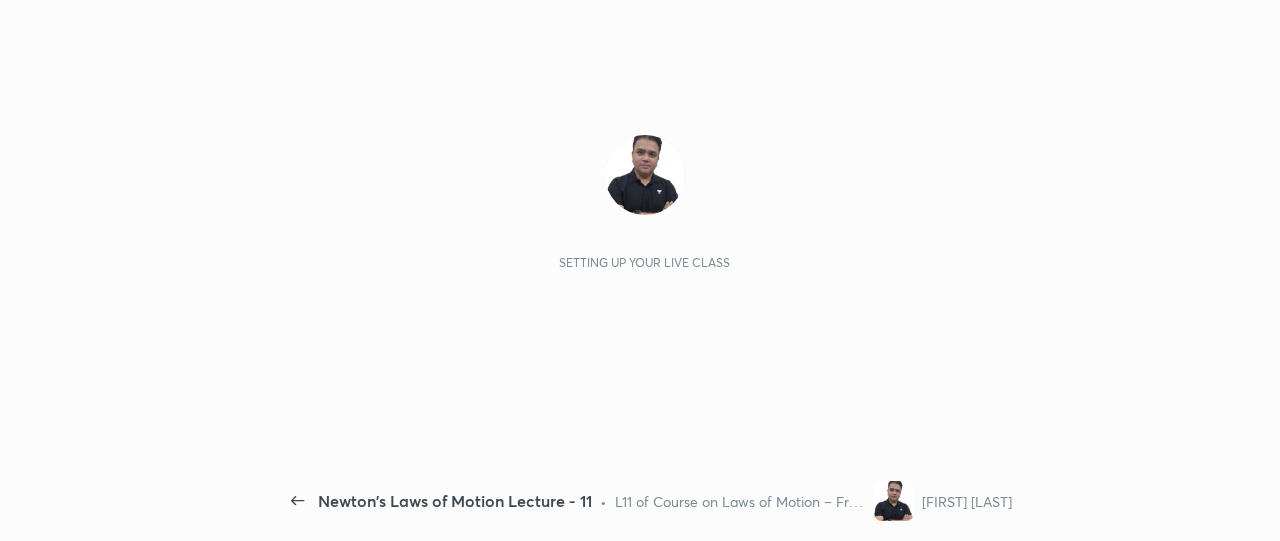 scroll, scrollTop: 0, scrollLeft: 0, axis: both 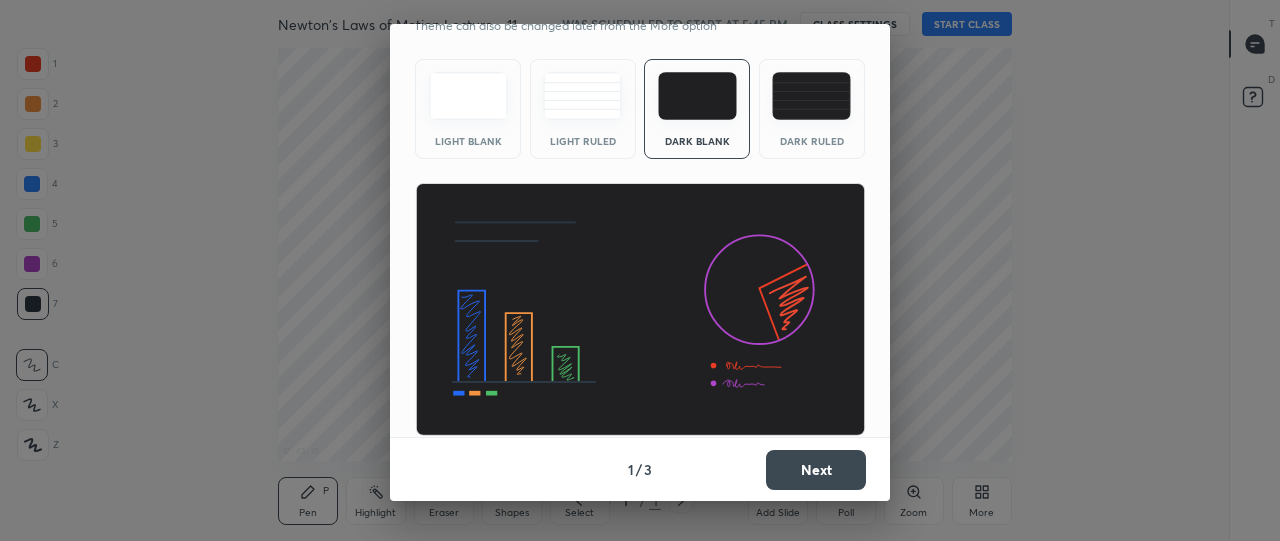 click on "Next" at bounding box center [816, 470] 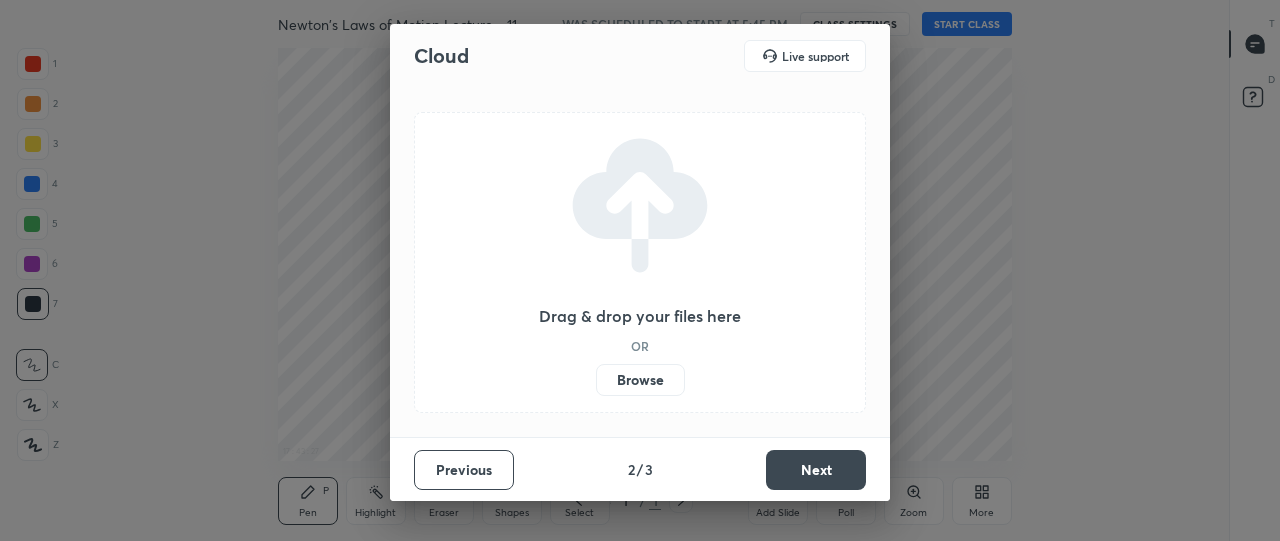click on "Browse" at bounding box center [640, 380] 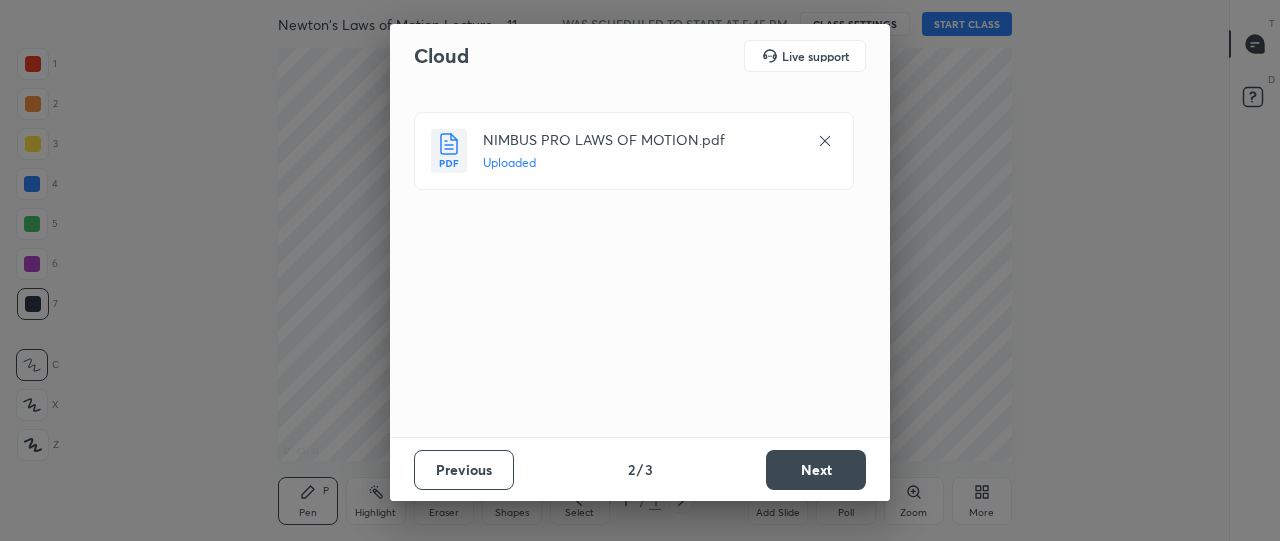 click on "Next" at bounding box center (816, 470) 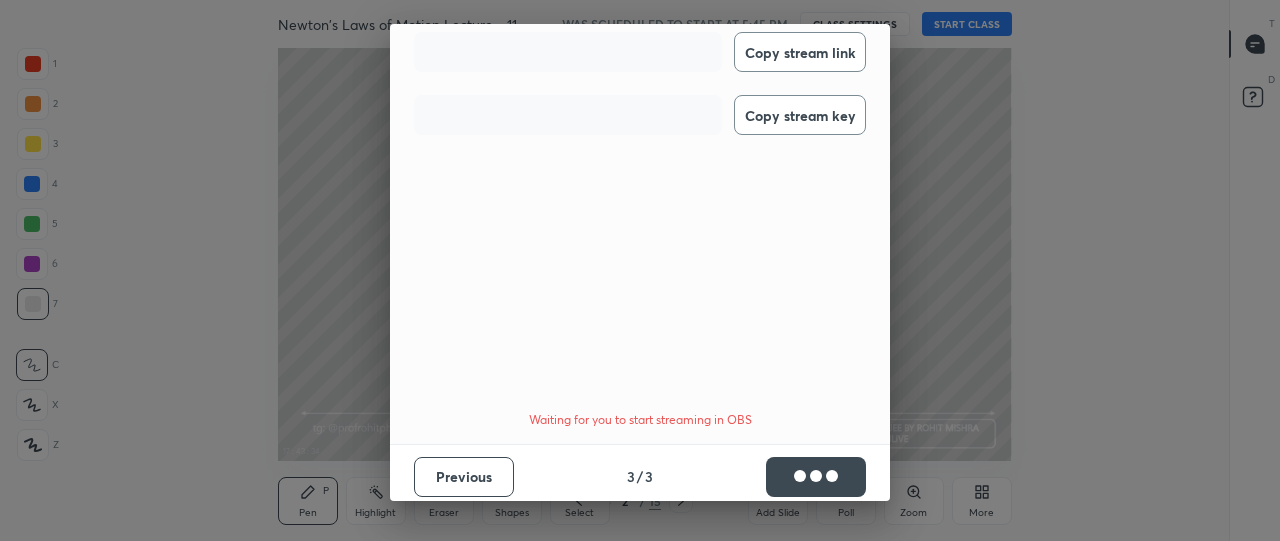 scroll, scrollTop: 116, scrollLeft: 0, axis: vertical 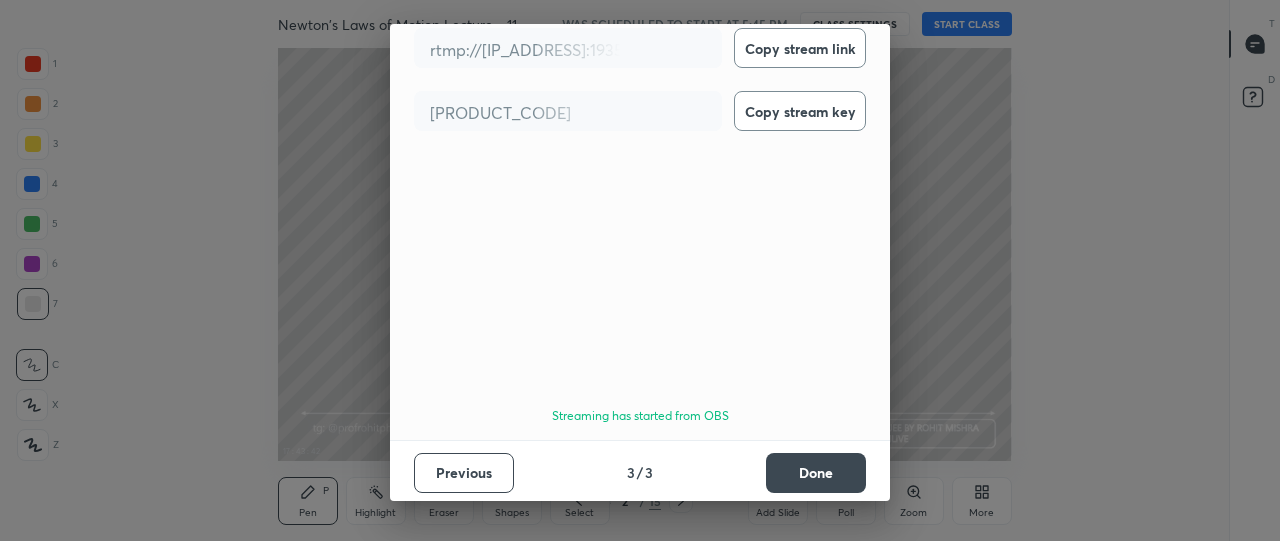 click on "Done" at bounding box center (816, 473) 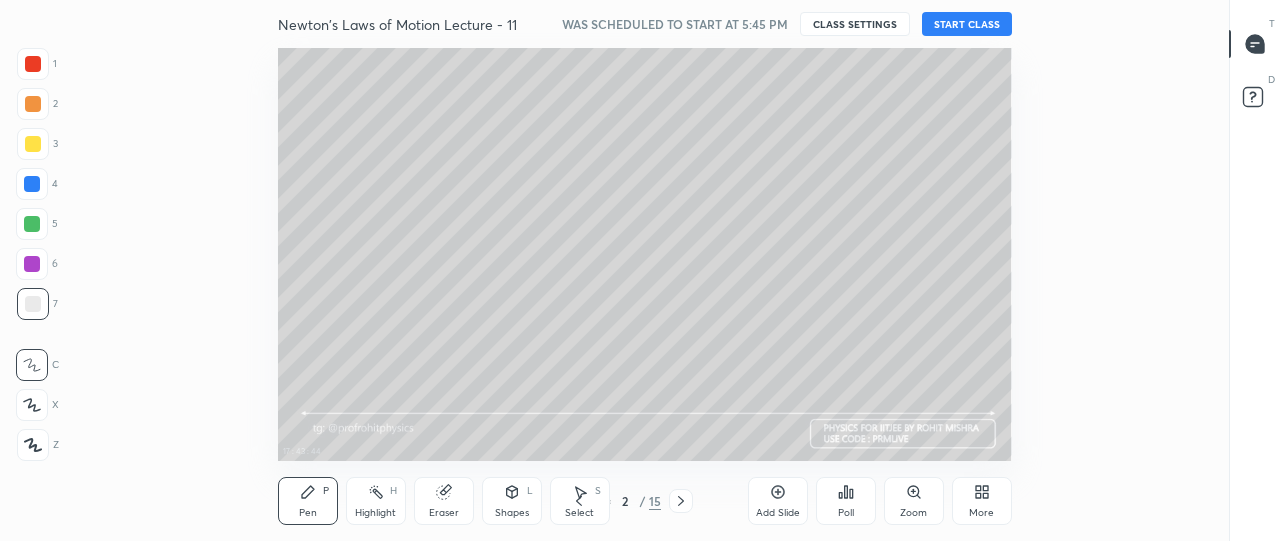 click on "More" at bounding box center [982, 501] 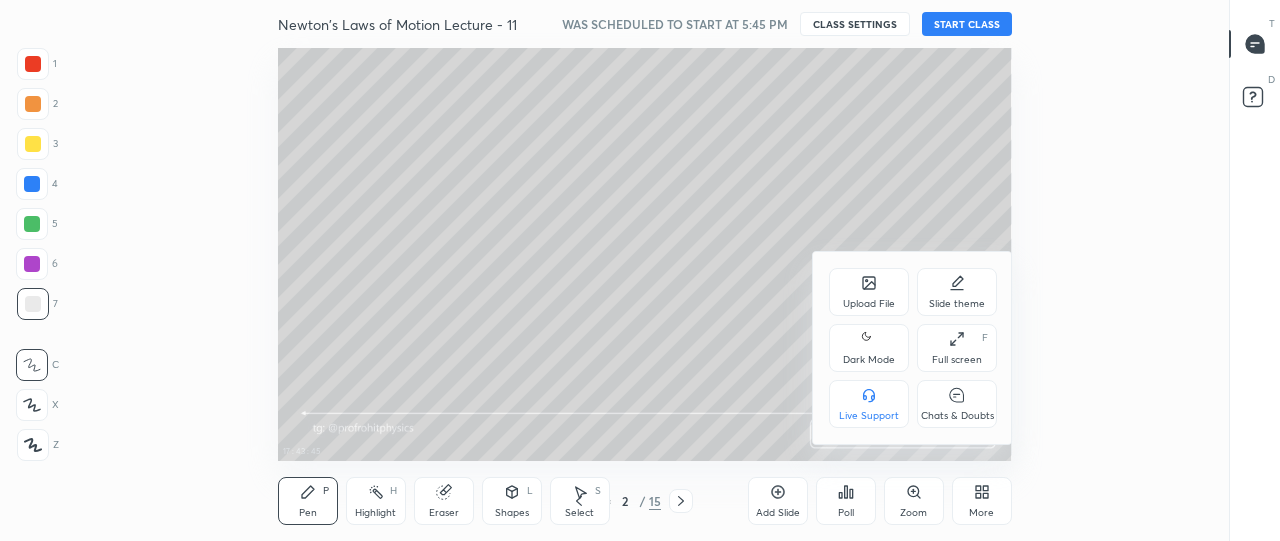 click 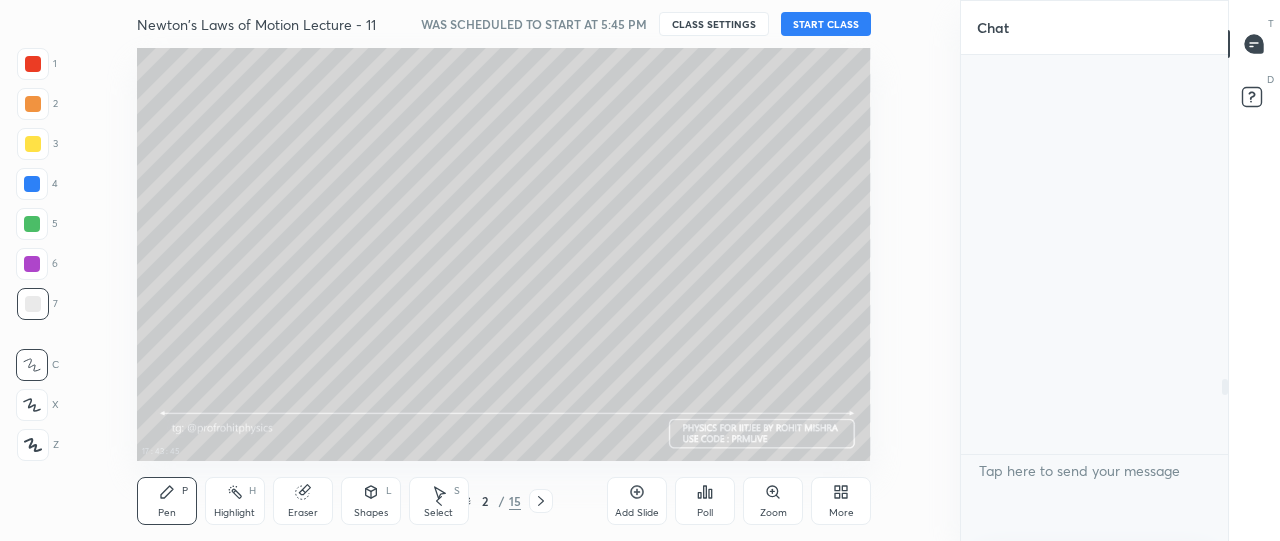 scroll, scrollTop: 413, scrollLeft: 1138, axis: both 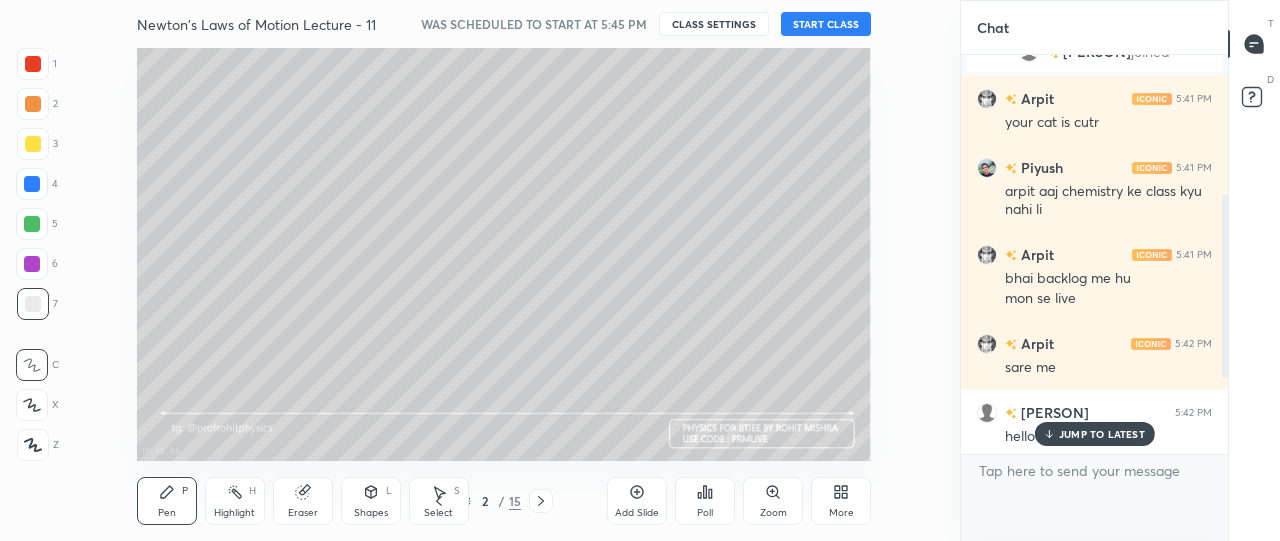 click 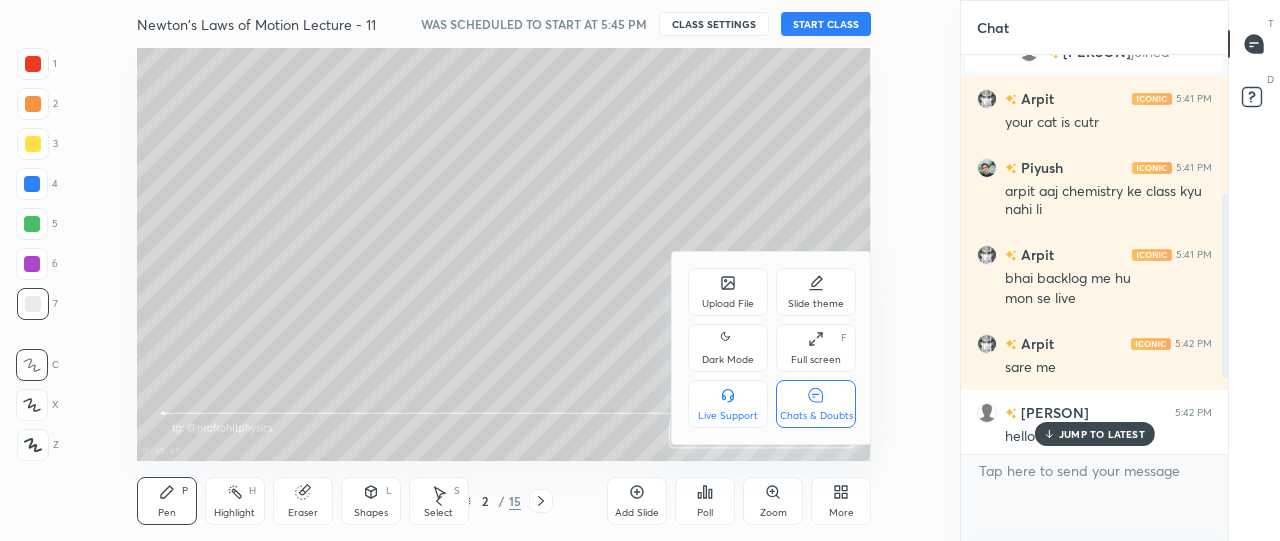 click on "Chats & Doubts" at bounding box center (816, 416) 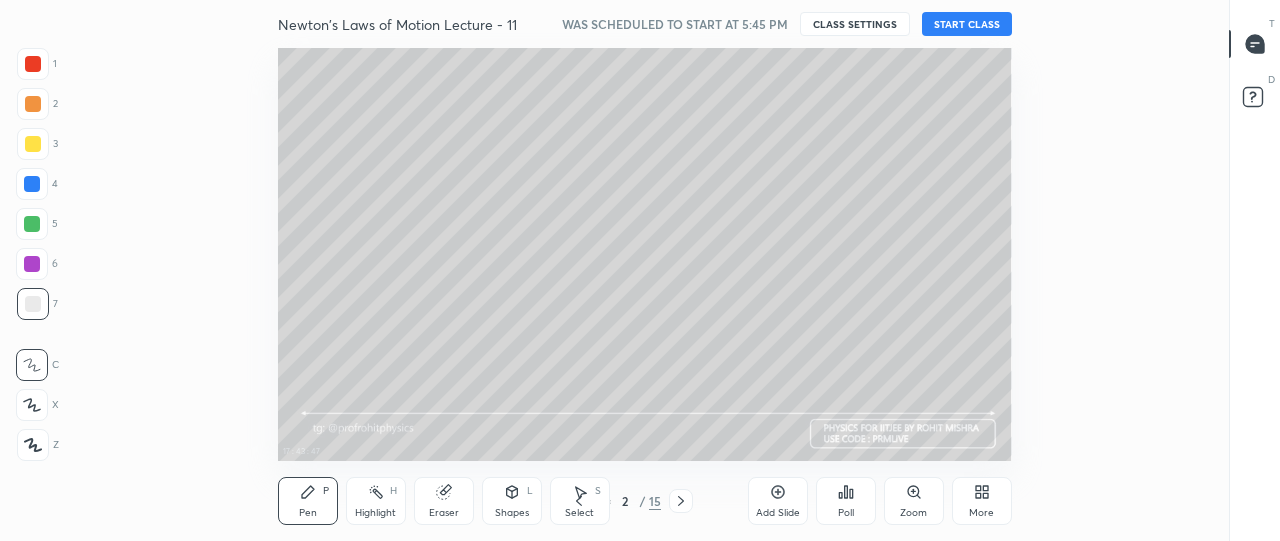 scroll, scrollTop: 7, scrollLeft: 1, axis: both 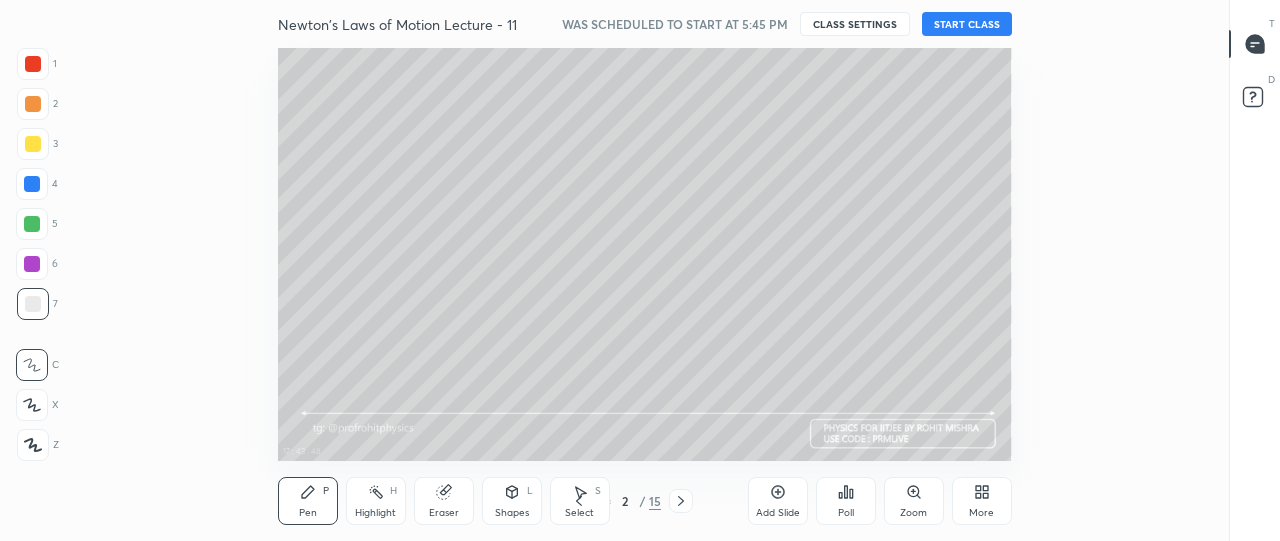 click 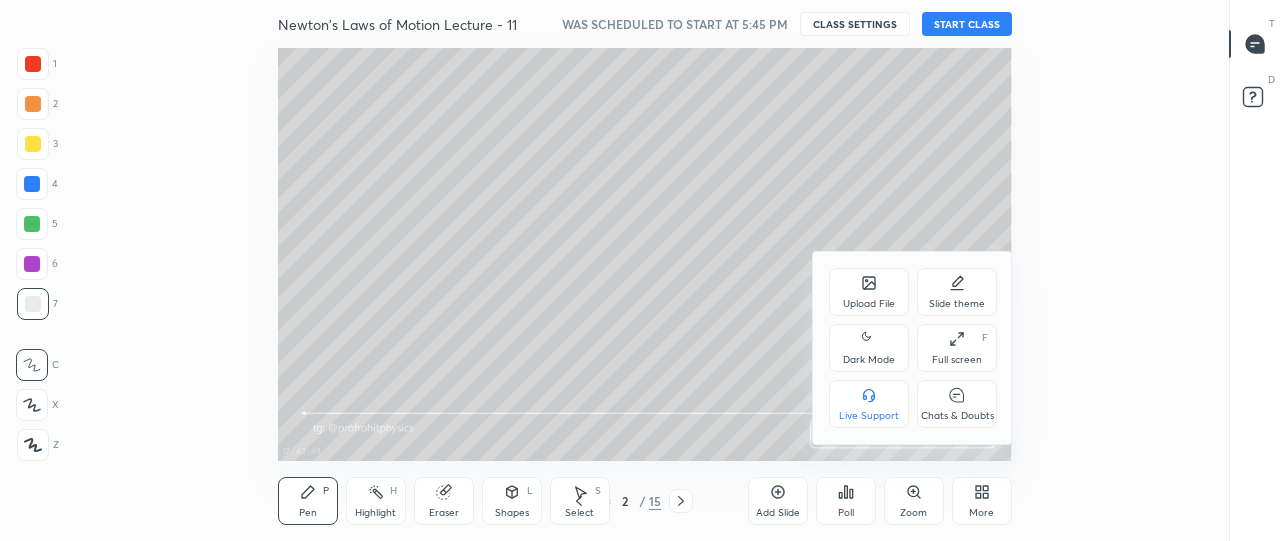 click on "Dark Mode" at bounding box center (869, 348) 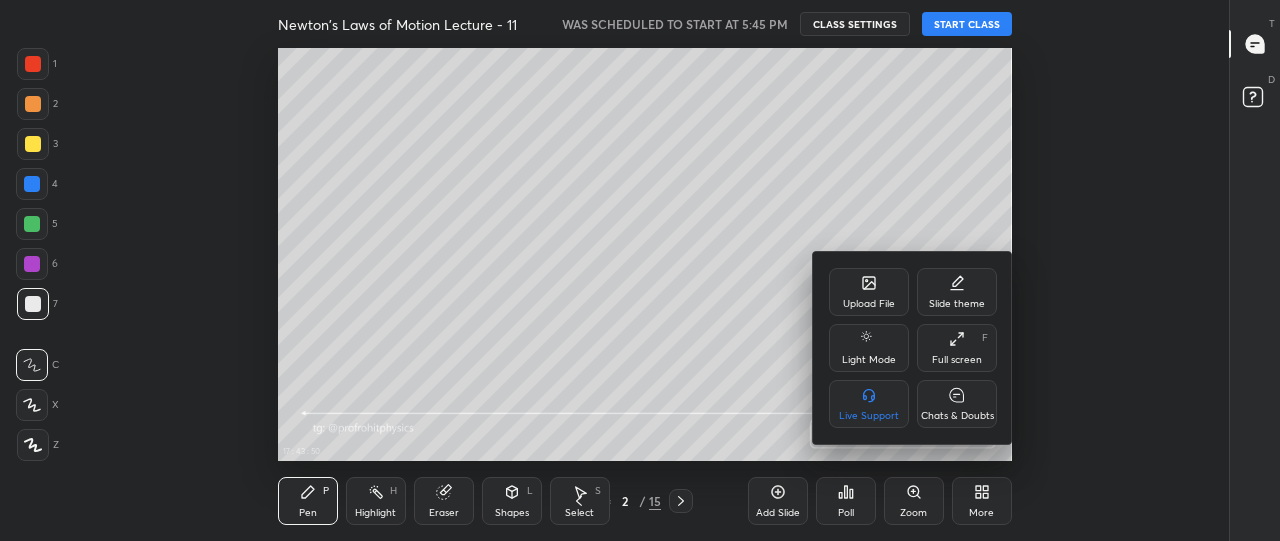 click 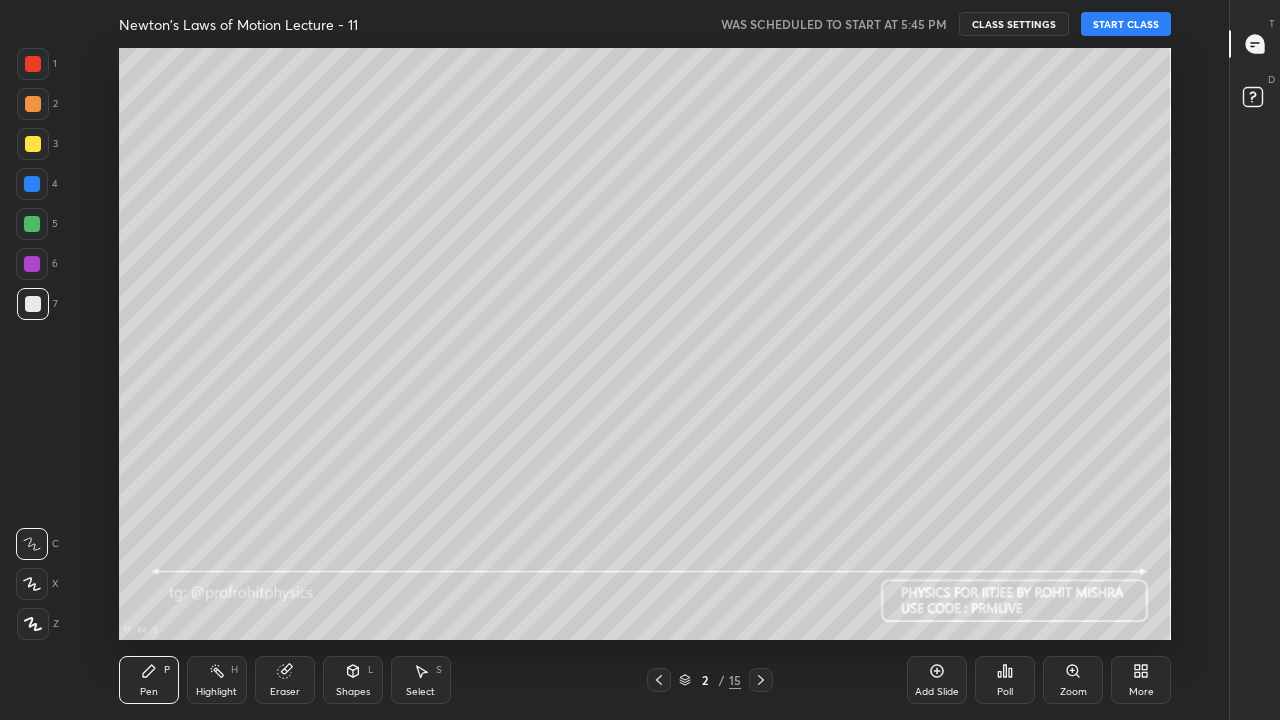 click on "START CLASS" at bounding box center (1126, 24) 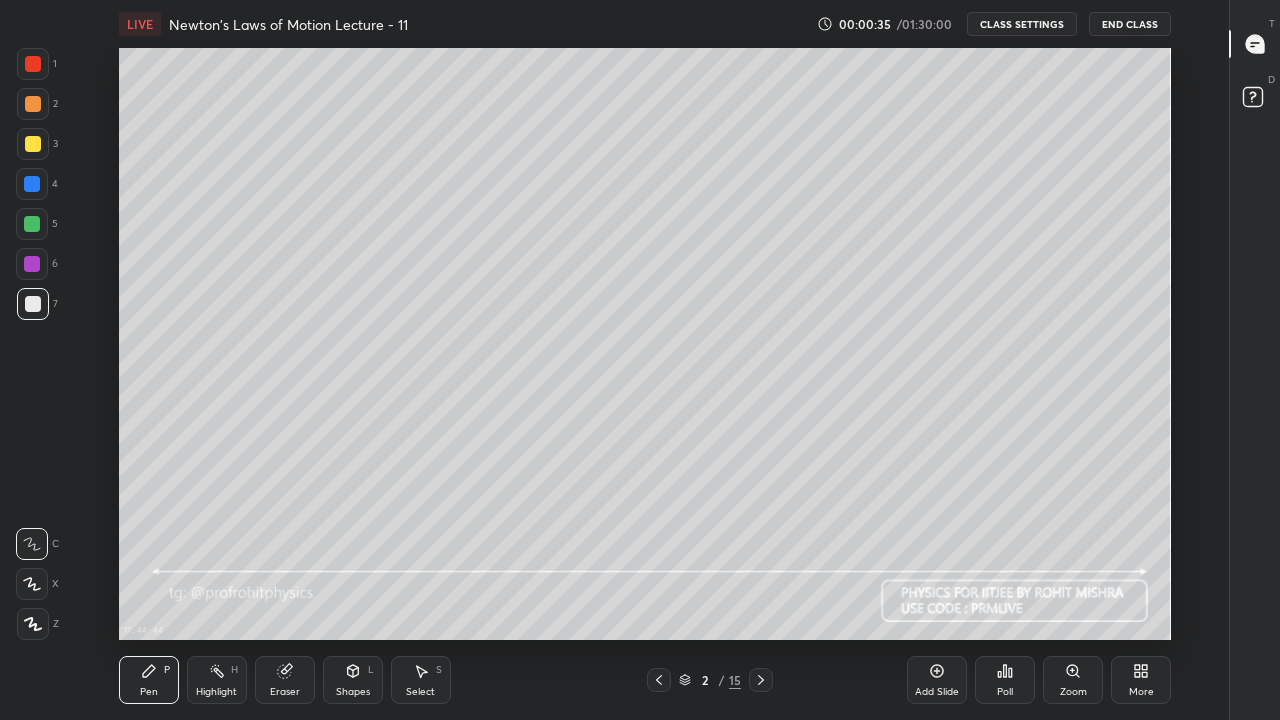click at bounding box center (33, 144) 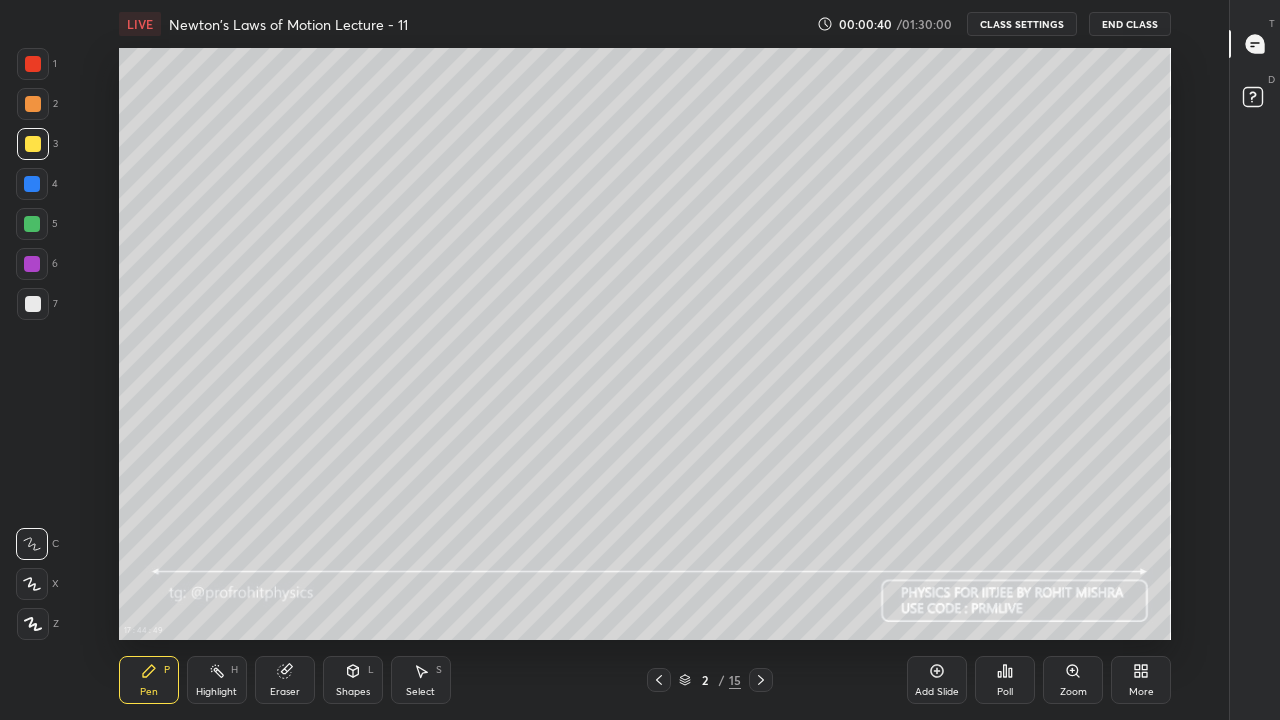 click on "Shapes L" at bounding box center (353, 680) 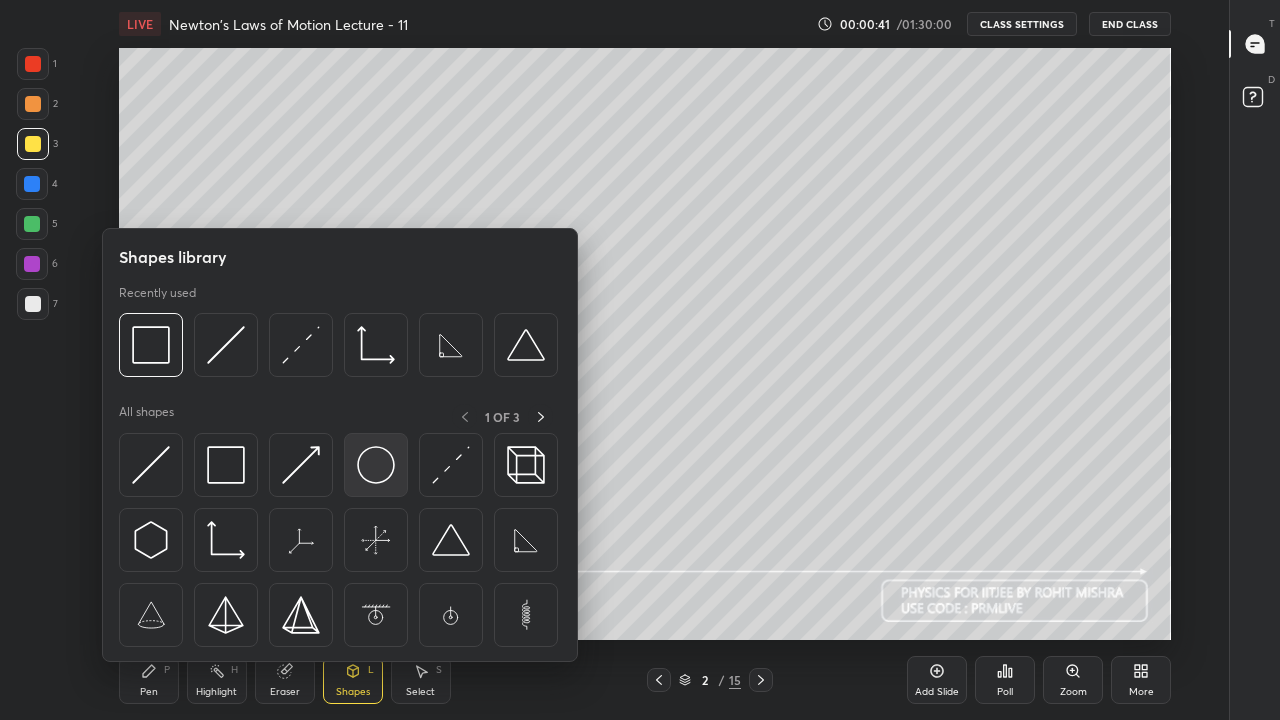 click at bounding box center (376, 465) 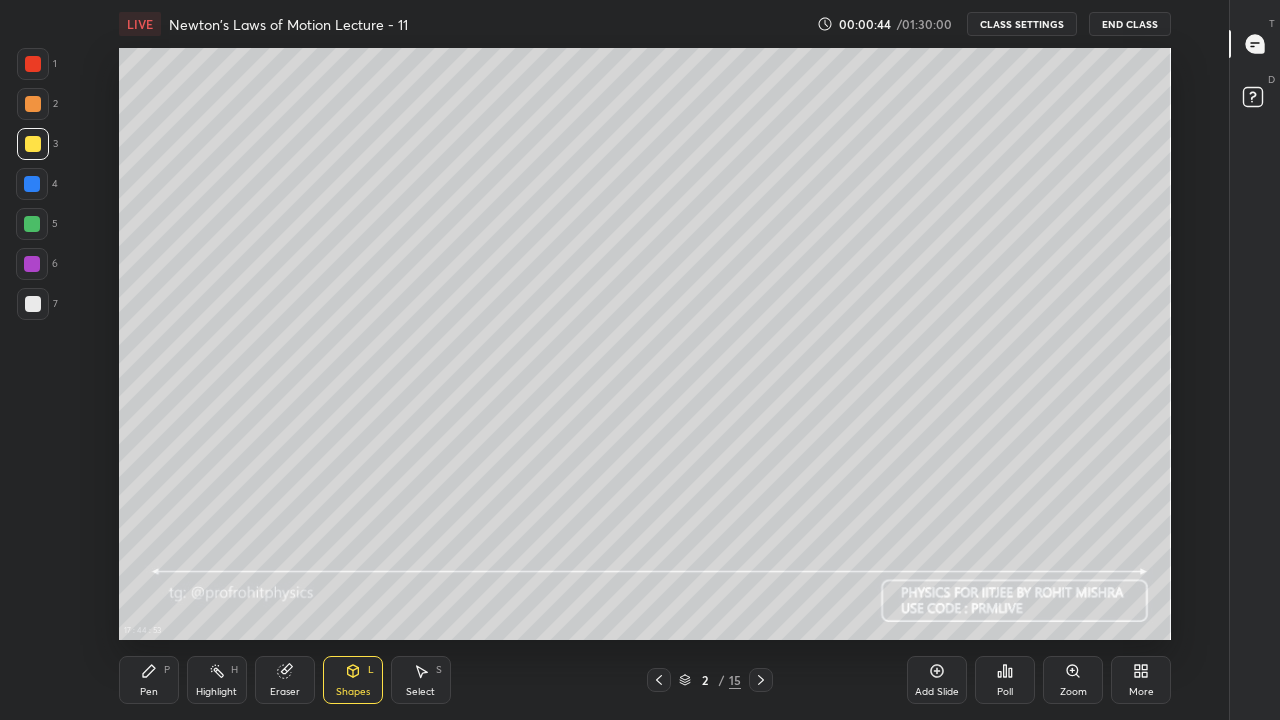 click 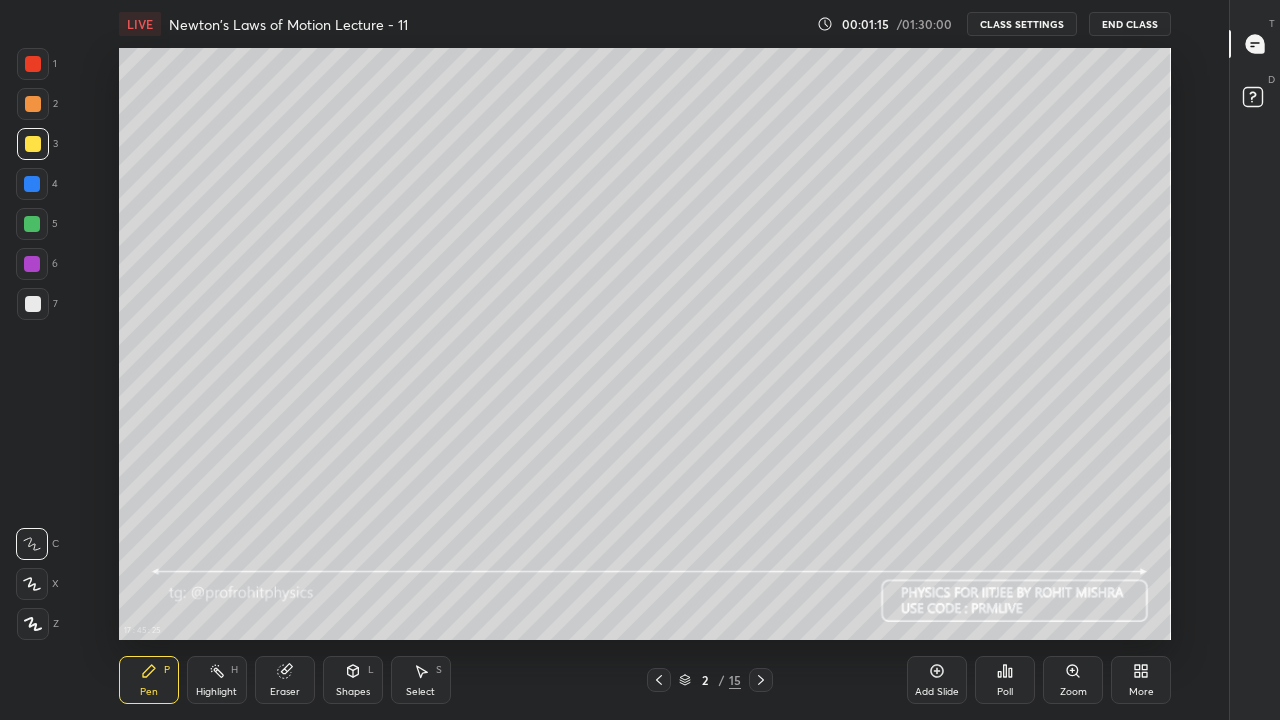 click at bounding box center (33, 304) 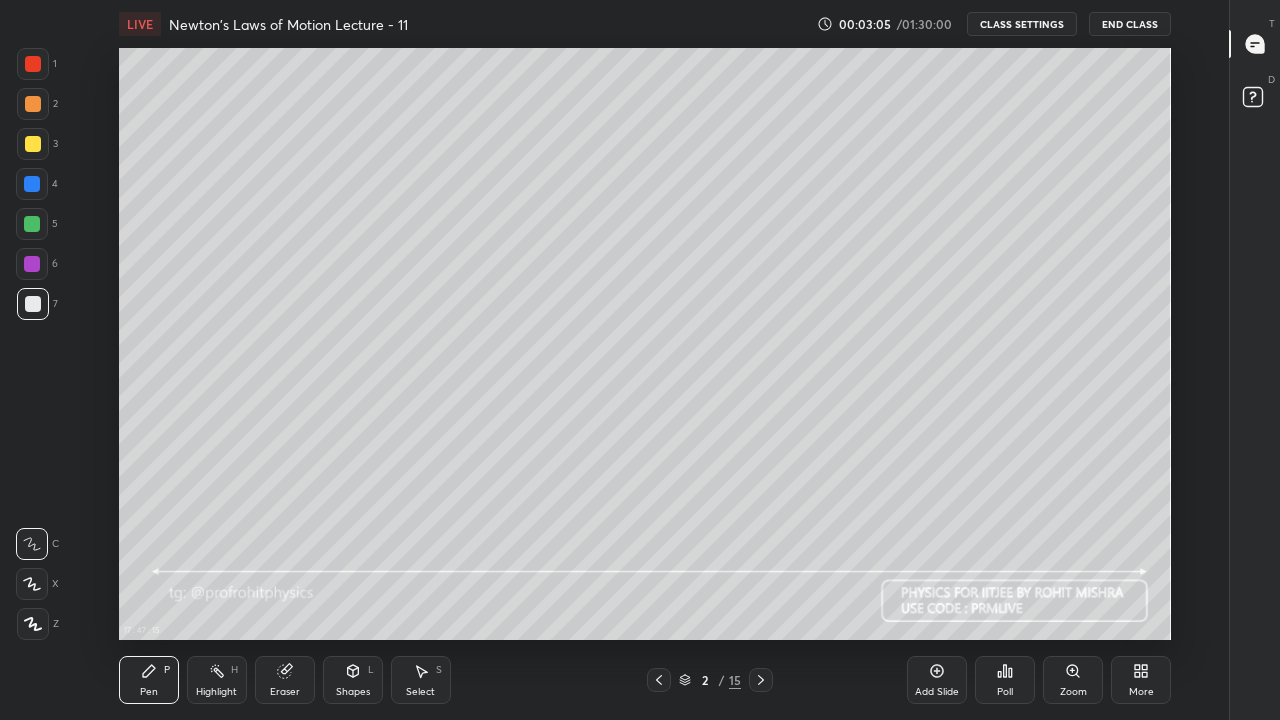 click on "Shapes L" at bounding box center (353, 680) 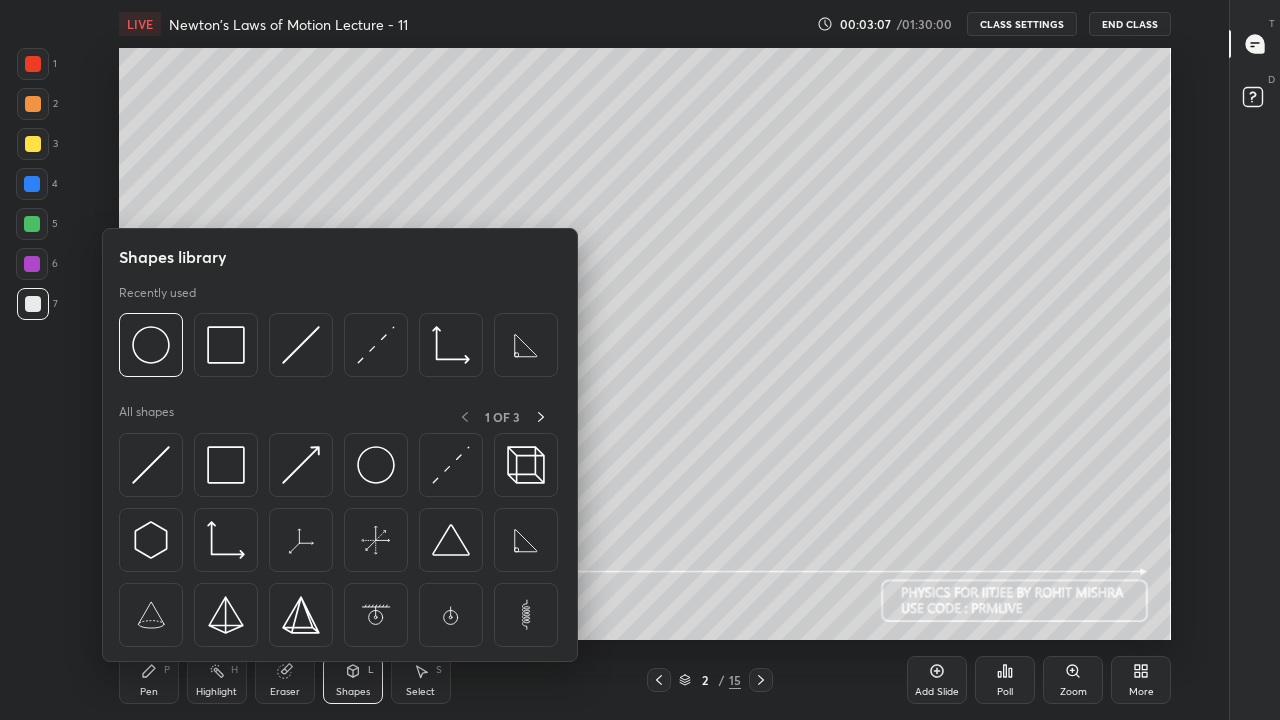 click at bounding box center [226, 345] 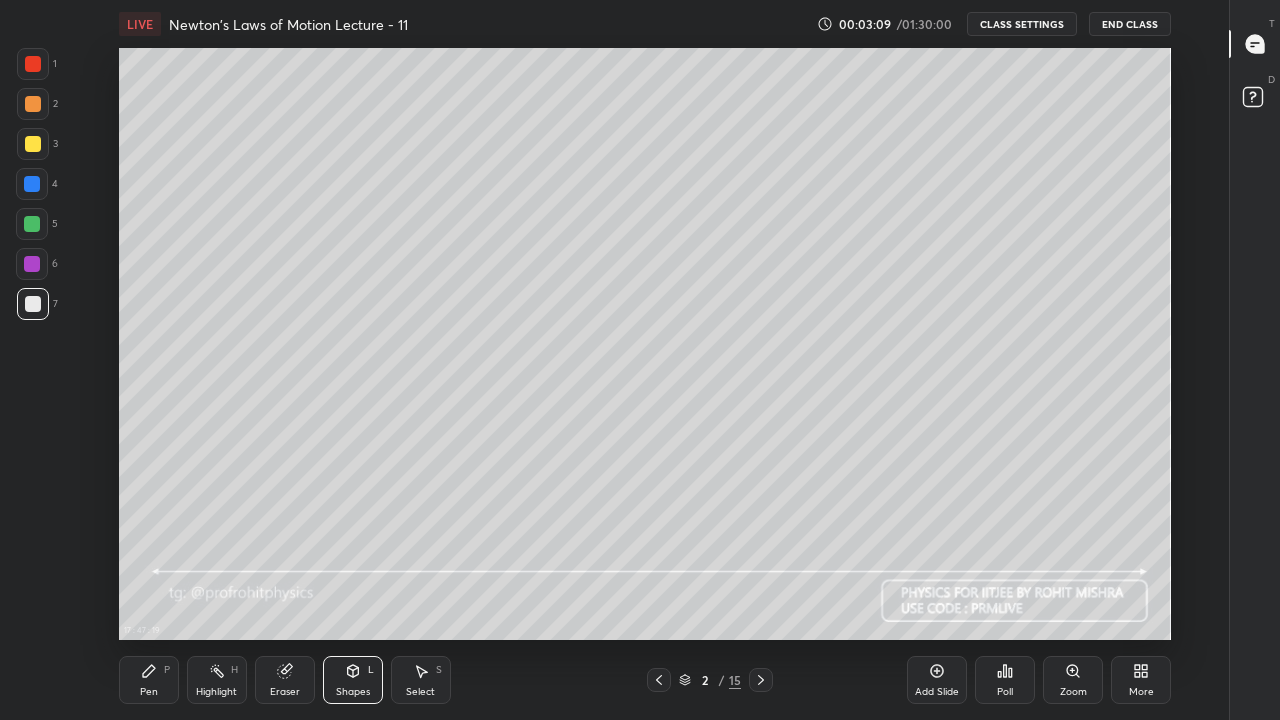 click at bounding box center [32, 184] 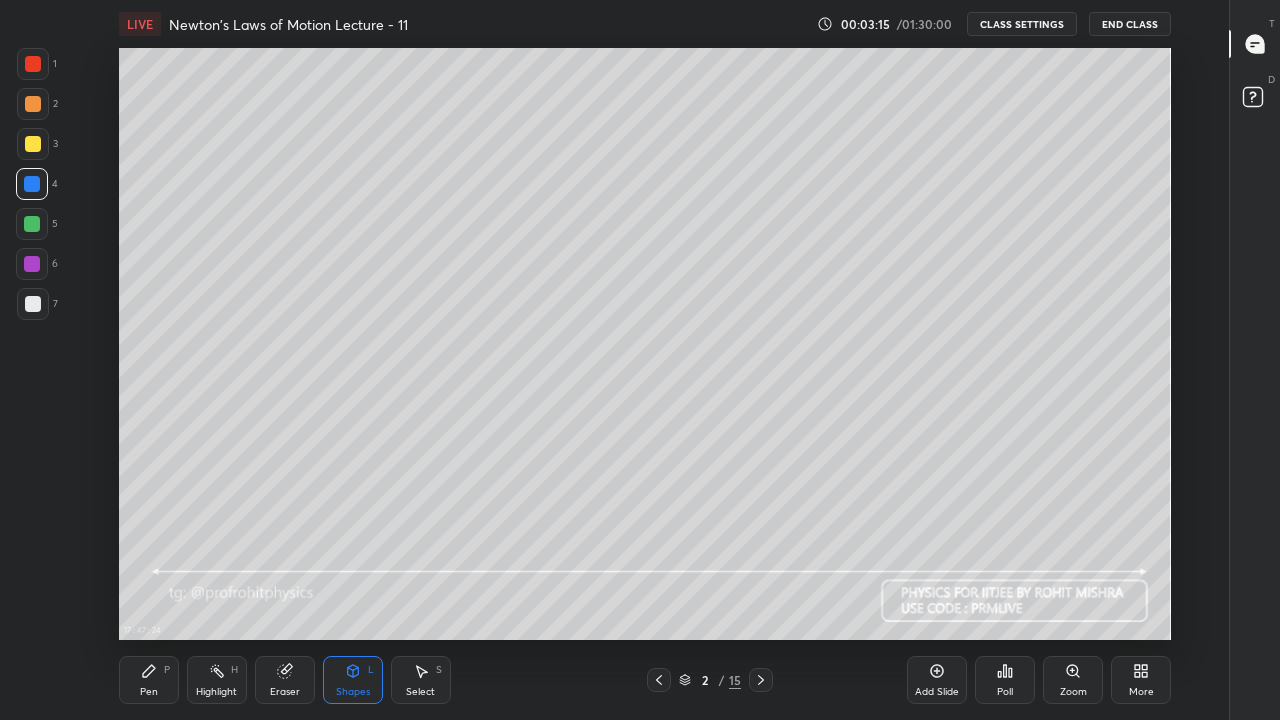 click on "Pen P" at bounding box center [149, 680] 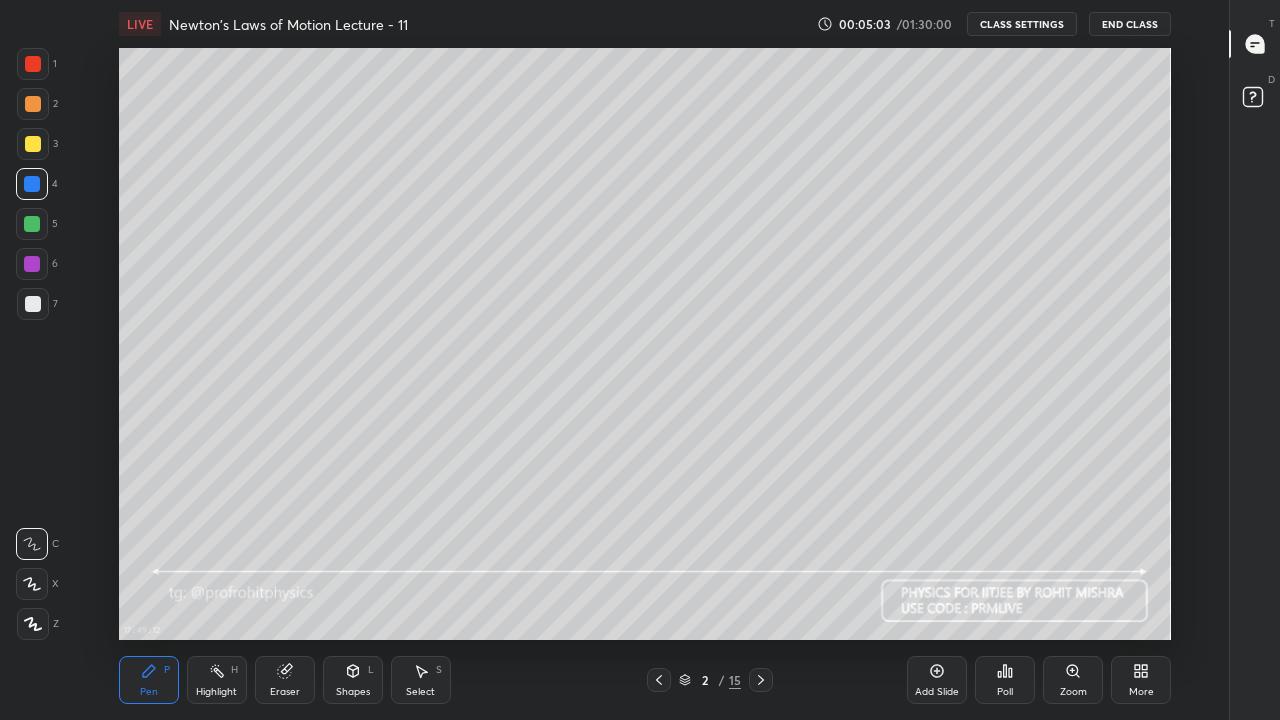 click at bounding box center (33, 304) 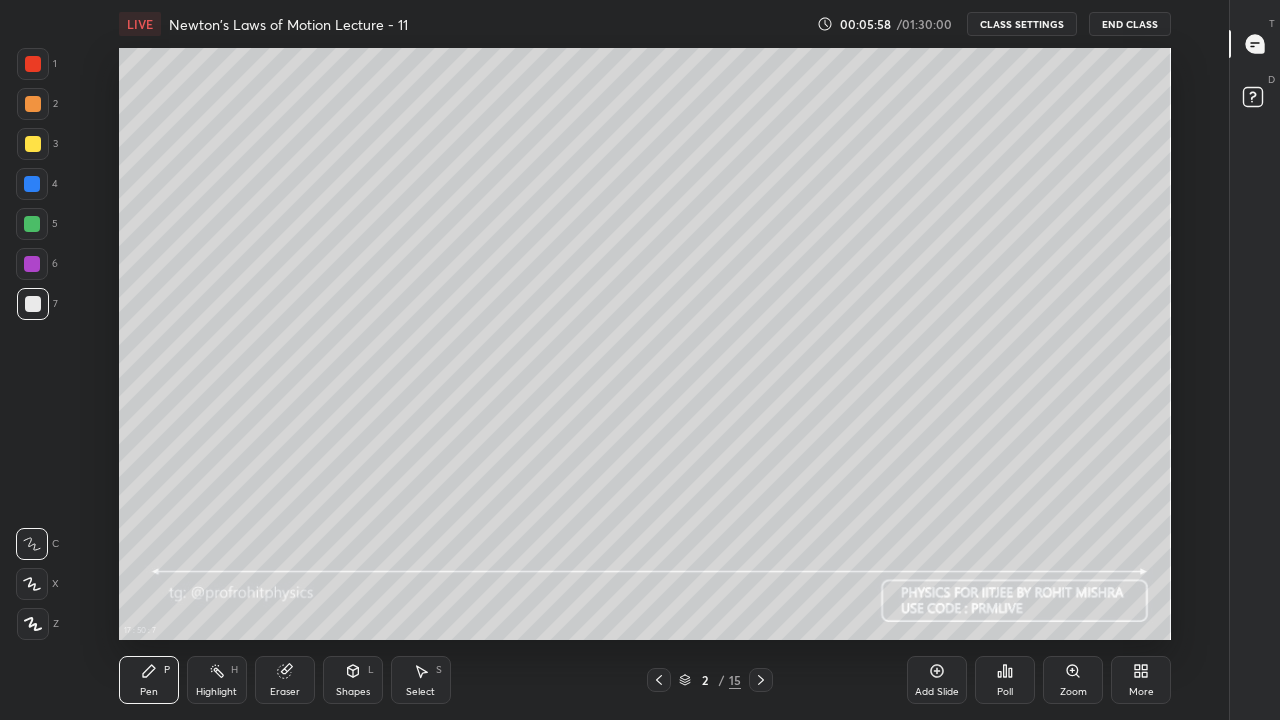 click at bounding box center (32, 224) 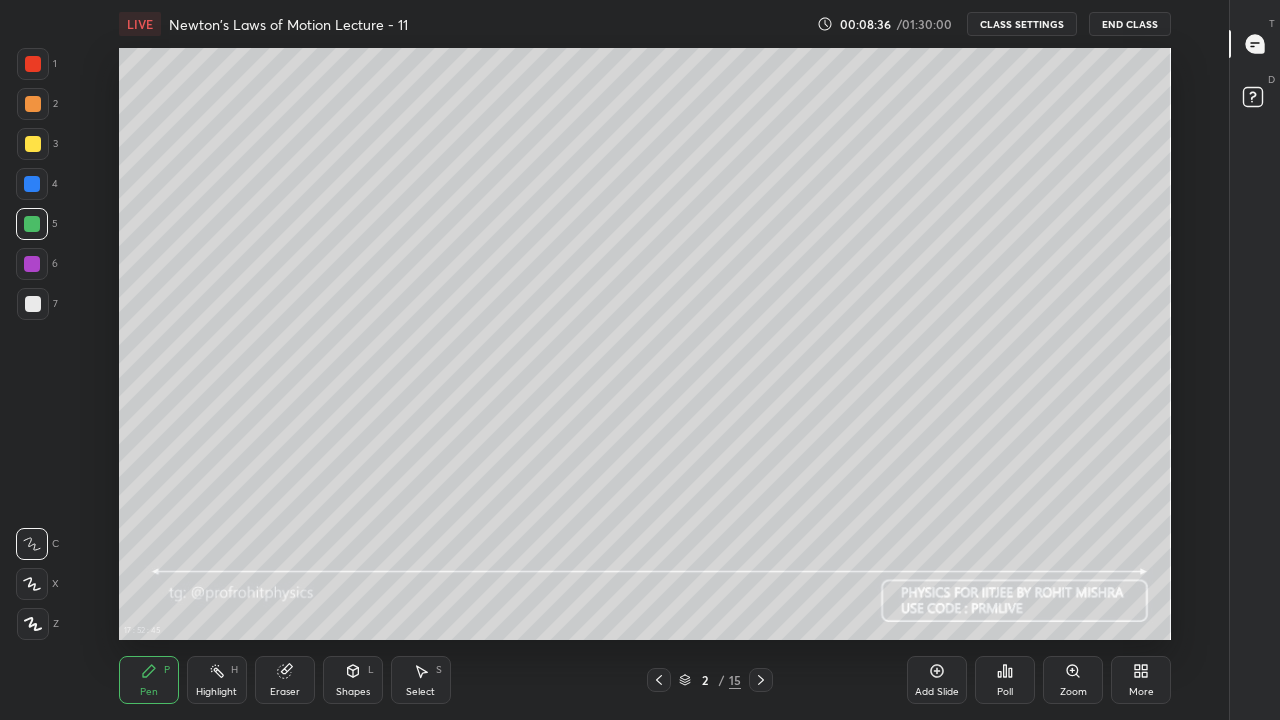 click 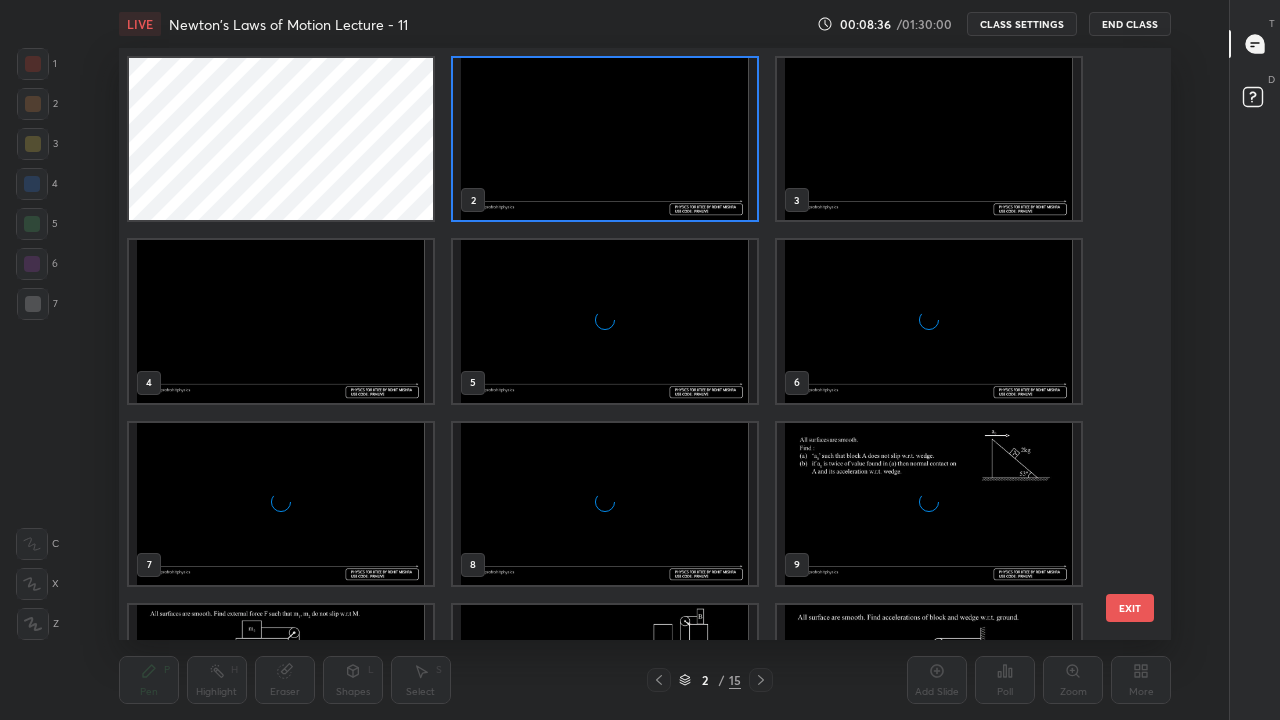 scroll, scrollTop: 7, scrollLeft: 10, axis: both 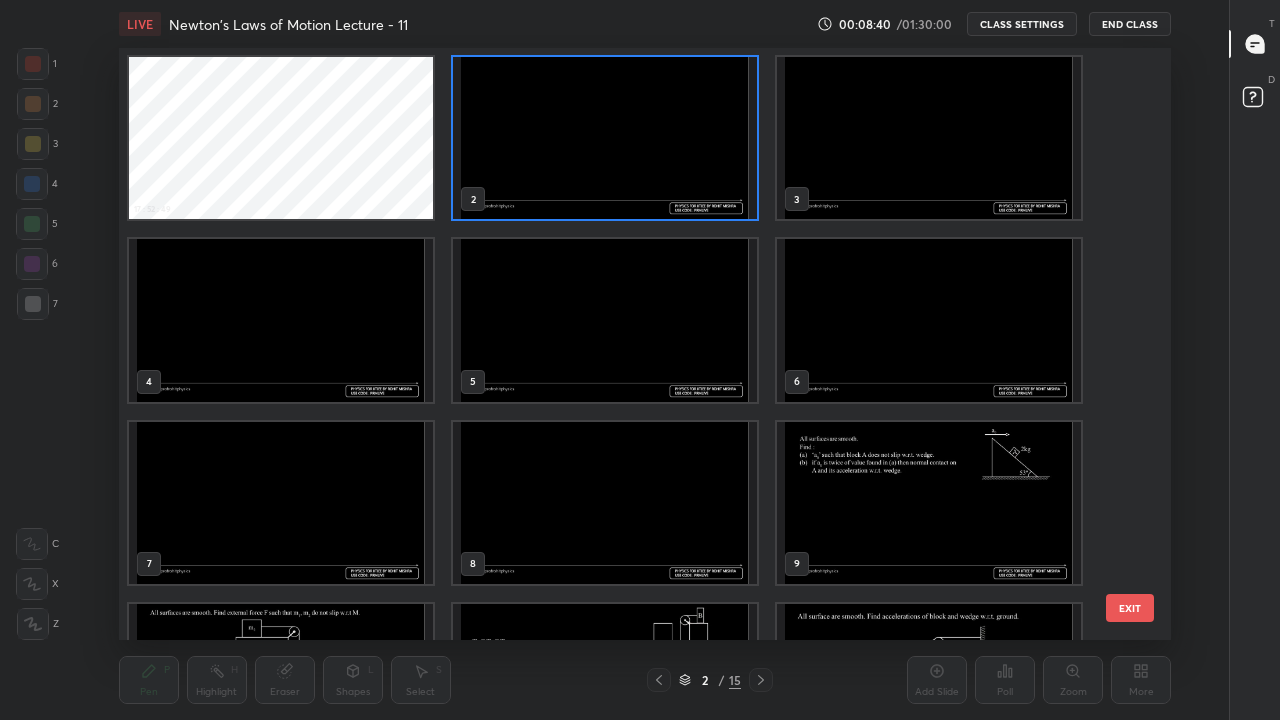 click at bounding box center (605, 138) 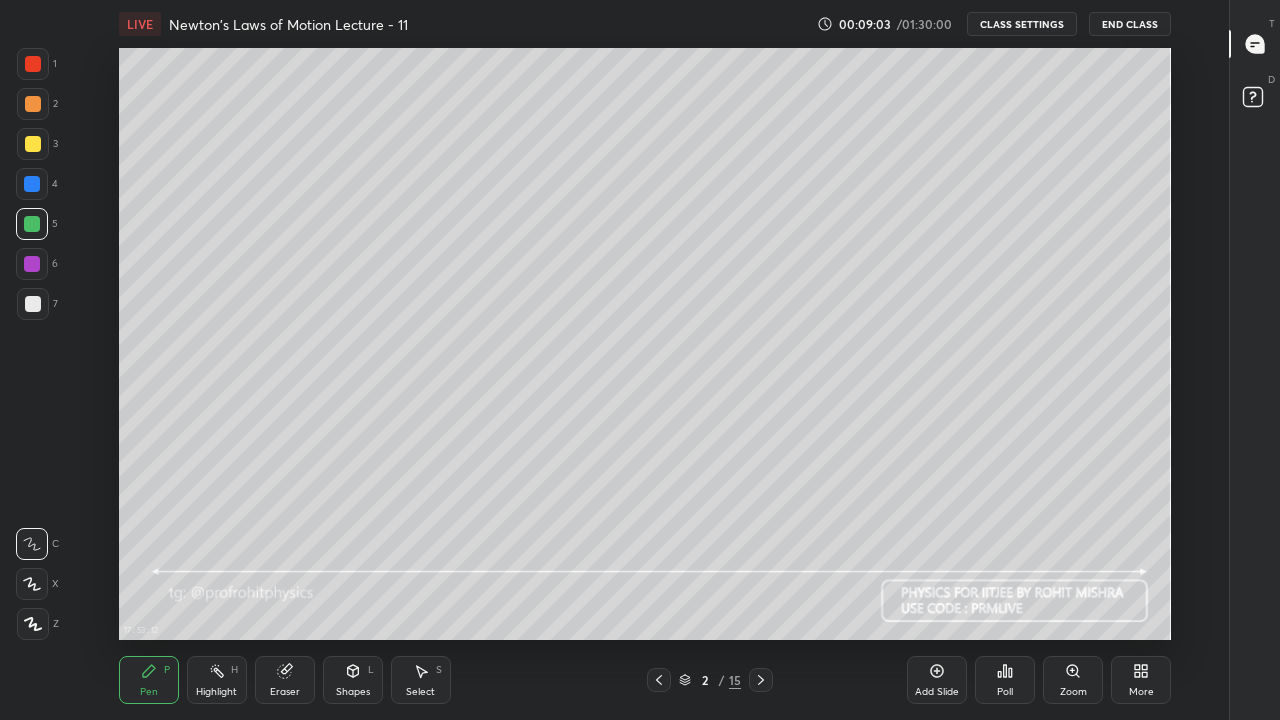 click 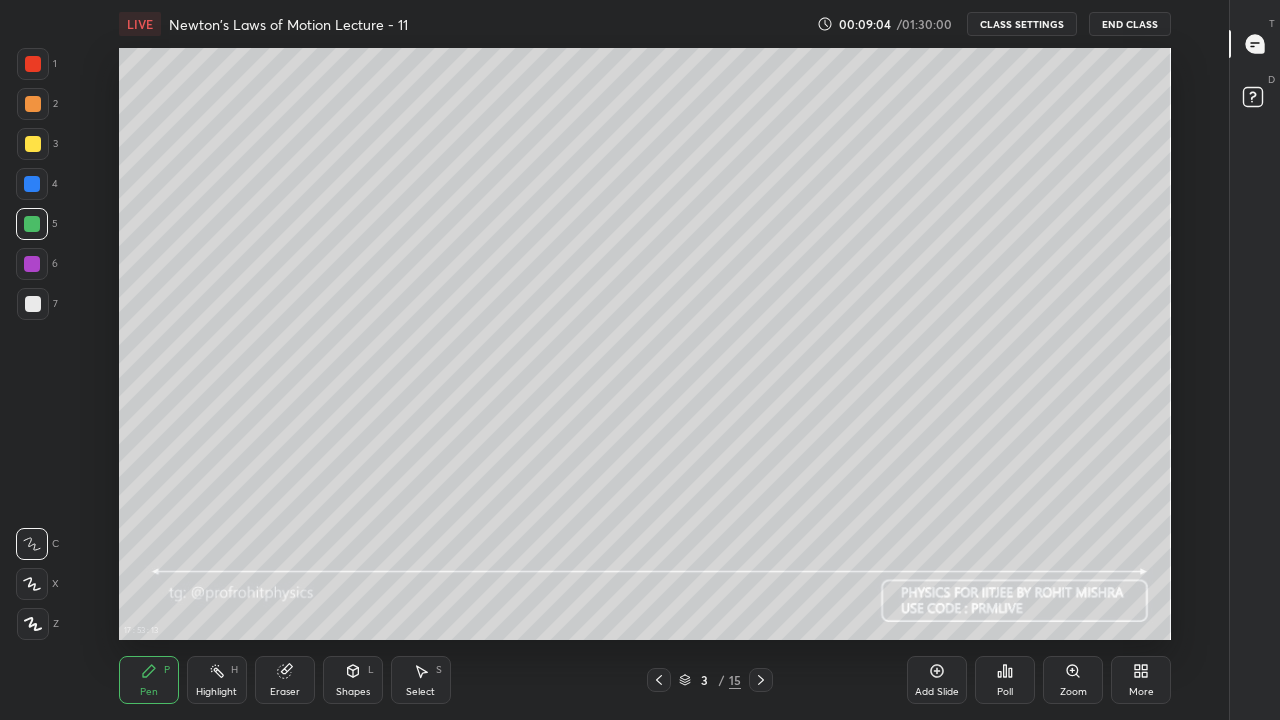 click 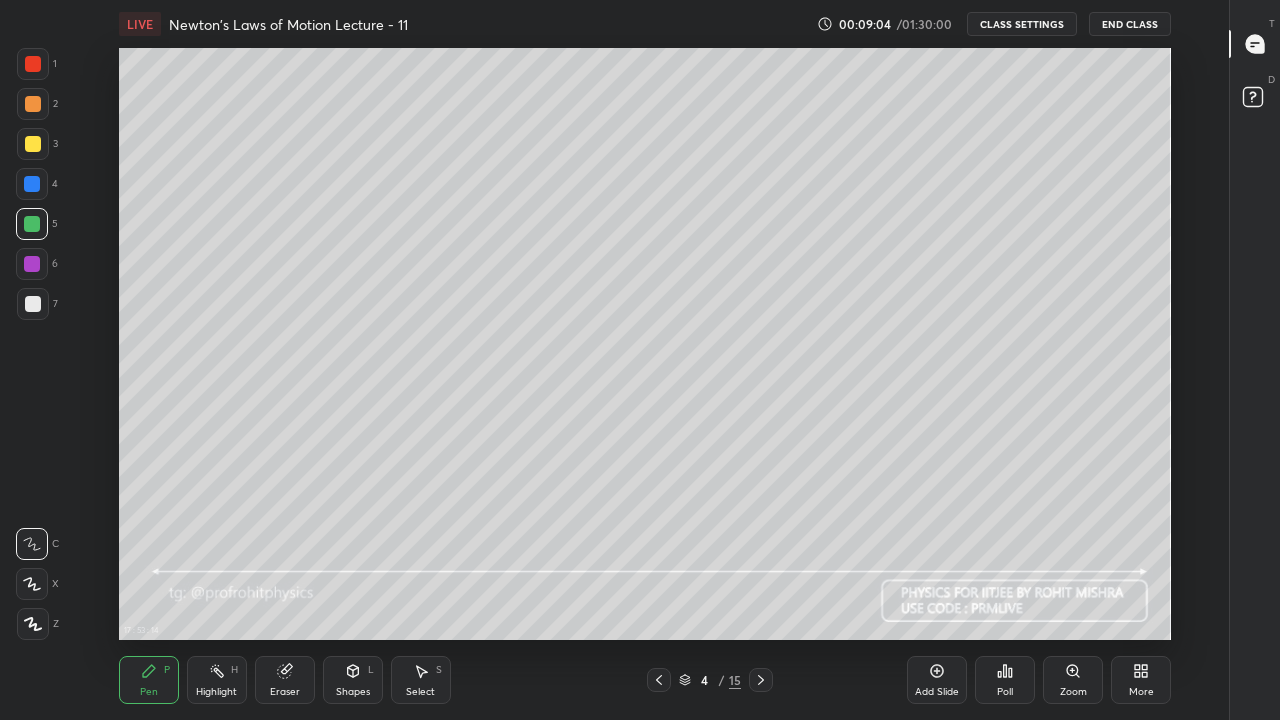 click 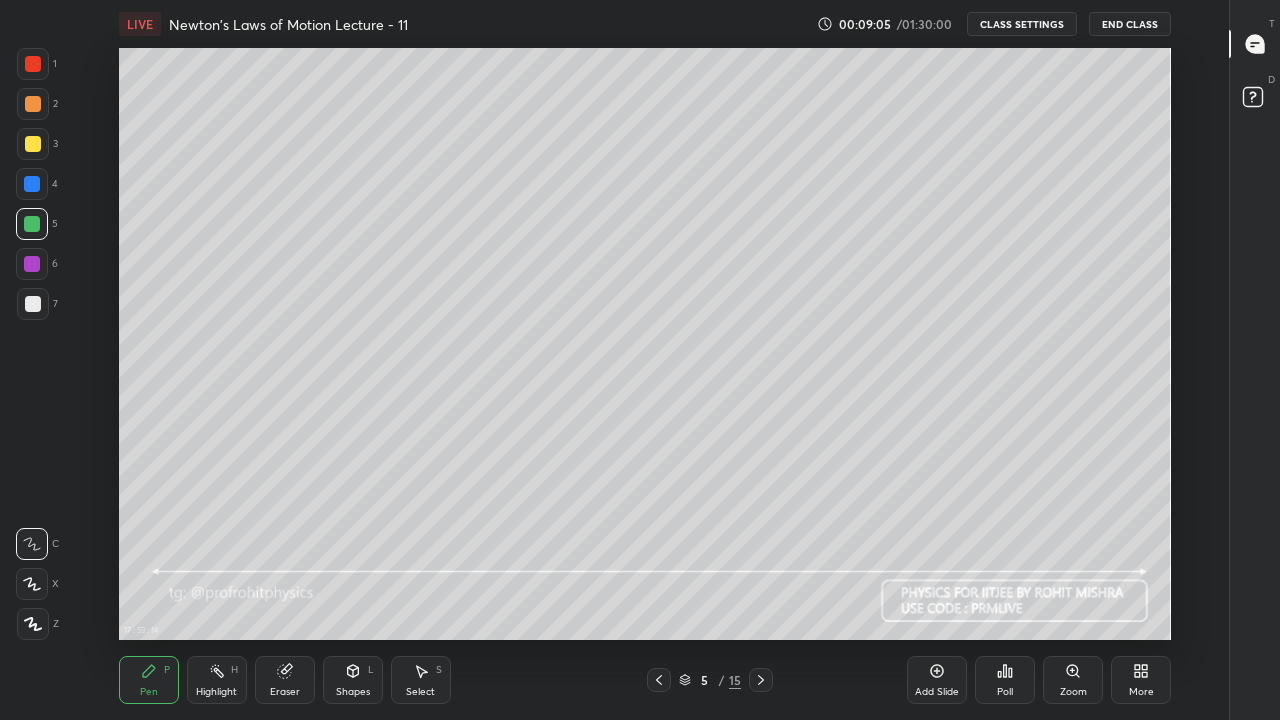 click 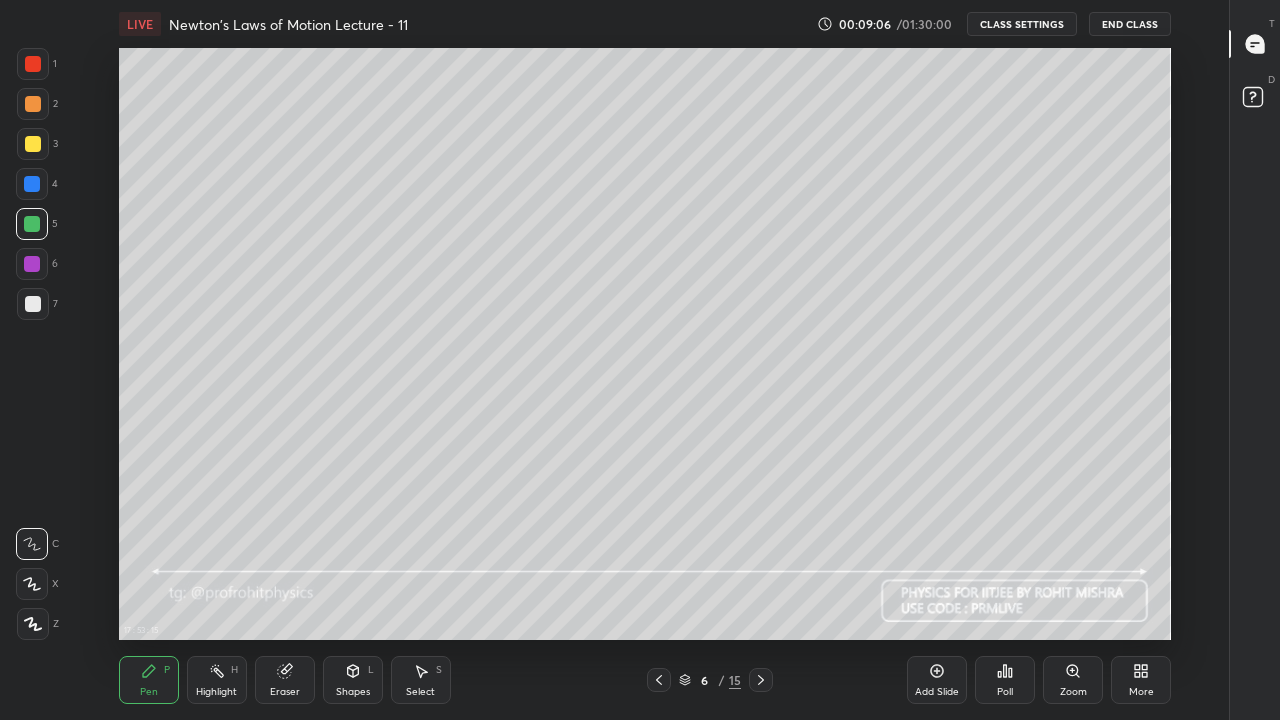 click at bounding box center [761, 680] 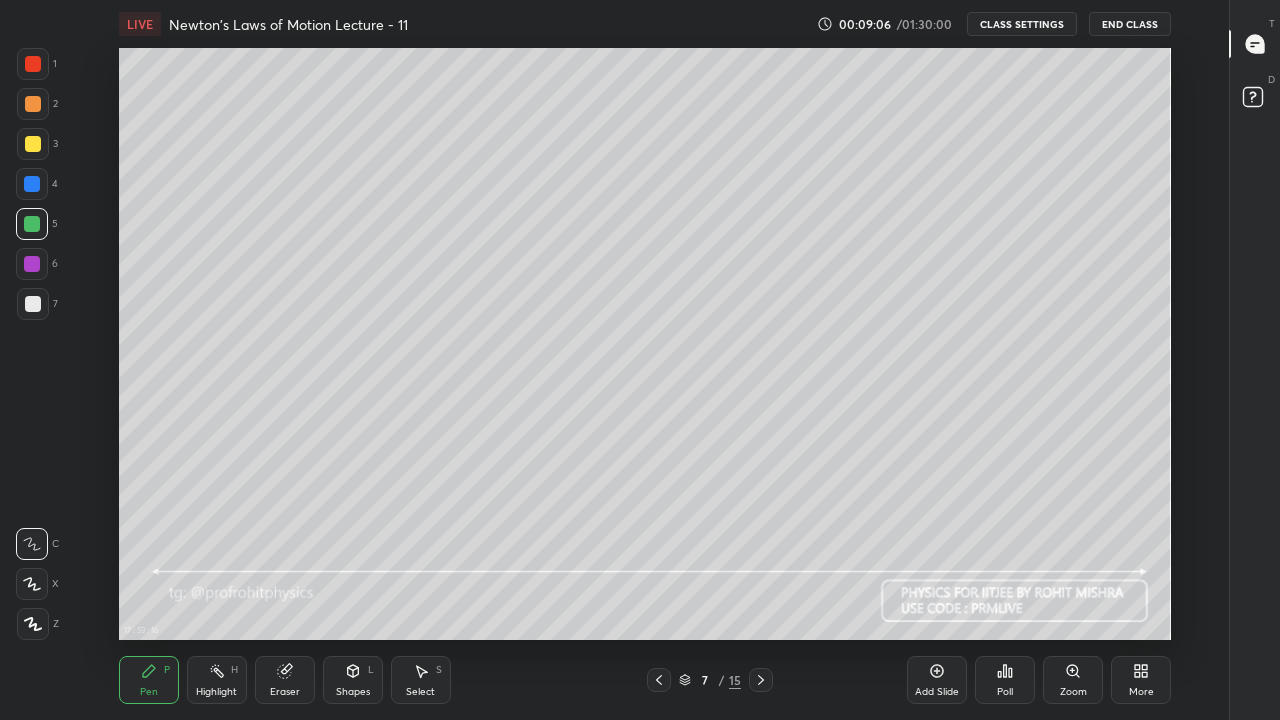 click at bounding box center (761, 680) 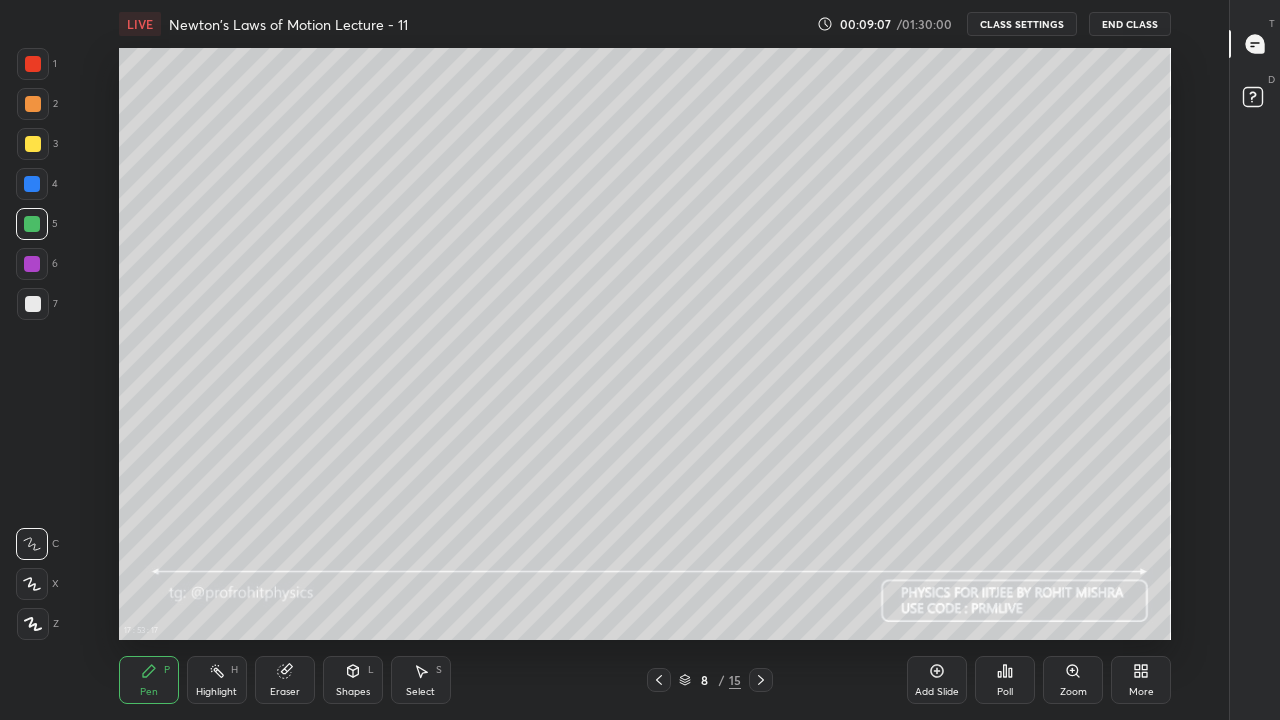 click 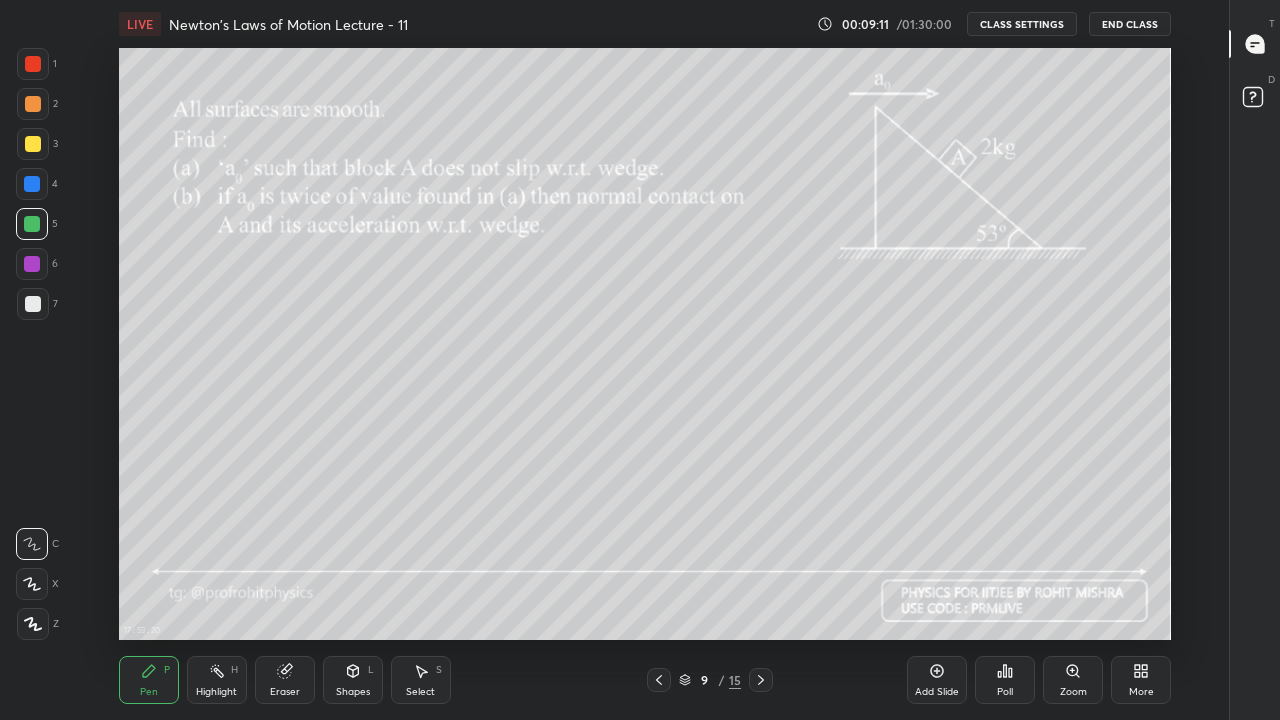 click at bounding box center [33, 304] 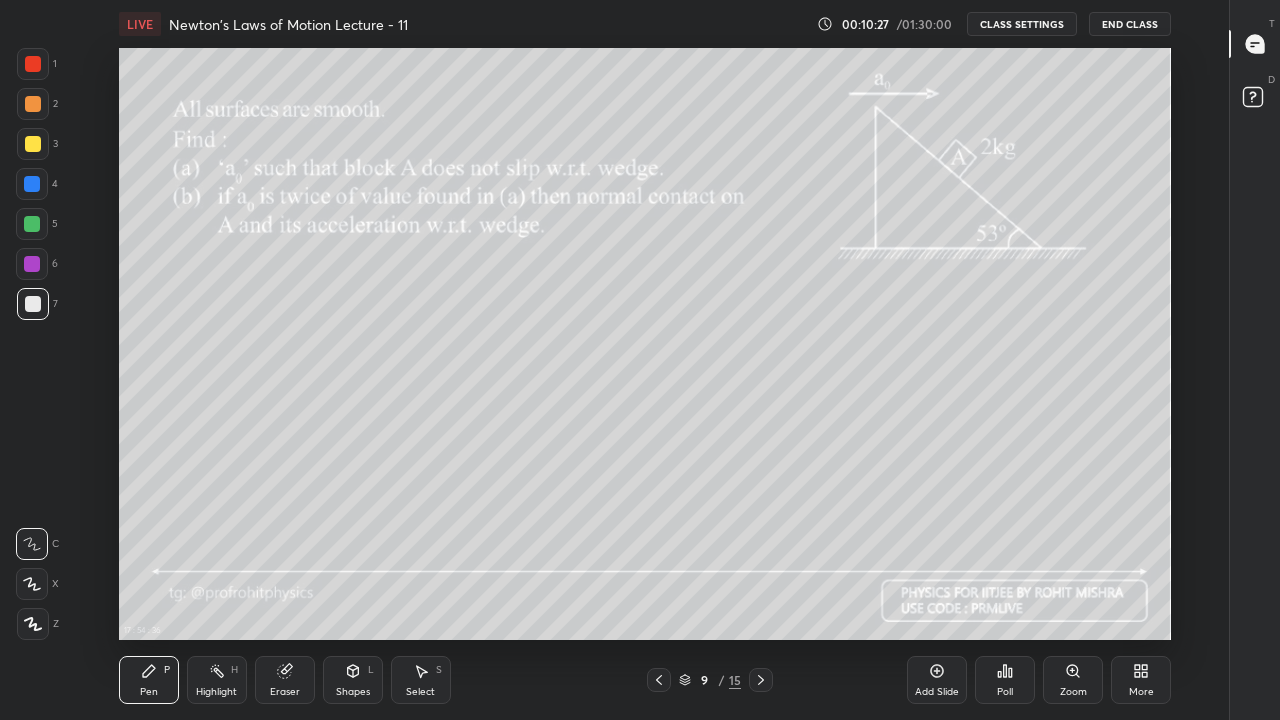 click at bounding box center (33, 144) 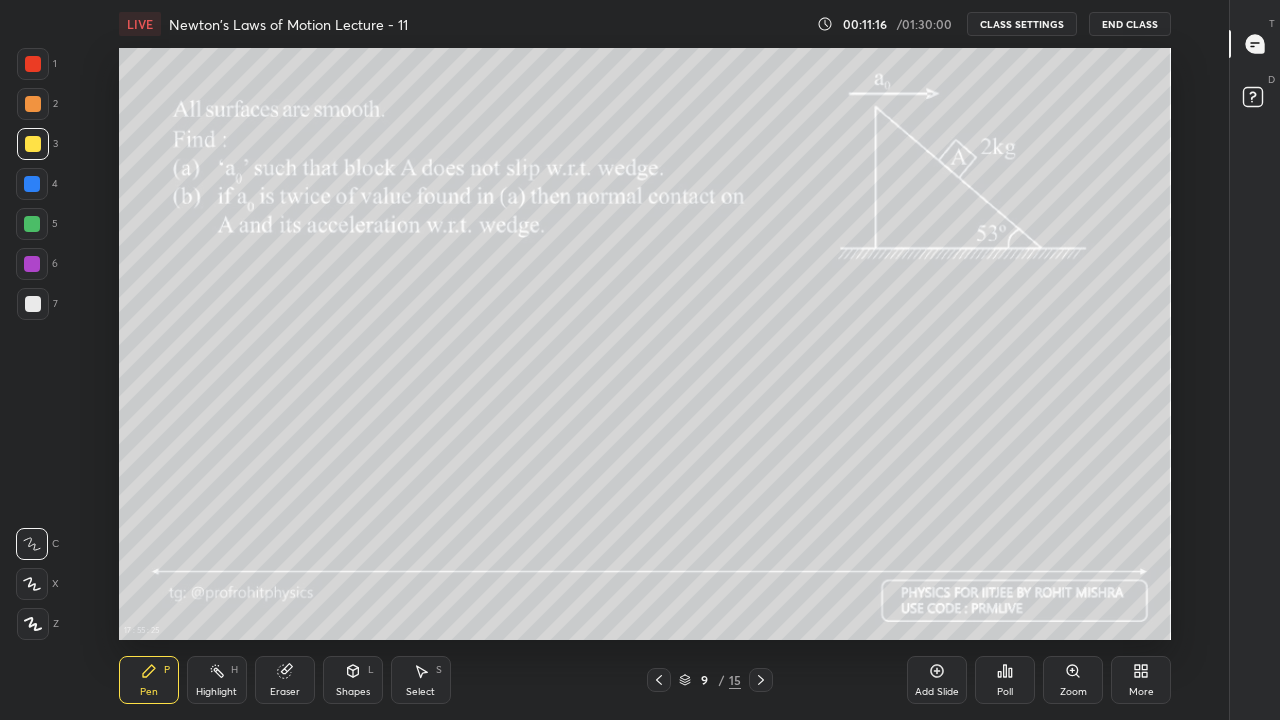 click at bounding box center [32, 224] 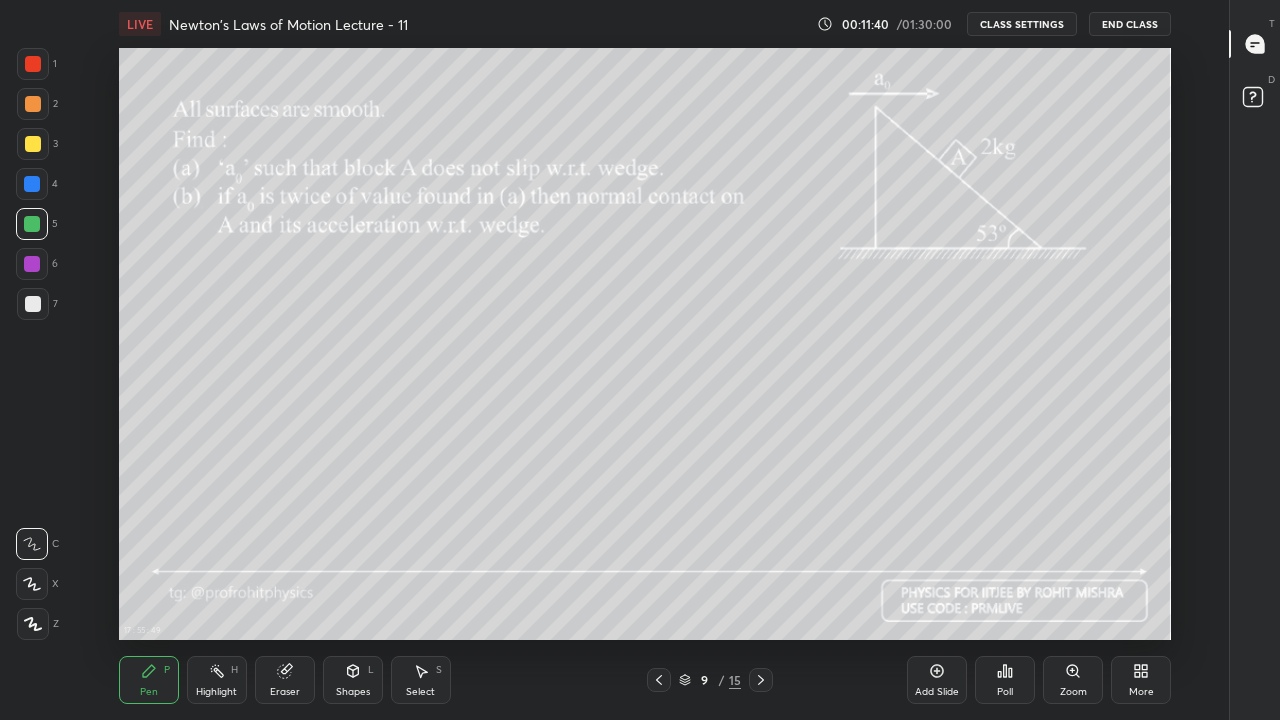 click on "Highlight H" at bounding box center [217, 680] 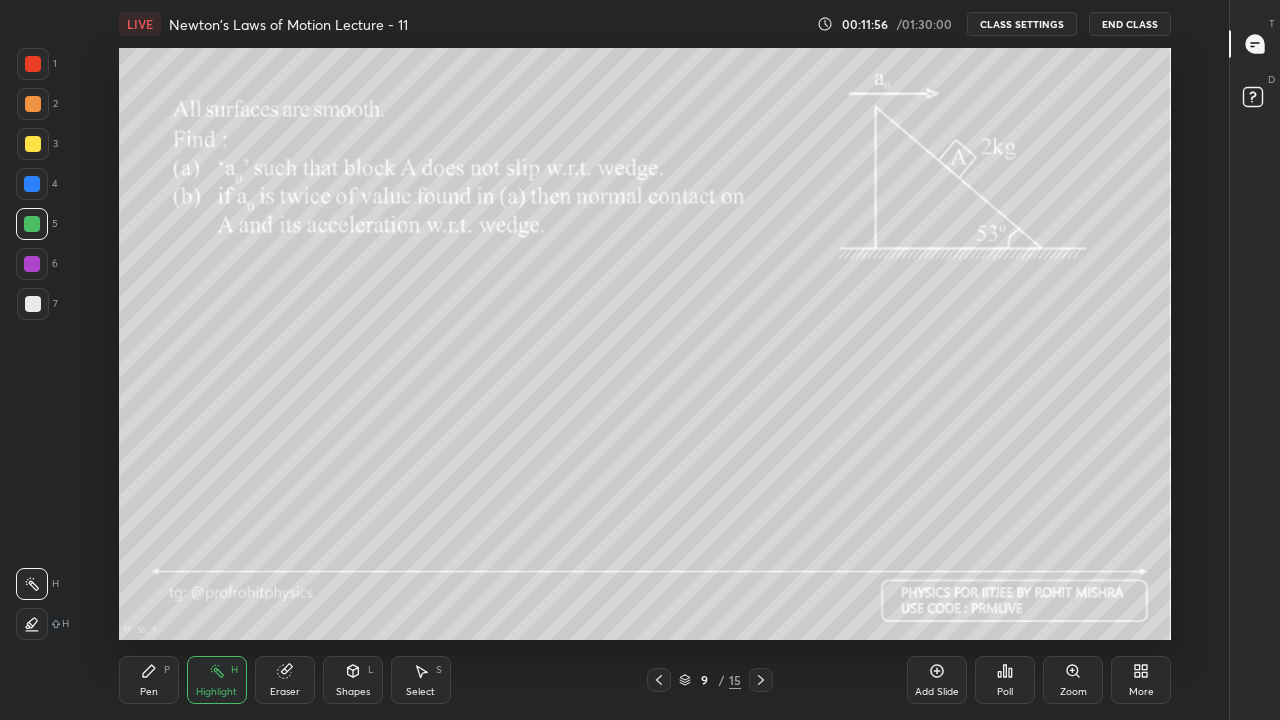 click on "Pen P" at bounding box center [149, 680] 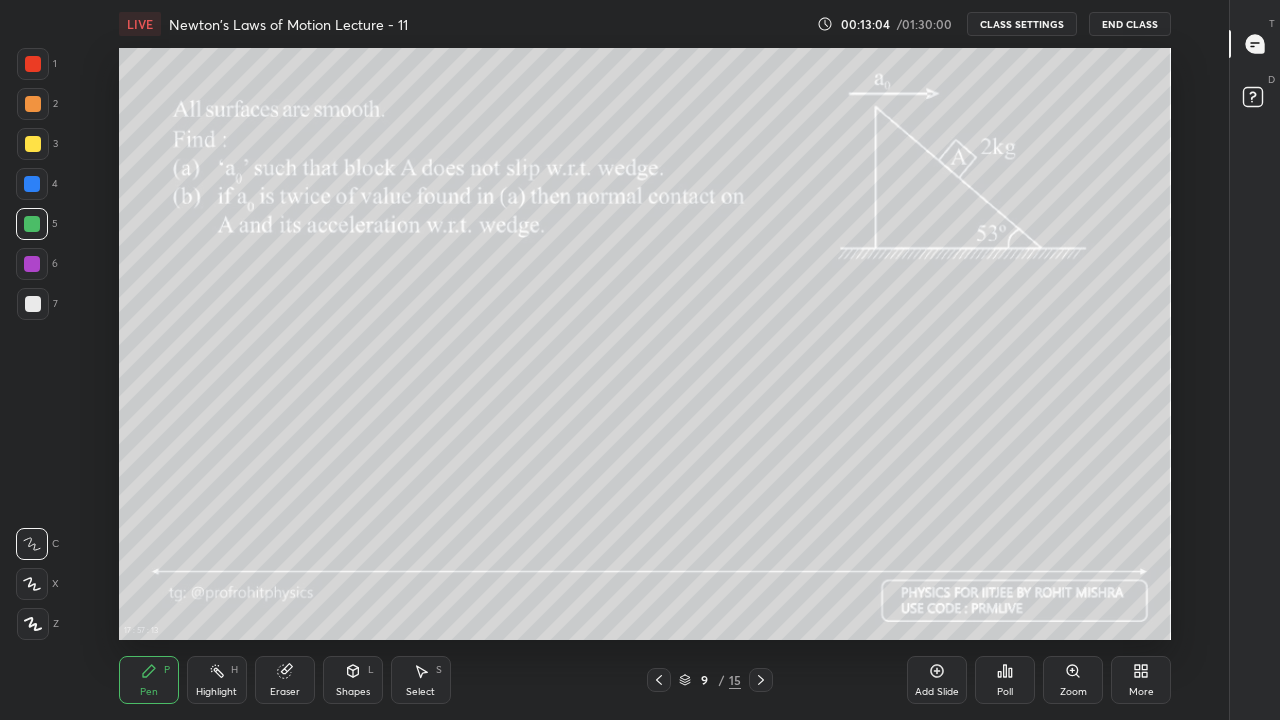 click at bounding box center [33, 304] 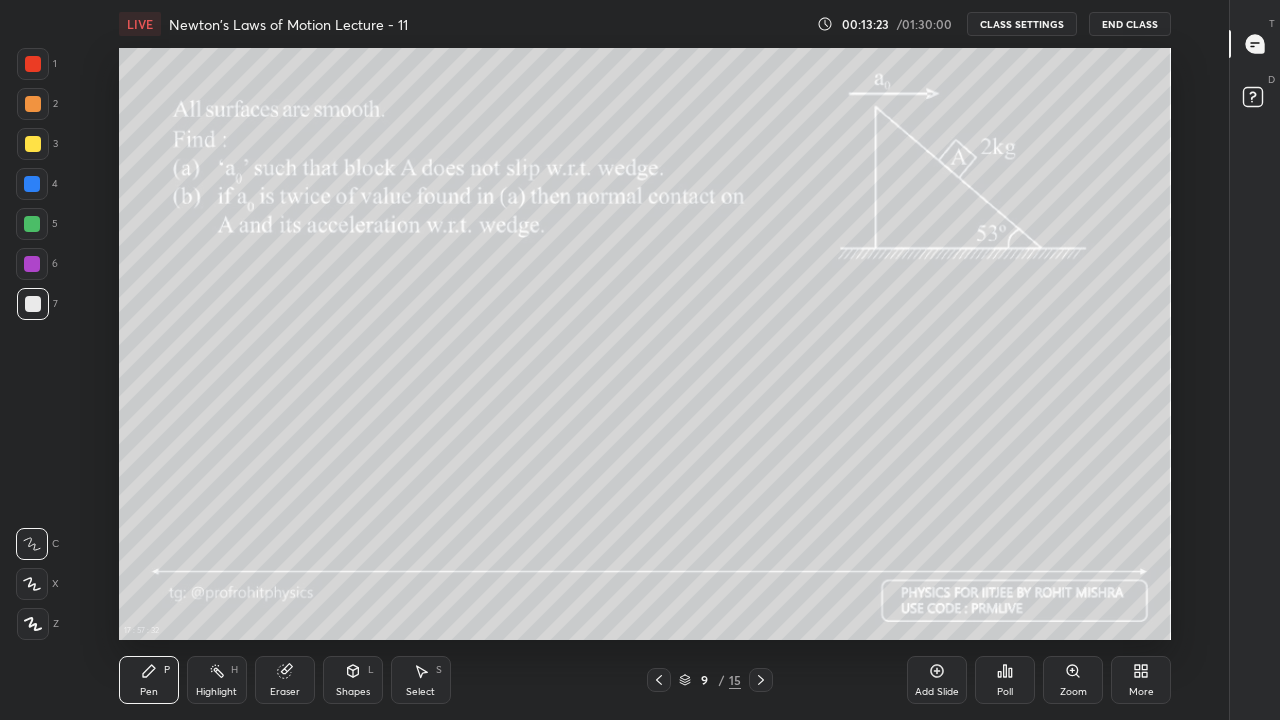 click at bounding box center (32, 224) 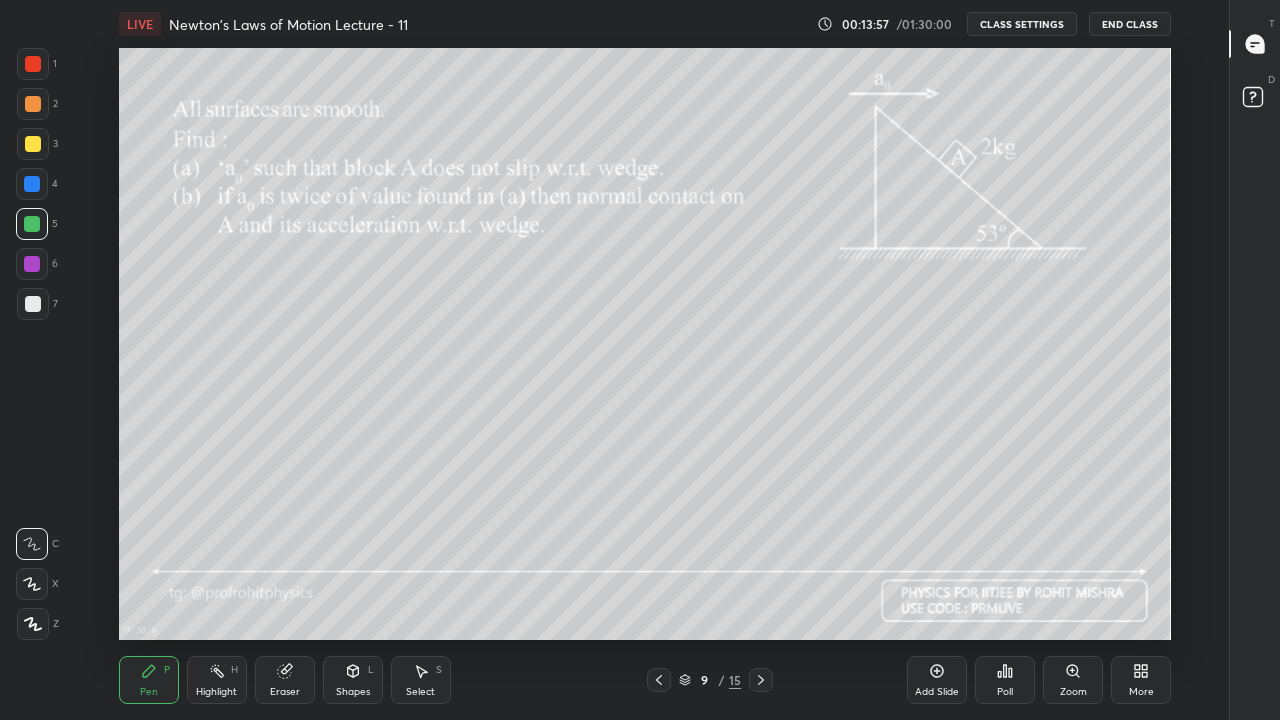 click at bounding box center (33, 304) 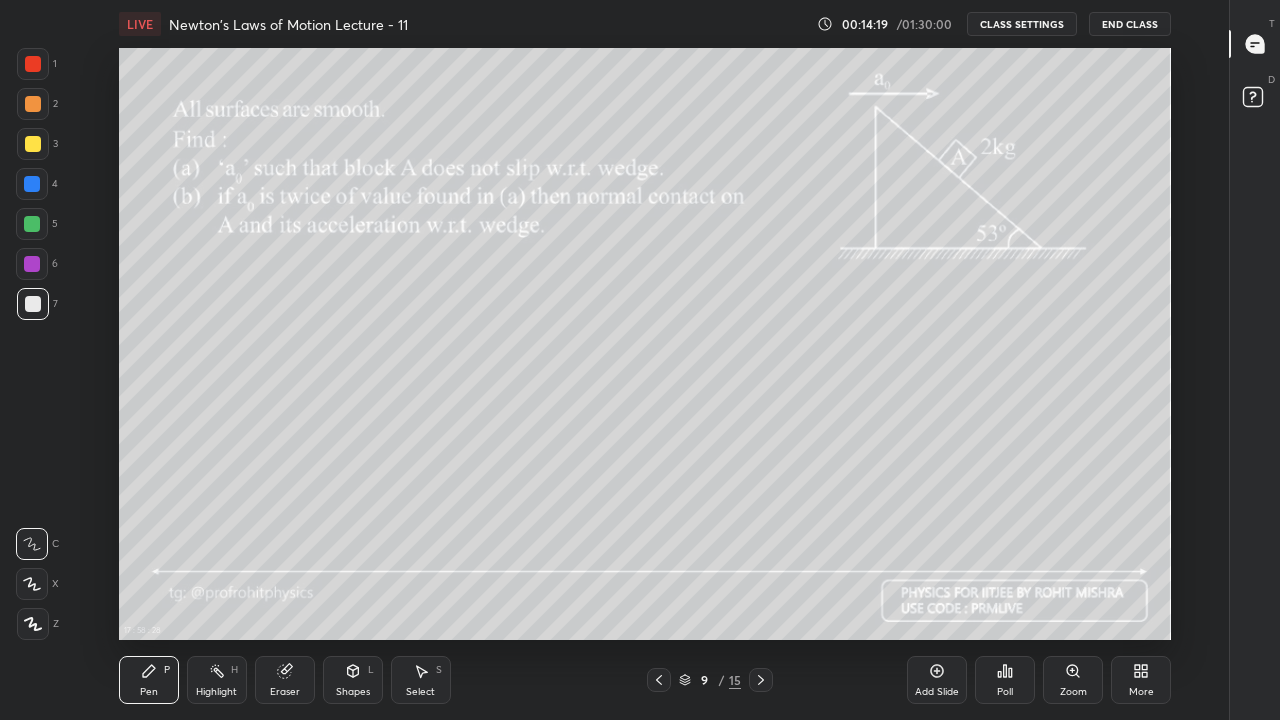 click on "Highlight" at bounding box center [216, 692] 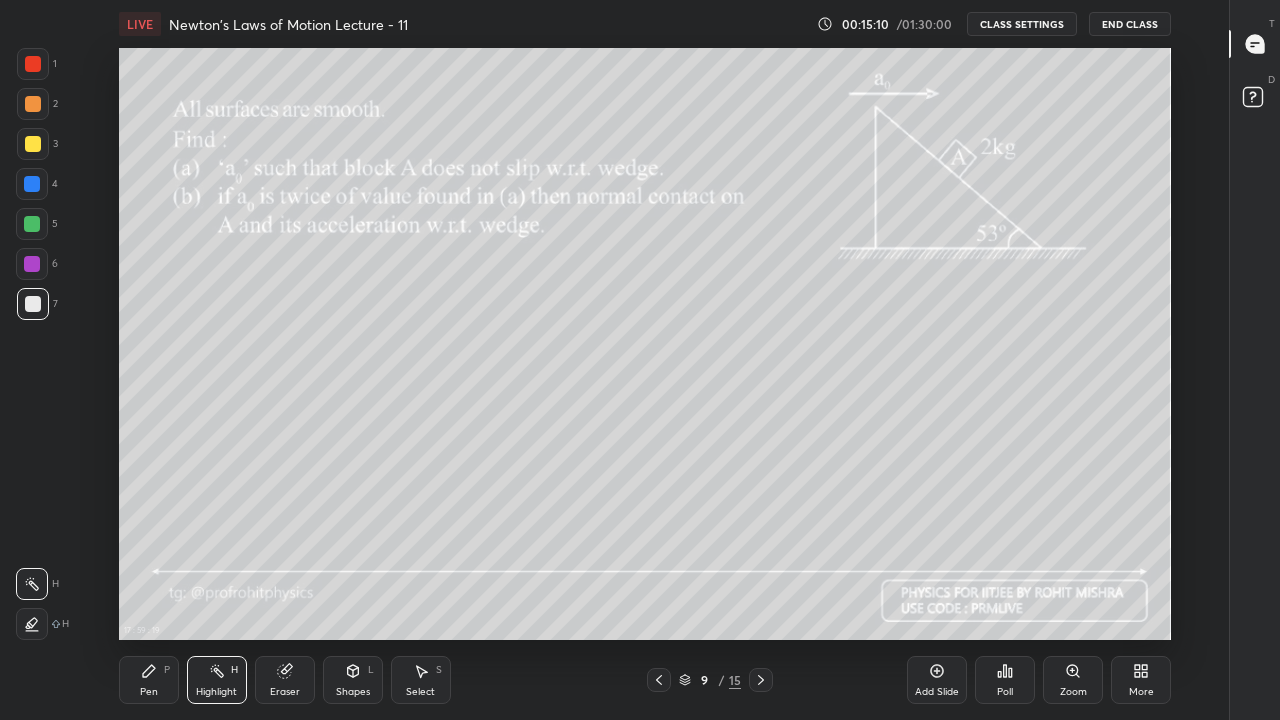 click on "Pen P" at bounding box center [149, 680] 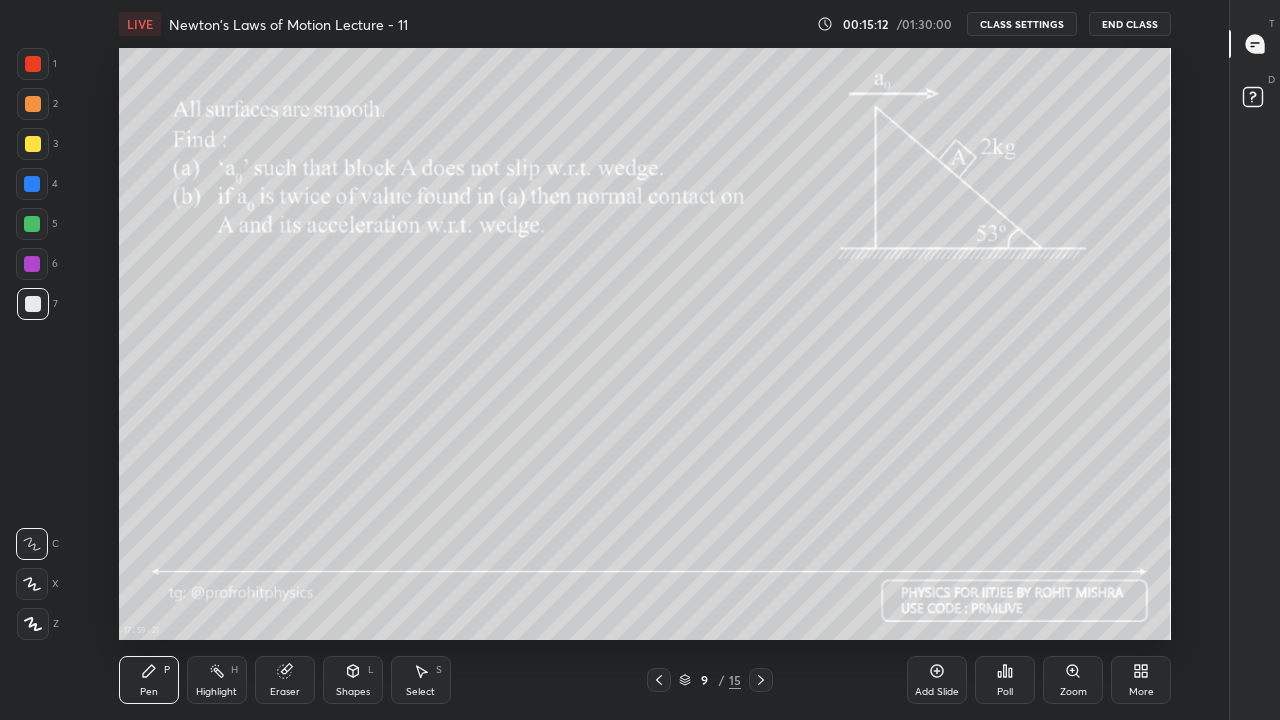 click at bounding box center (33, 144) 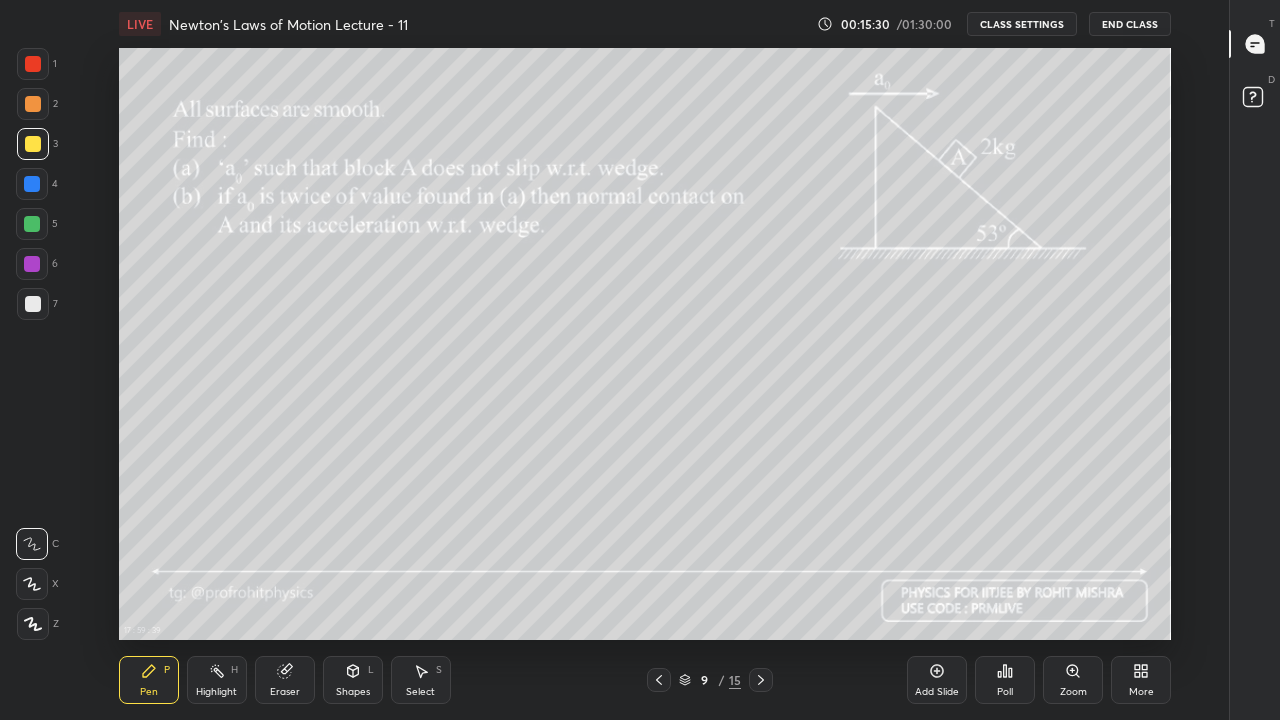 click at bounding box center (32, 224) 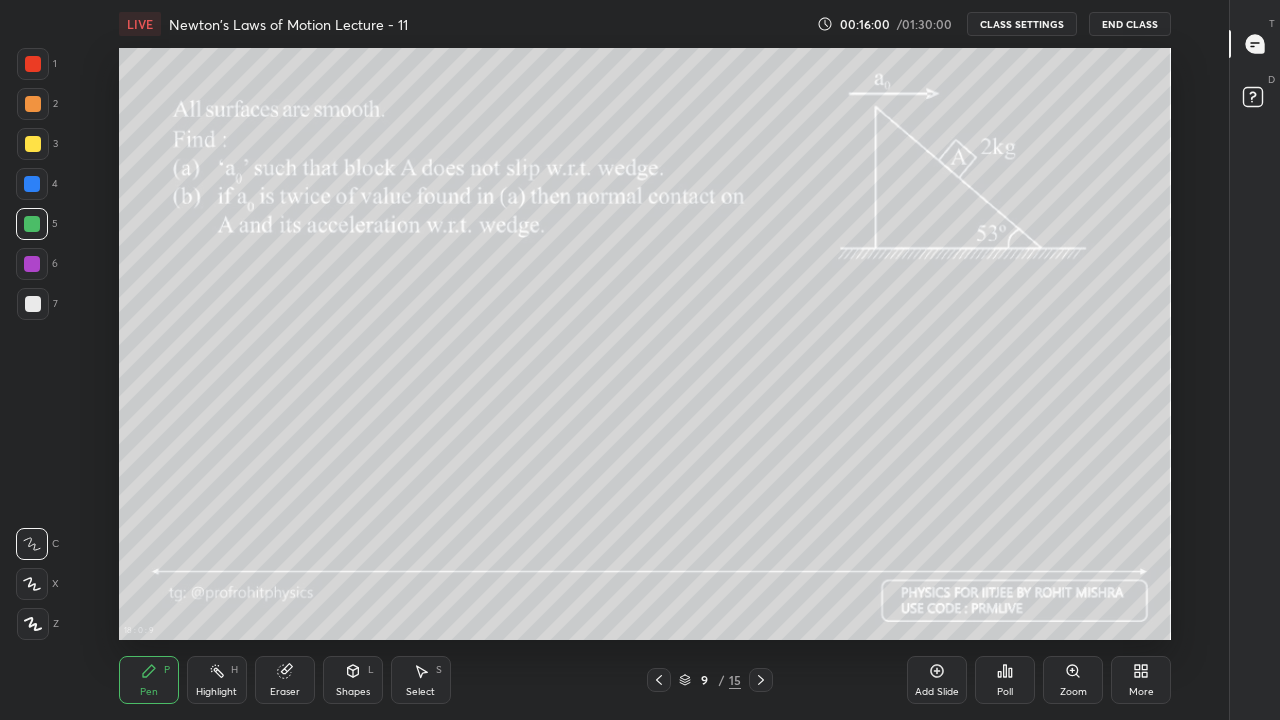 click on "Shapes" at bounding box center [353, 692] 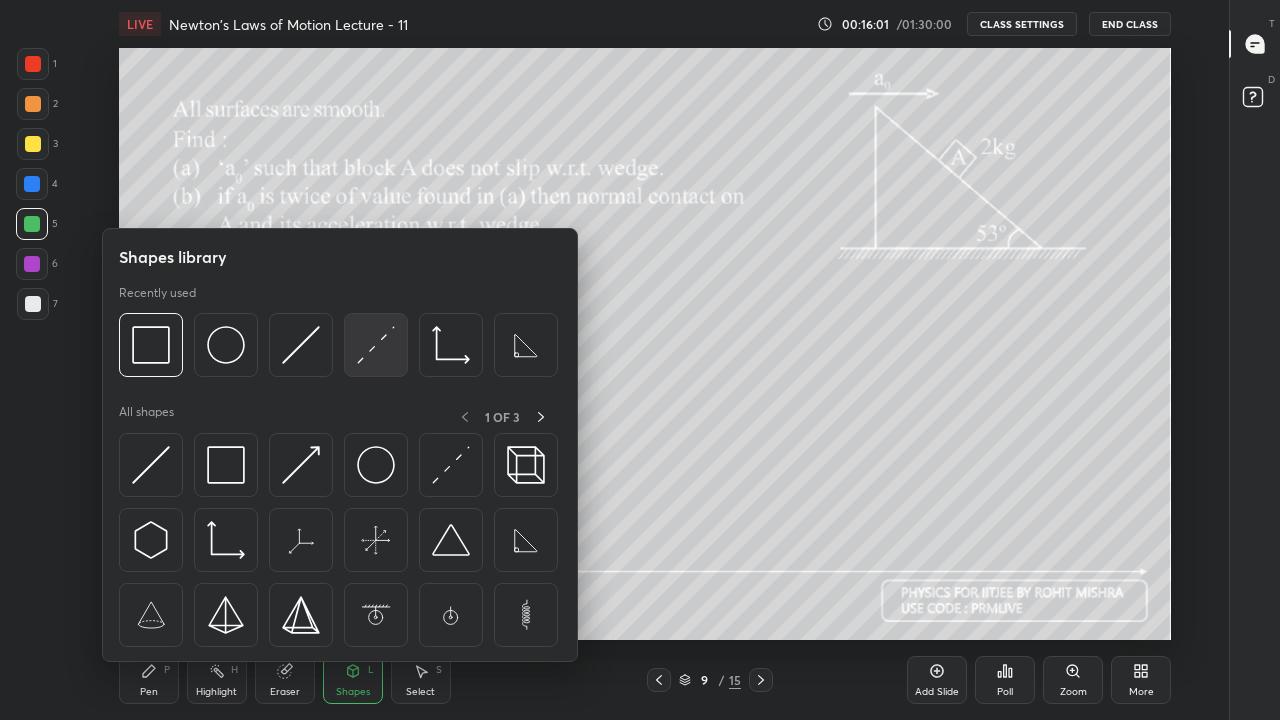 click at bounding box center (376, 345) 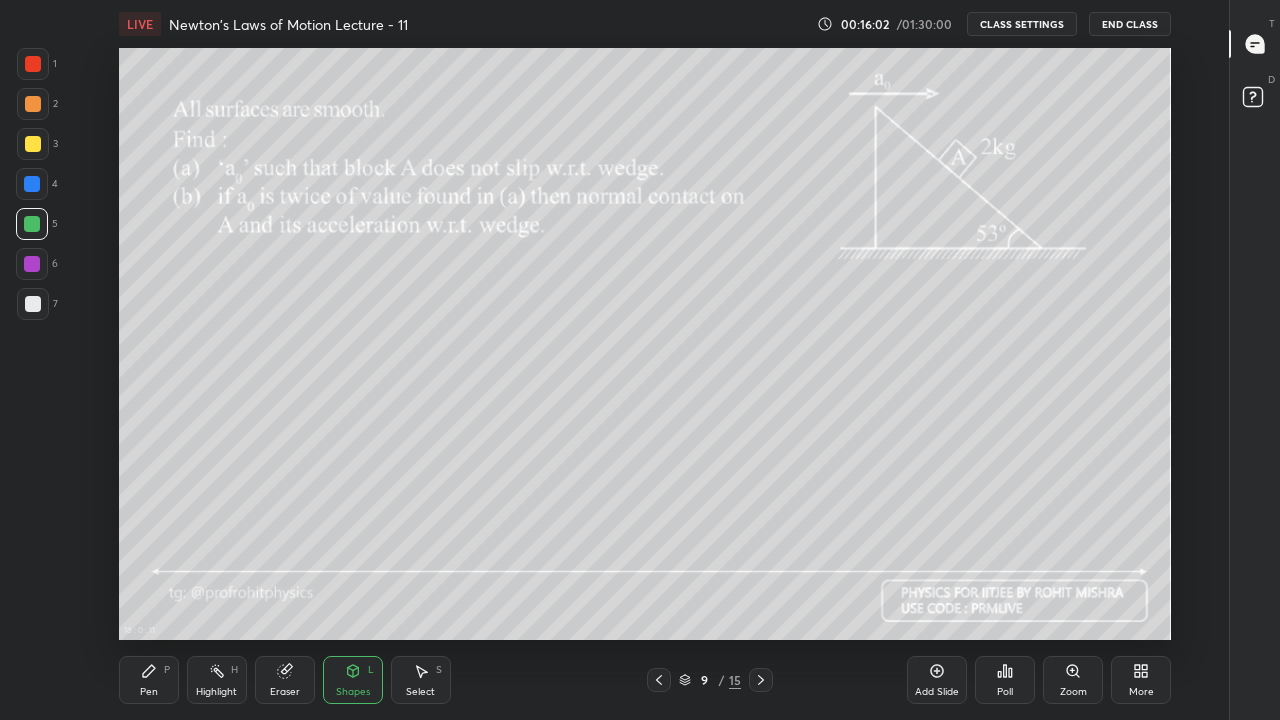 click at bounding box center [33, 304] 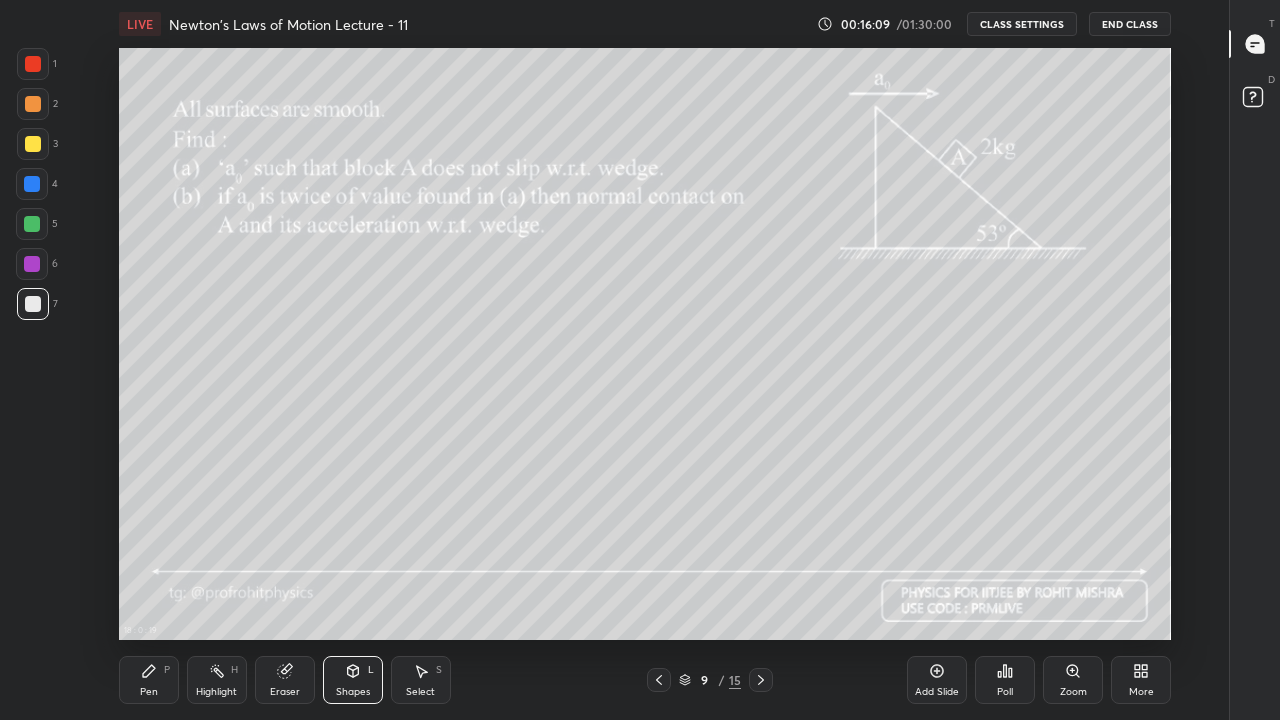 click 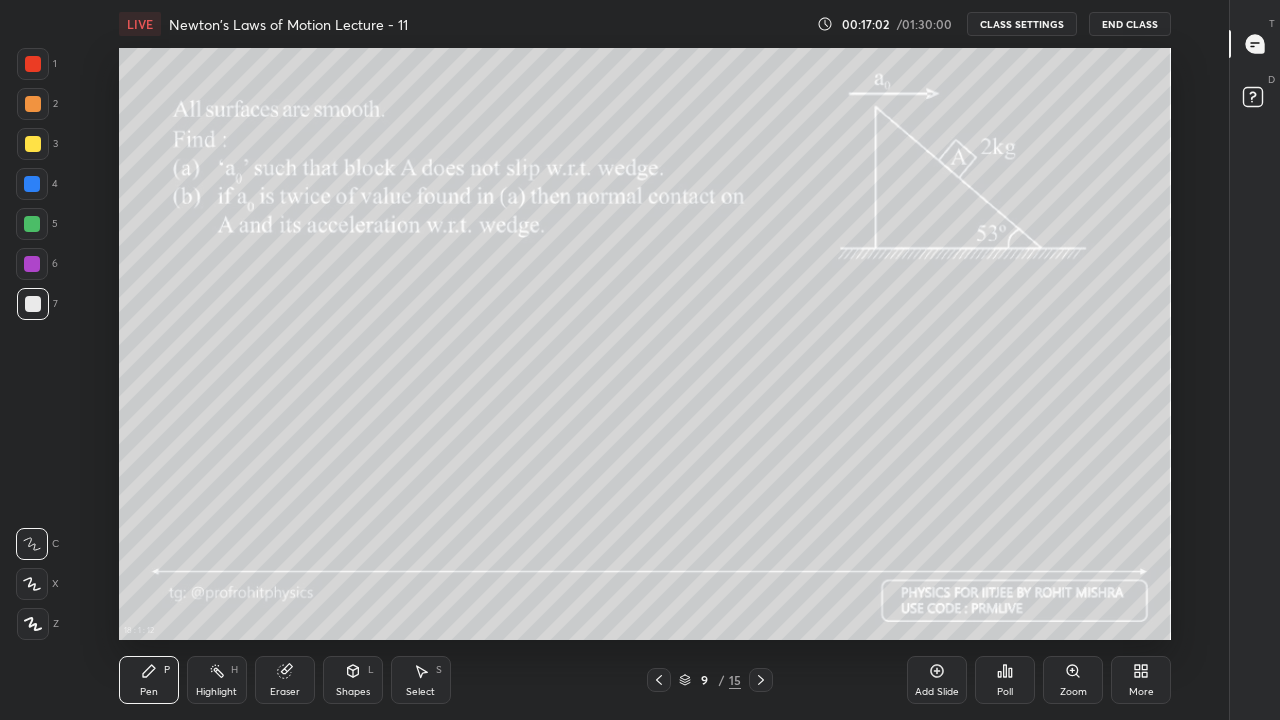 click on "Highlight H" at bounding box center (217, 680) 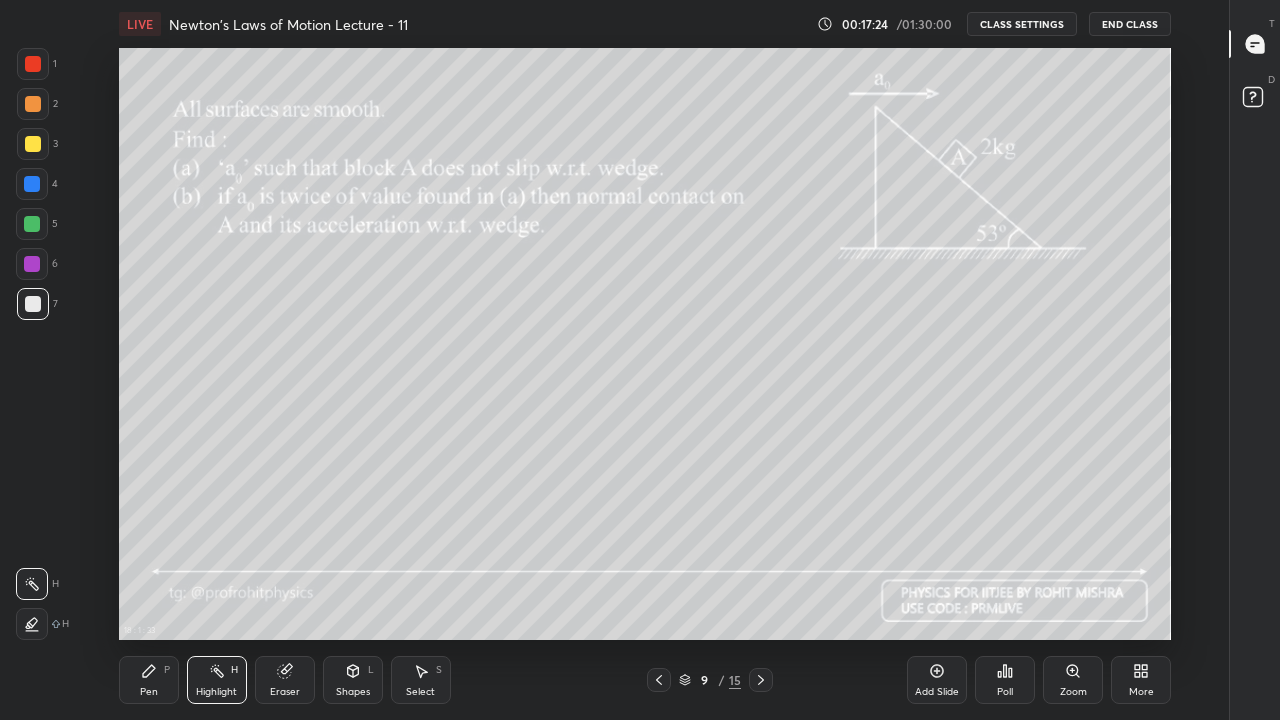 click 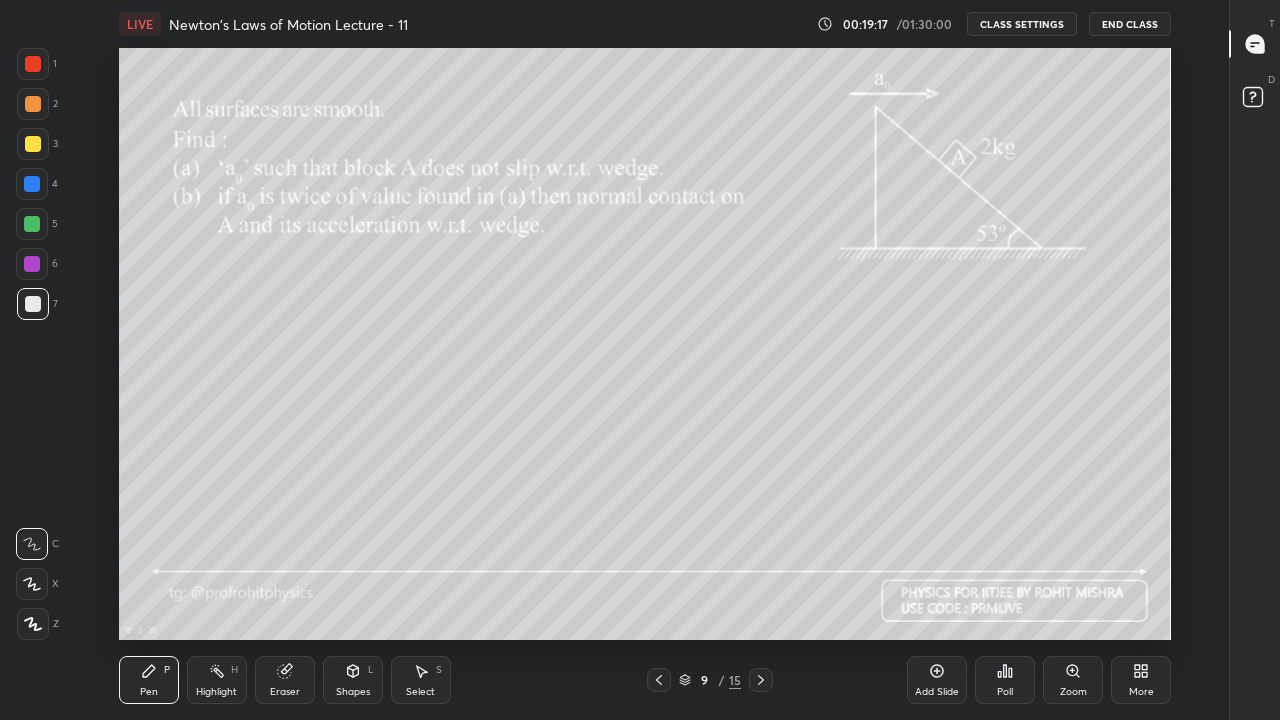 click on "Highlight H" at bounding box center [217, 680] 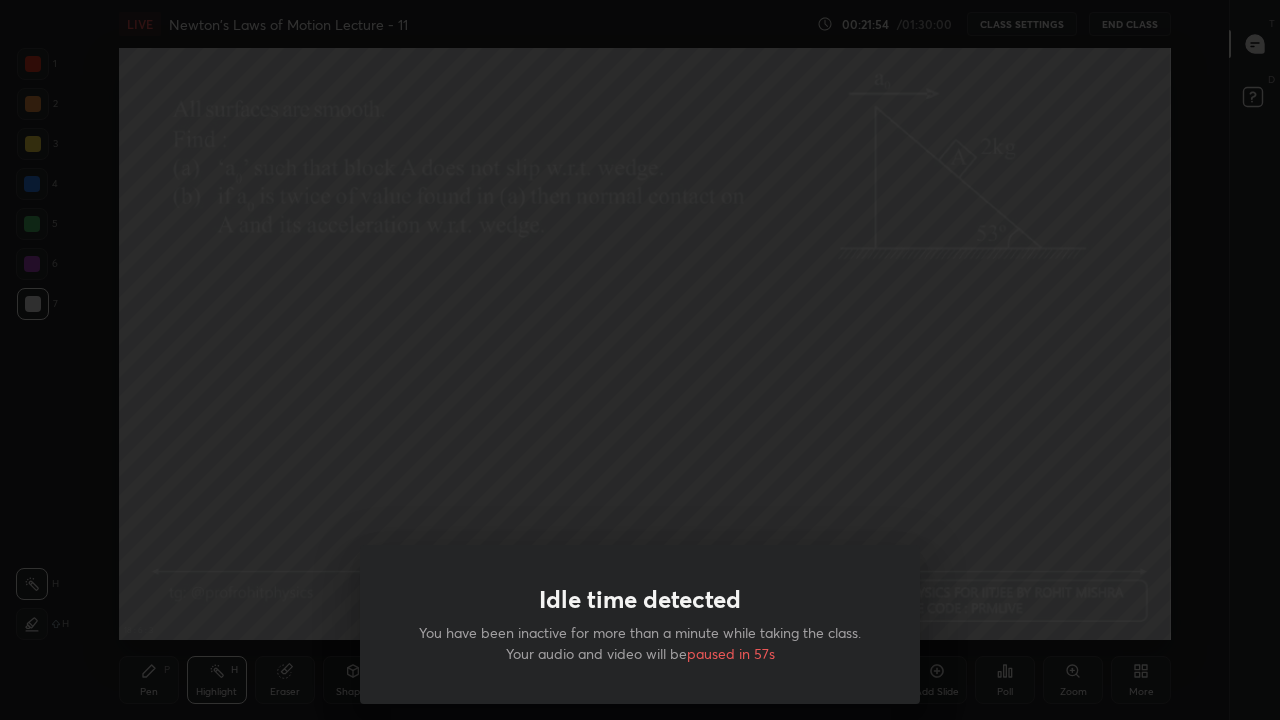 click on "Idle time detected You have been inactive for more than a minute while taking the class. Your audio and video will be  paused in 57s" at bounding box center (640, 360) 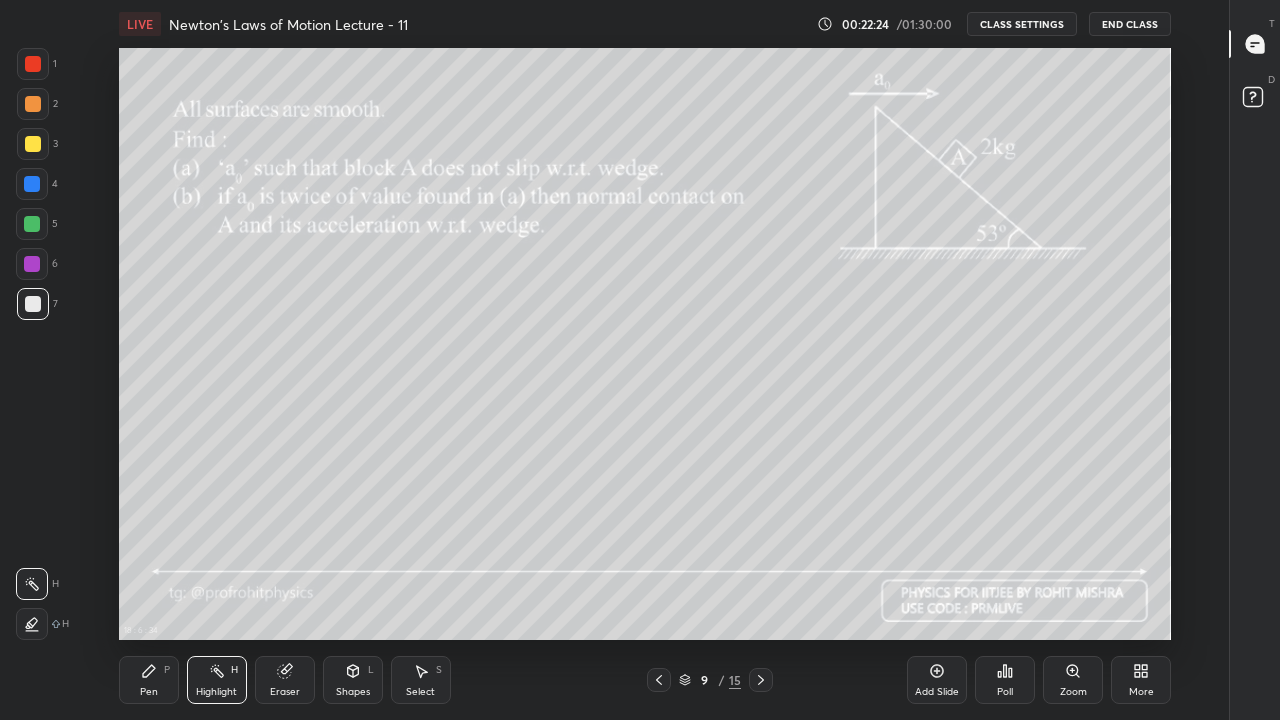 click 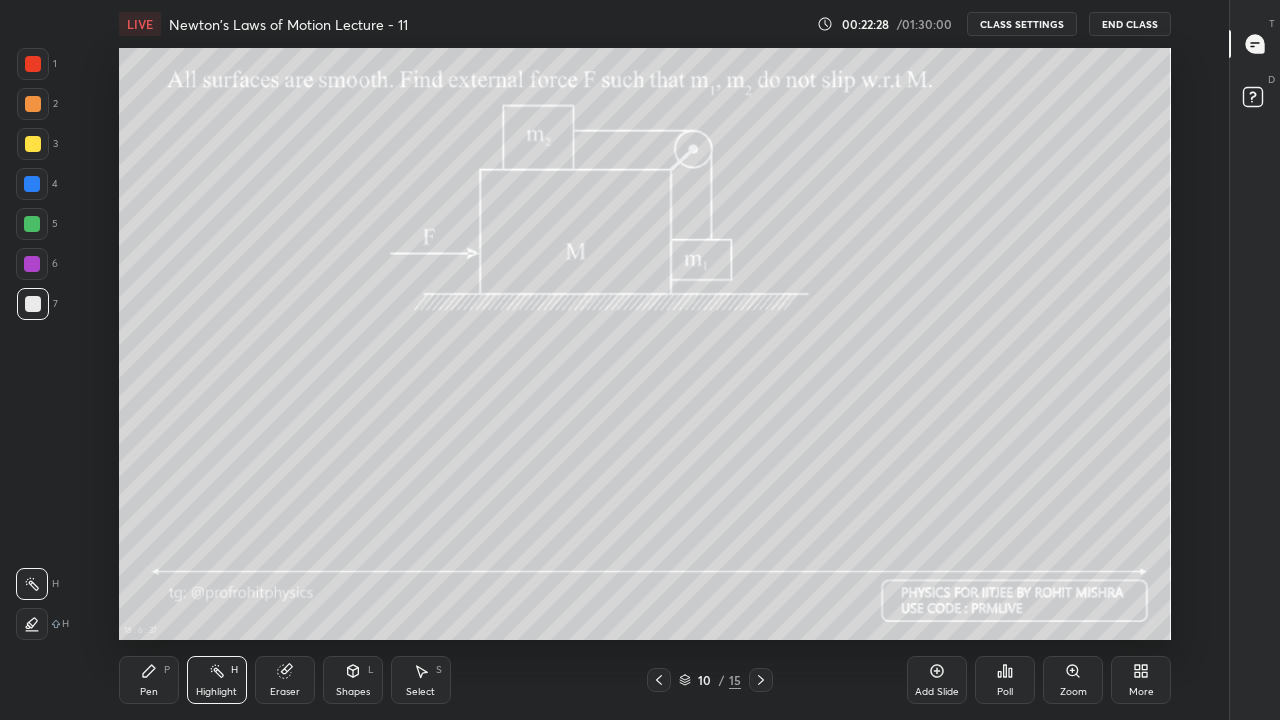 click 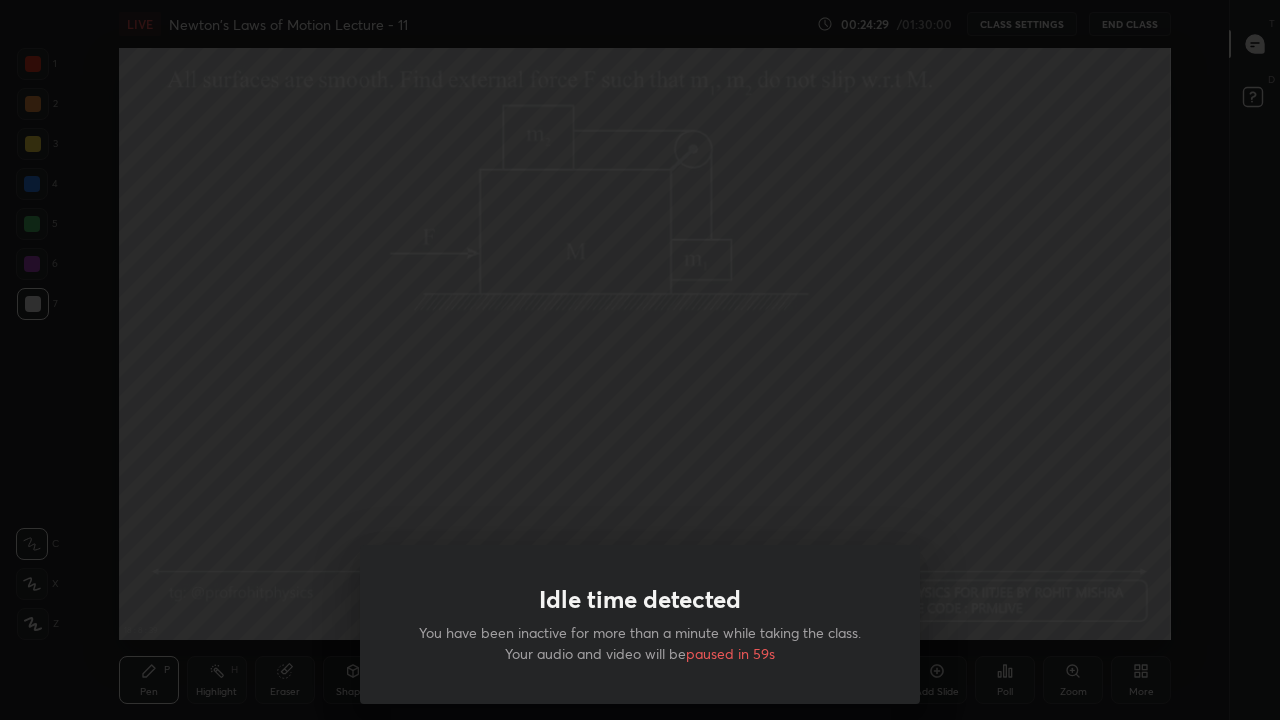click on "Idle time detected You have been inactive for more than a minute while taking the class. Your audio and video will be  paused in 59s" at bounding box center [640, 360] 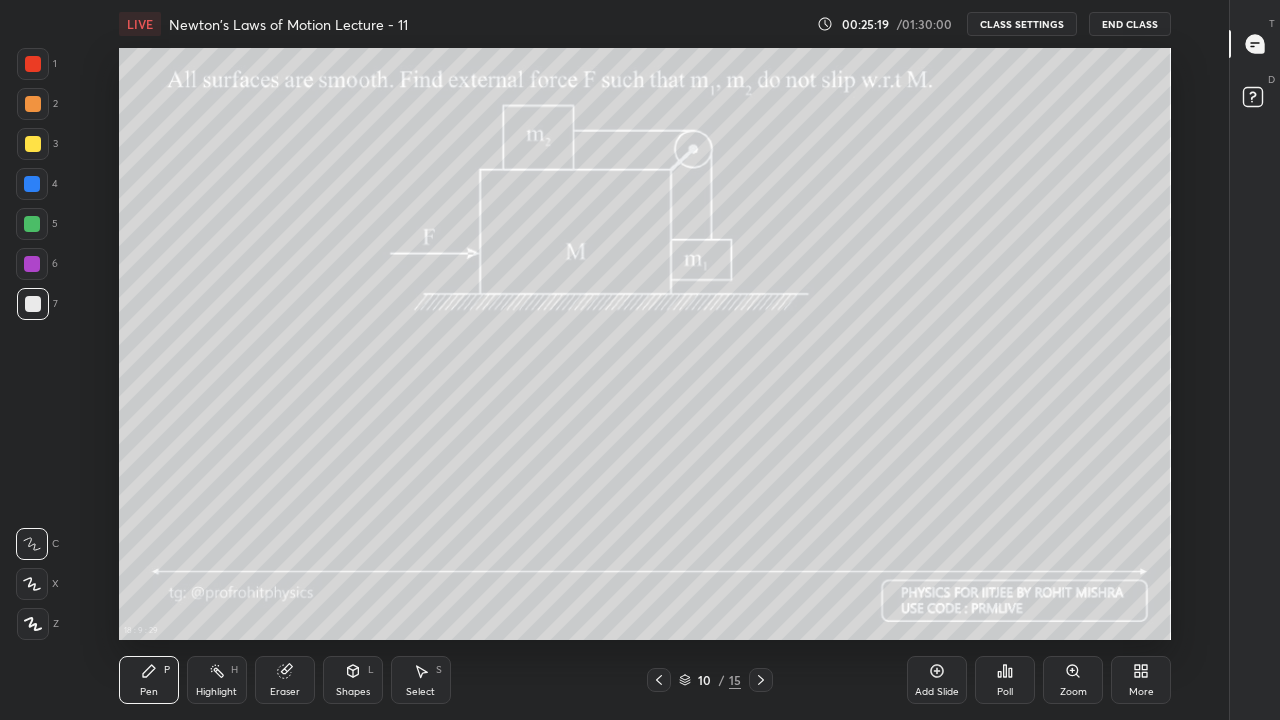 click at bounding box center (33, 144) 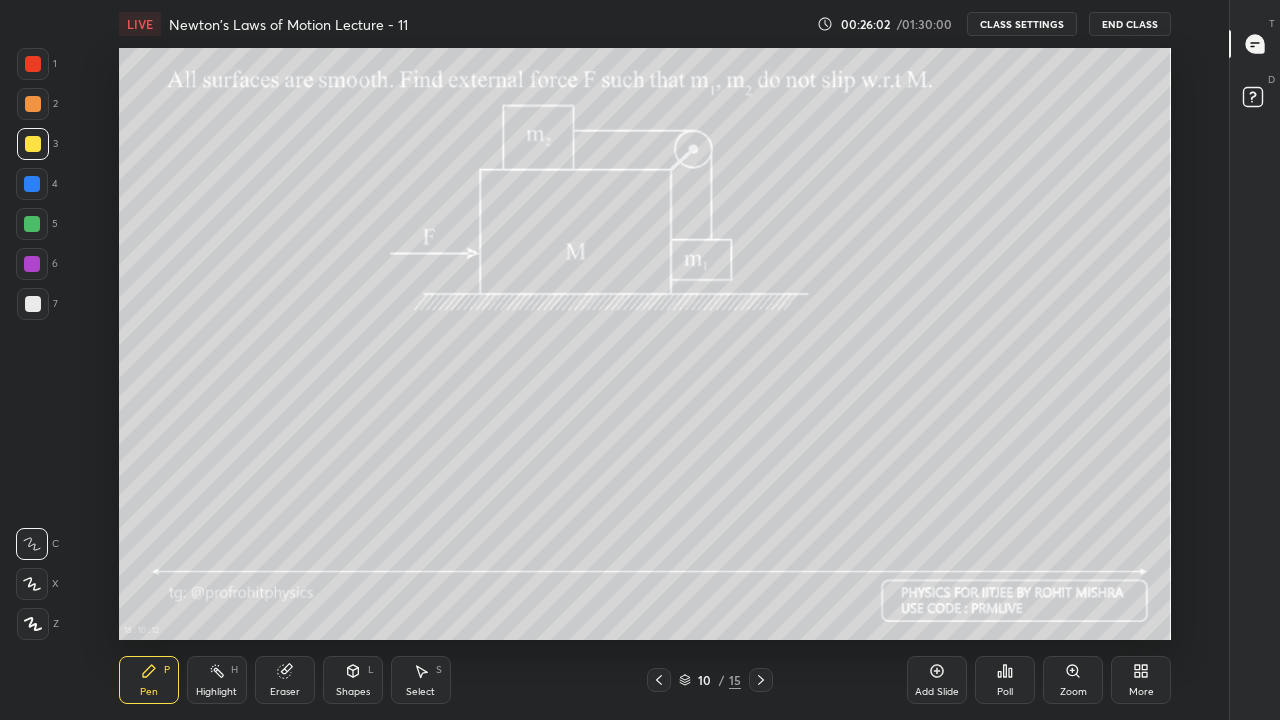 click at bounding box center [32, 184] 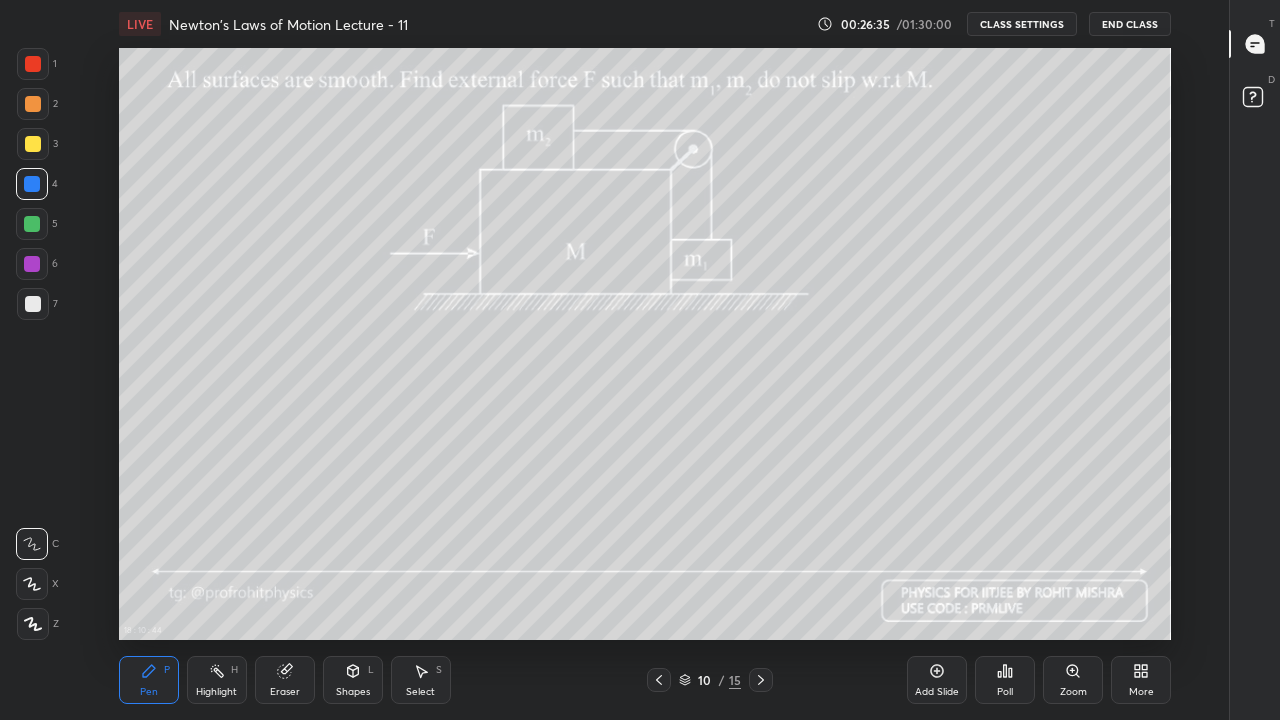 click at bounding box center (32, 224) 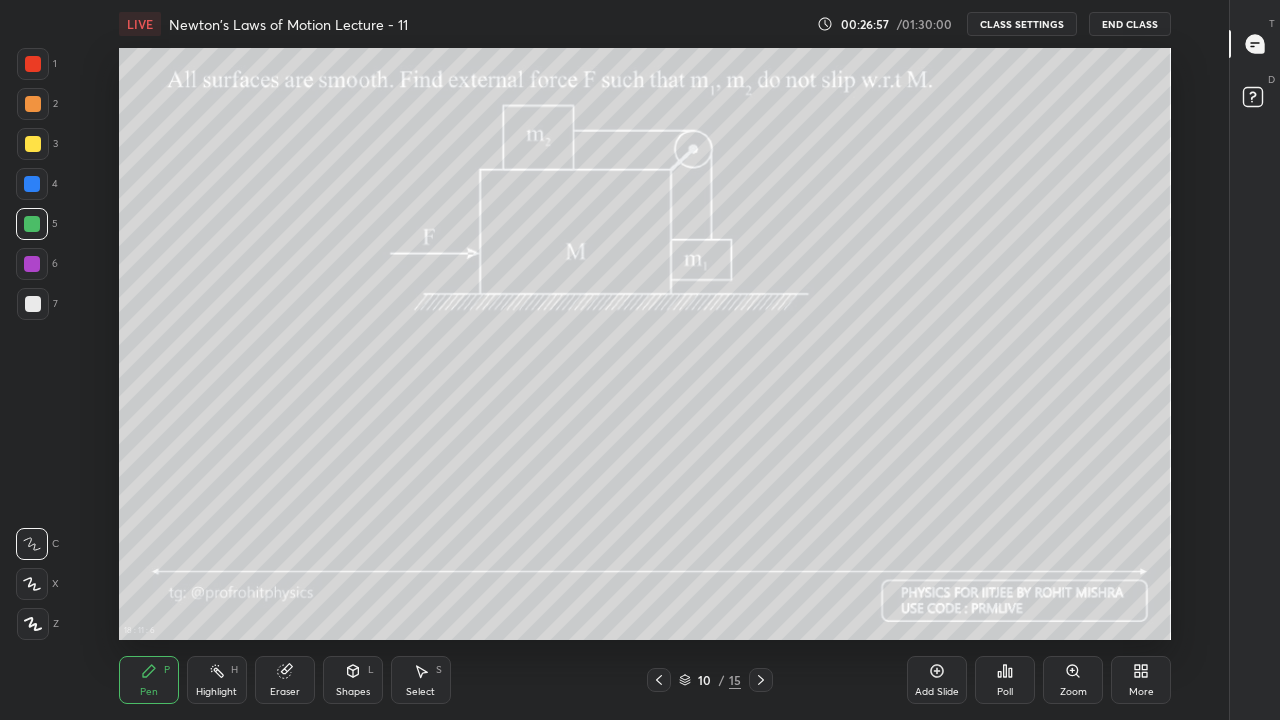 click at bounding box center (33, 304) 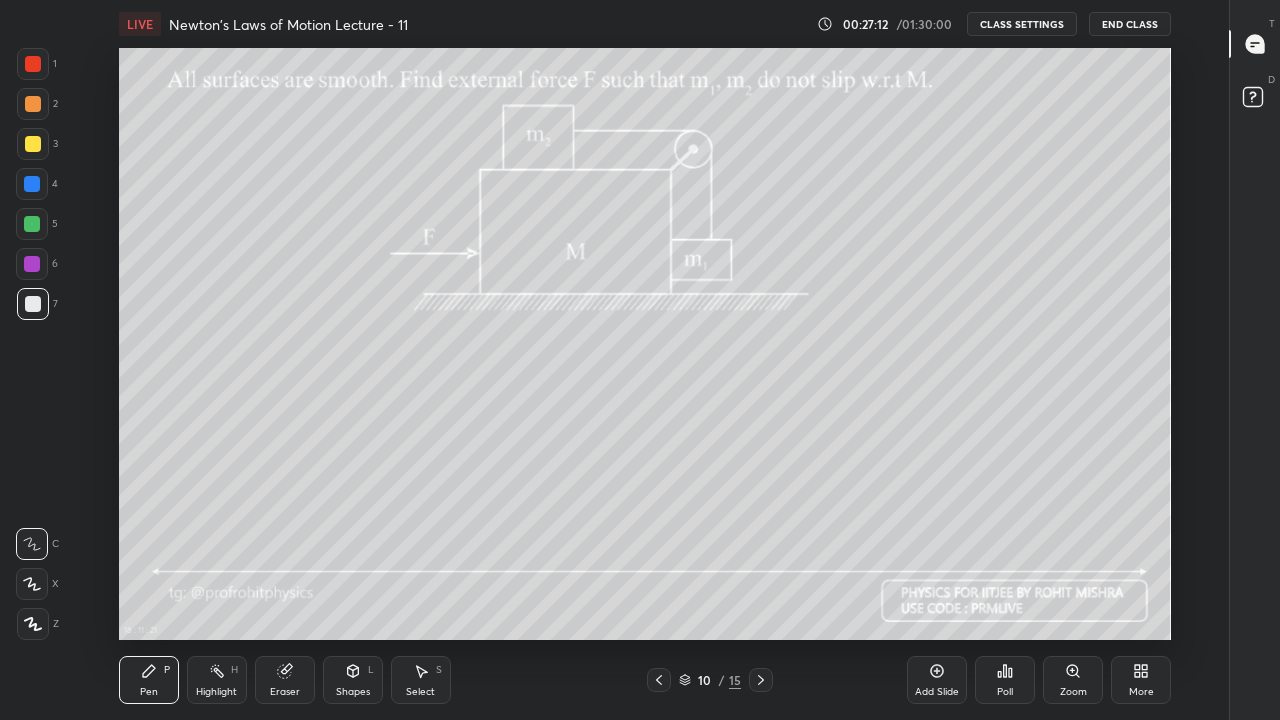 click 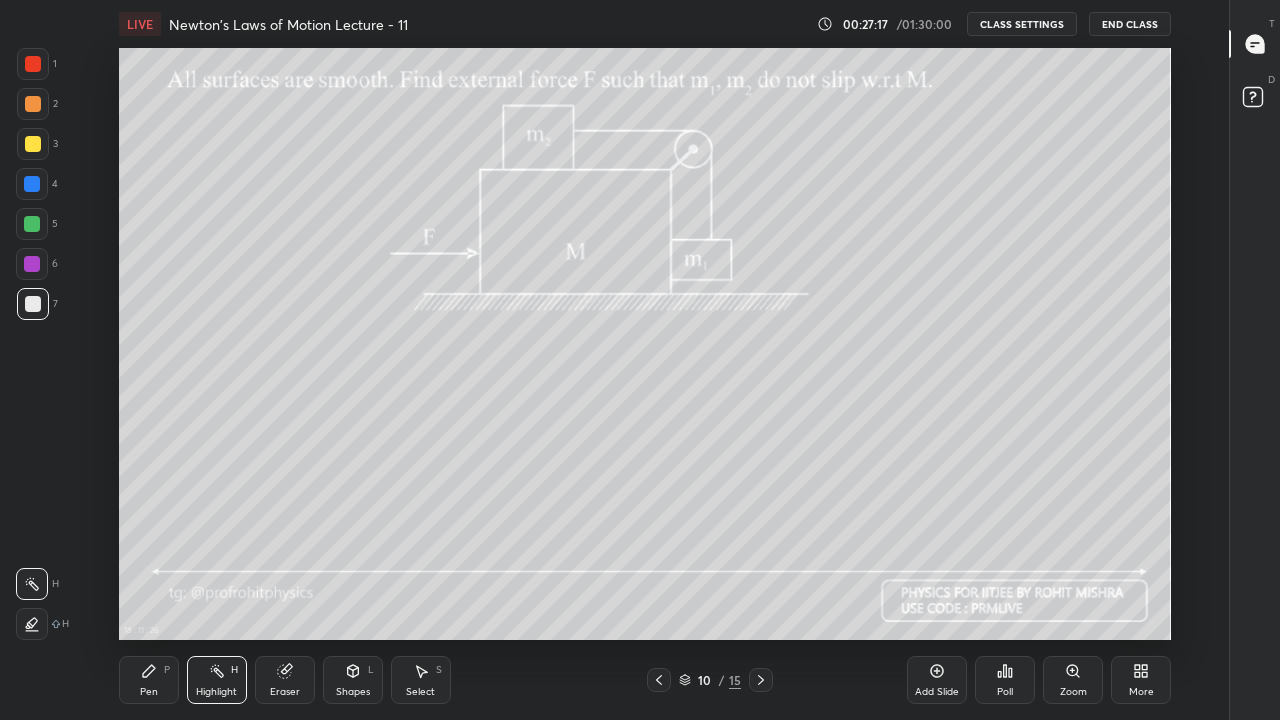click on "Pen P" at bounding box center [149, 680] 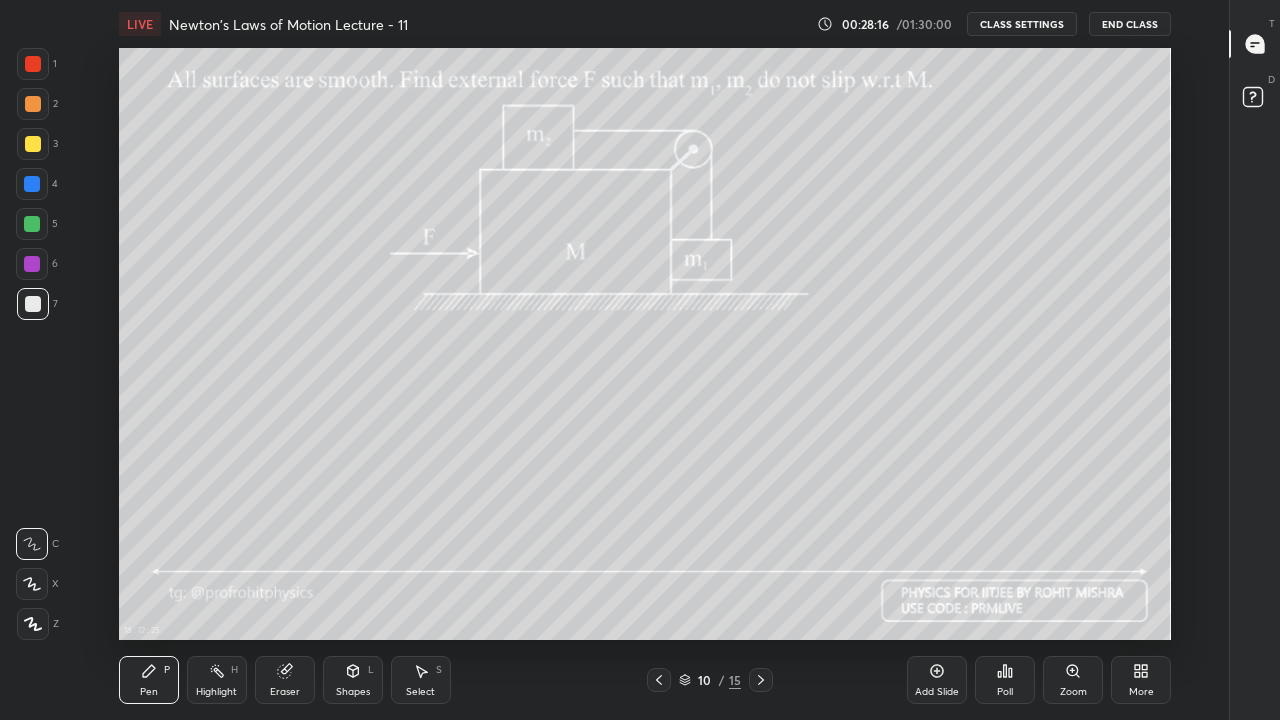 click at bounding box center (32, 224) 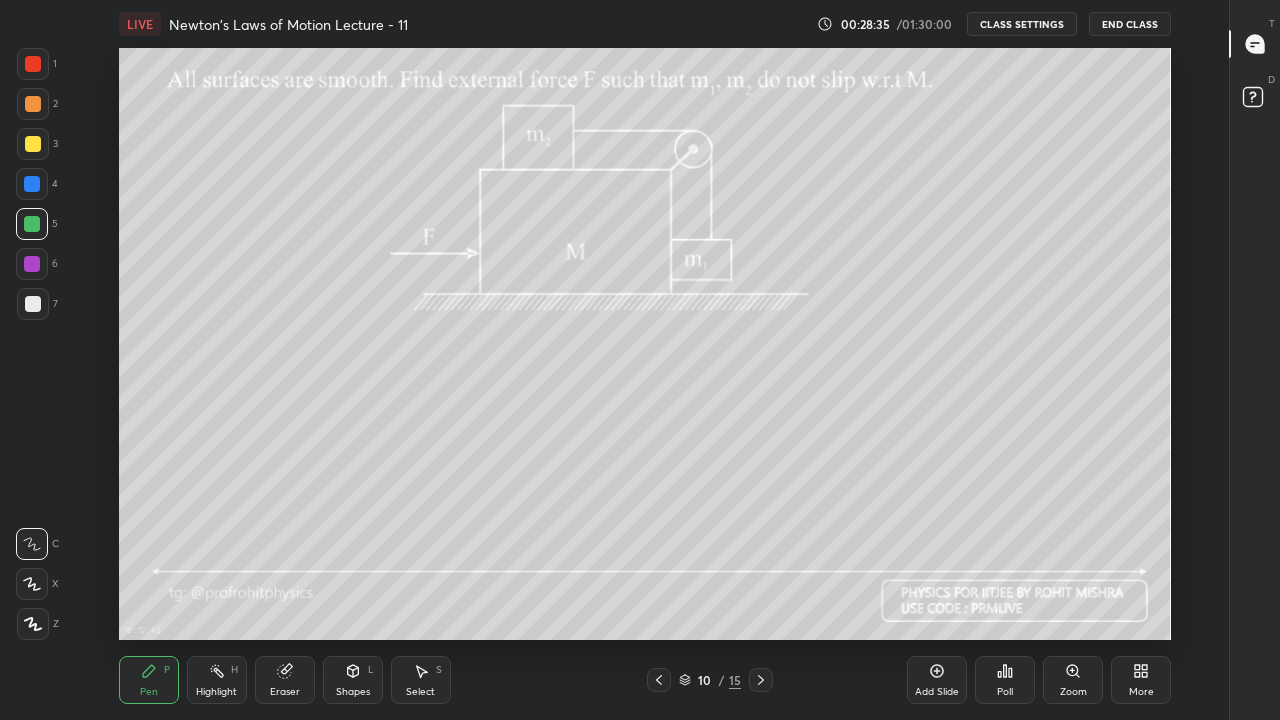 click at bounding box center (33, 304) 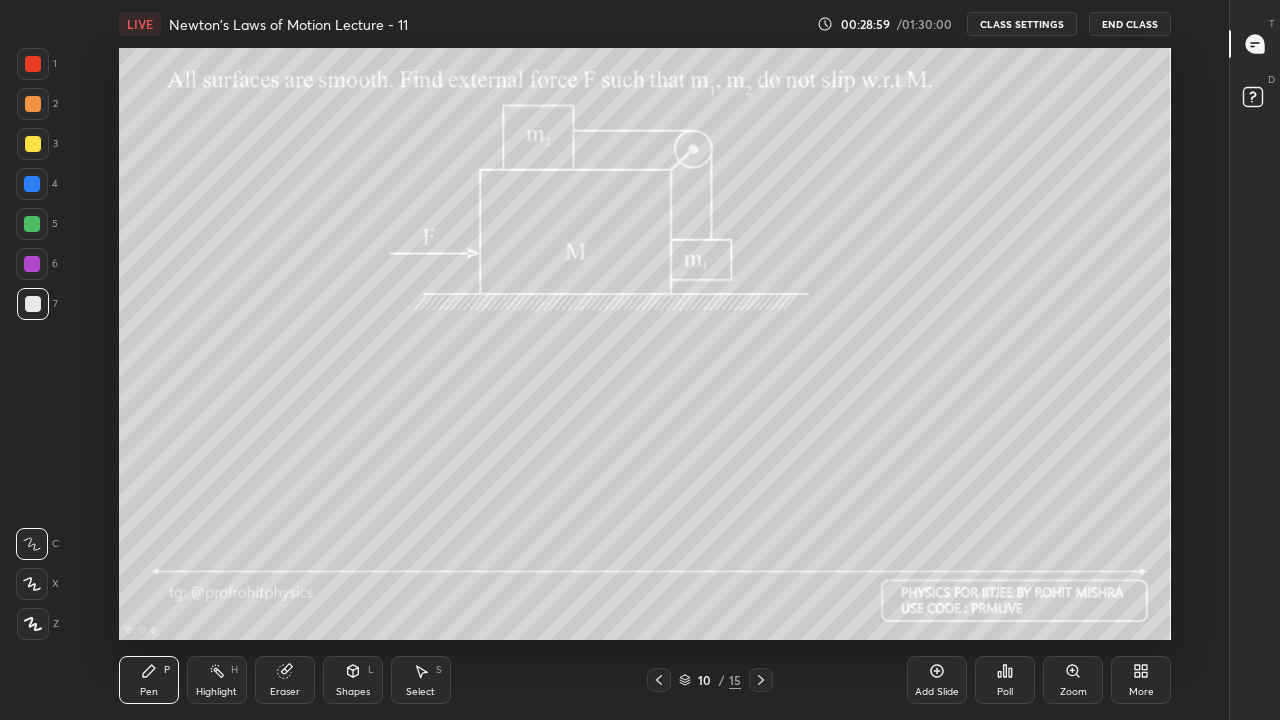 click on "Highlight H" at bounding box center (217, 680) 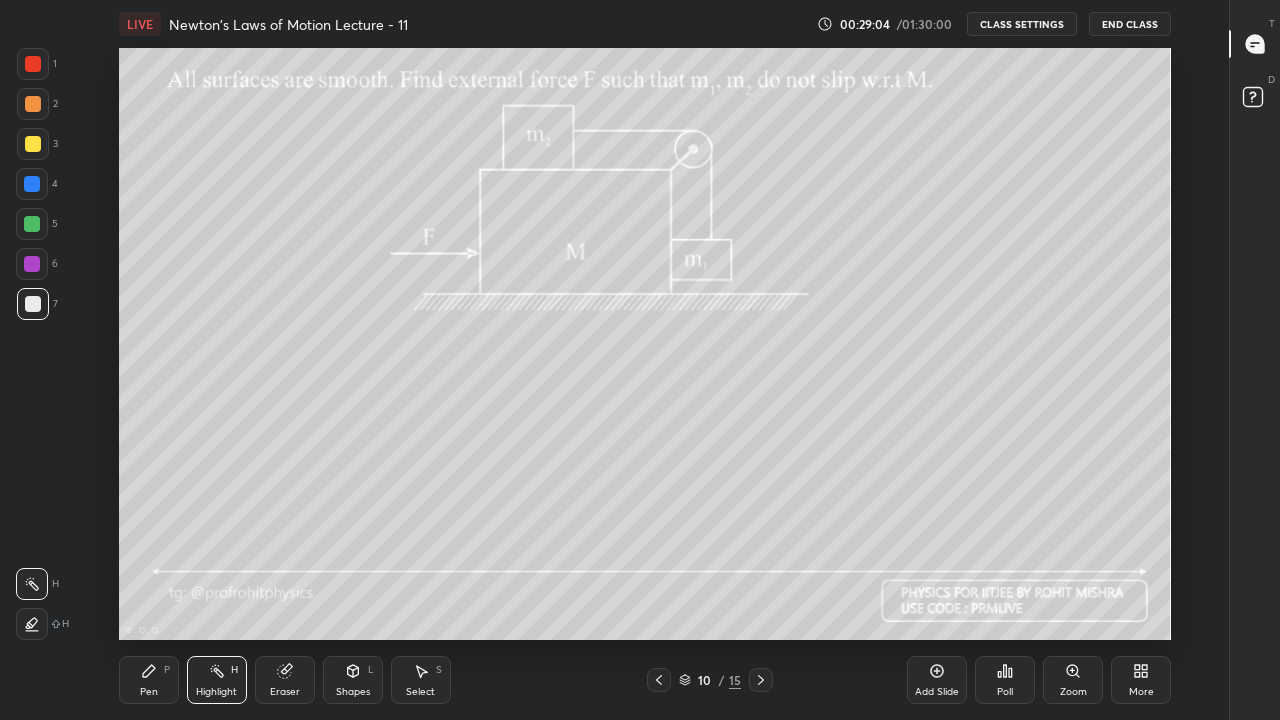 click on "Pen P" at bounding box center (149, 680) 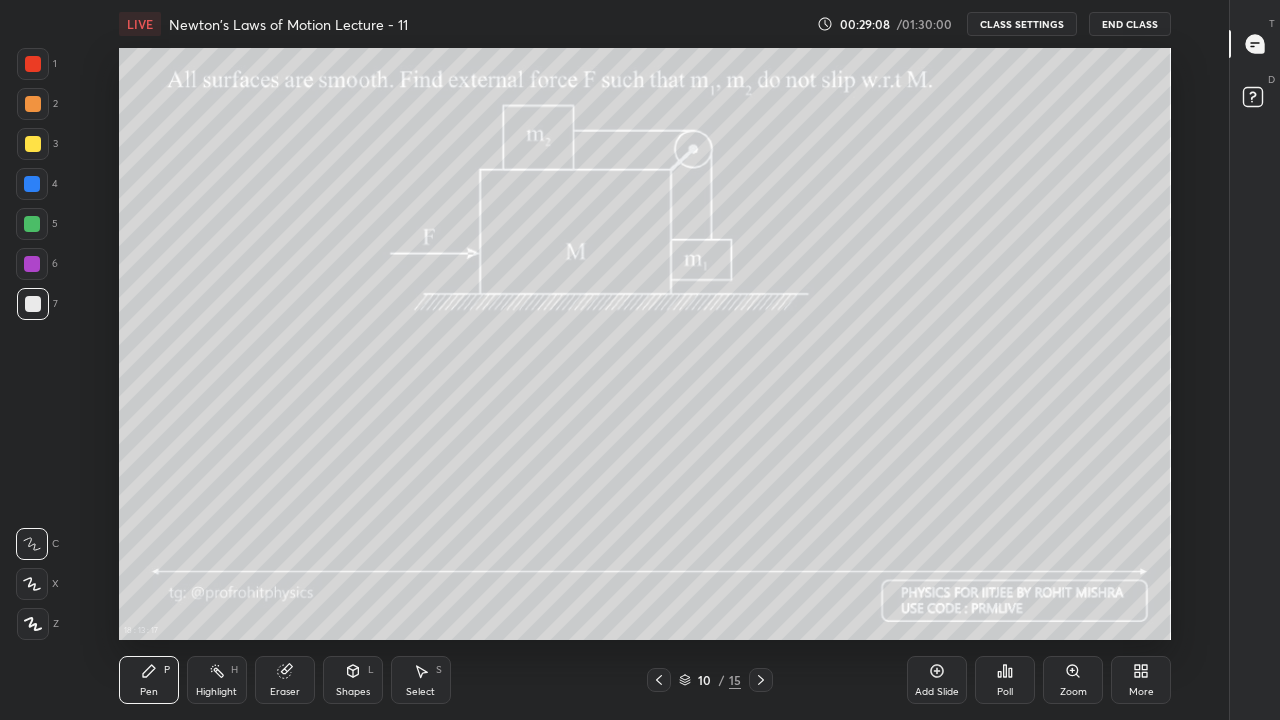 click on "Highlight" at bounding box center [216, 692] 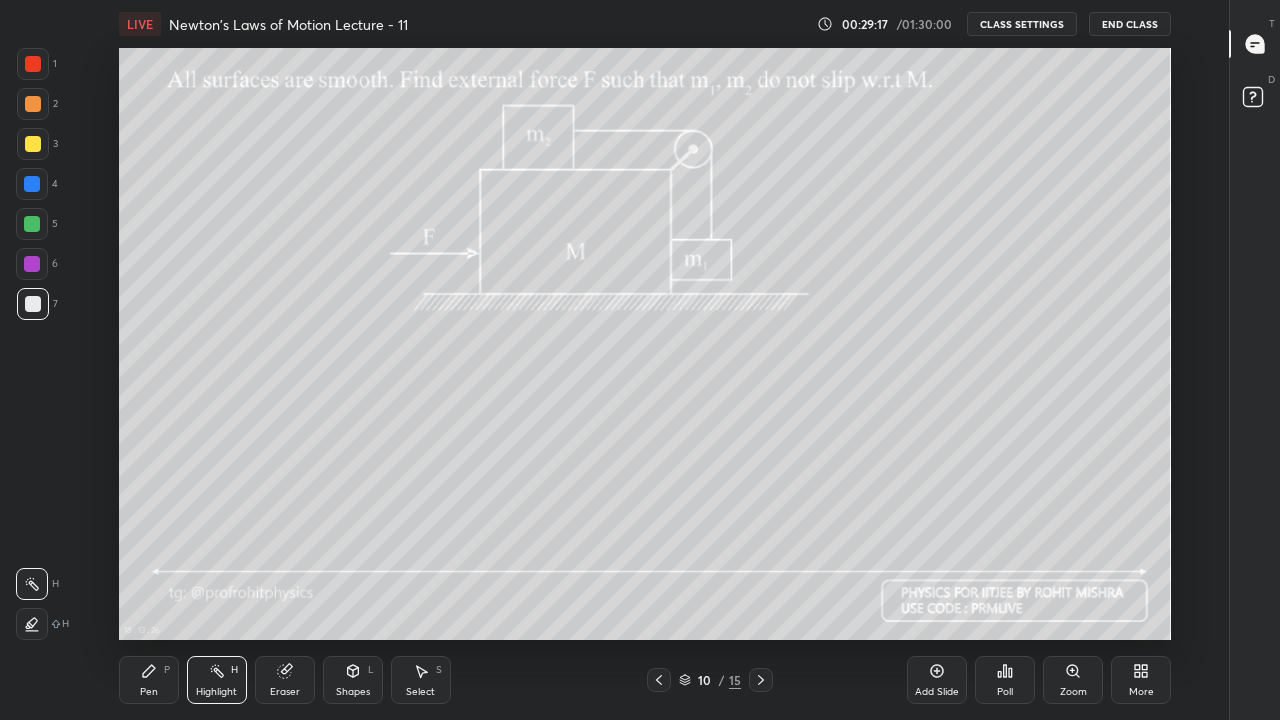 click 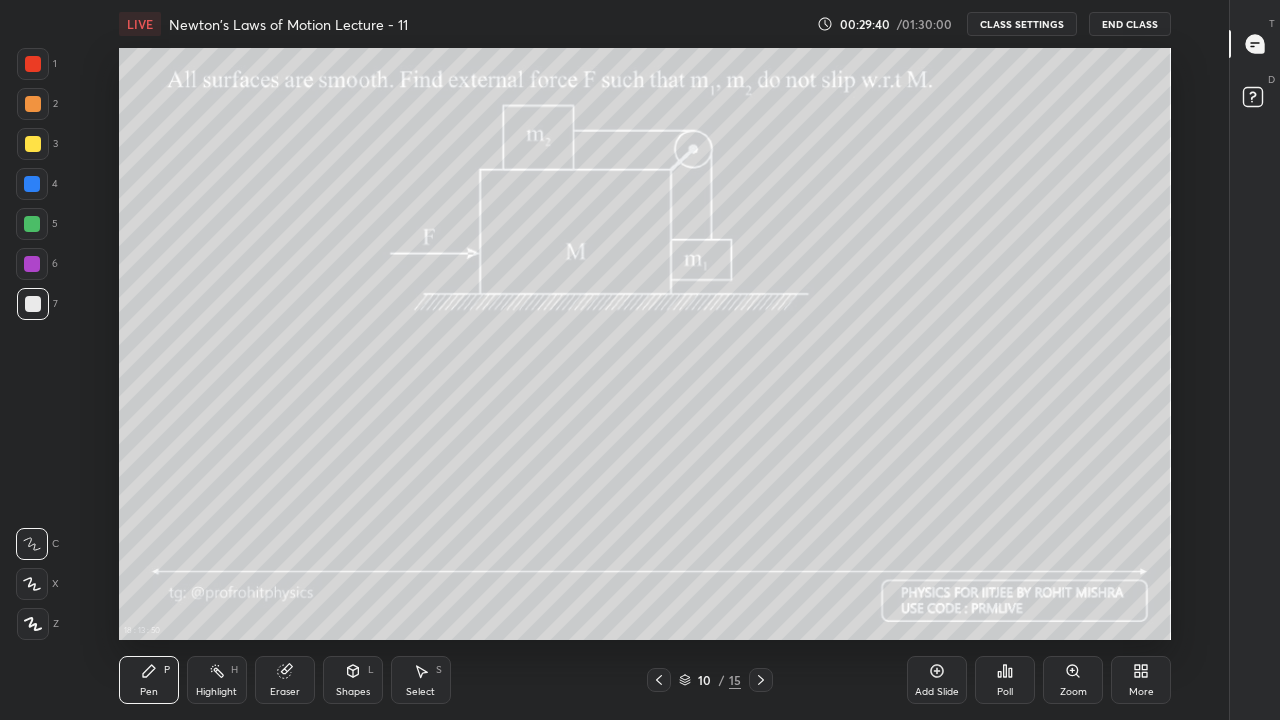 click at bounding box center (32, 184) 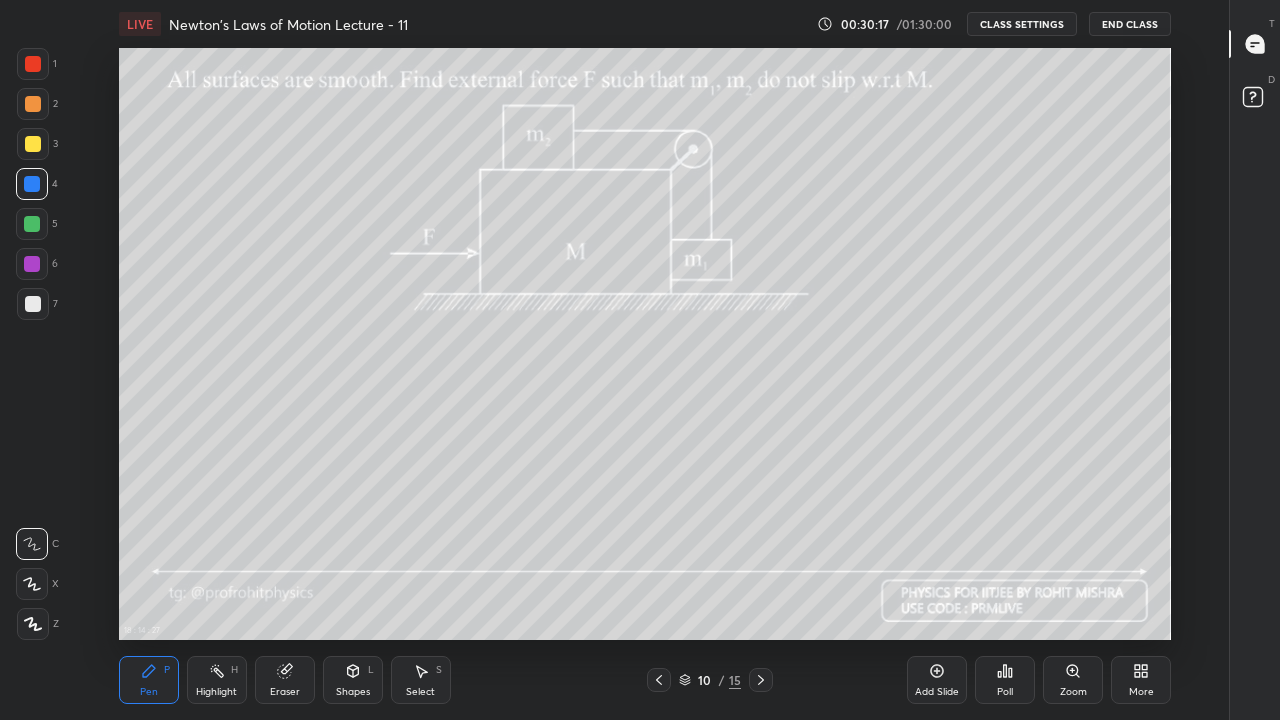 click on "Shapes" at bounding box center (353, 692) 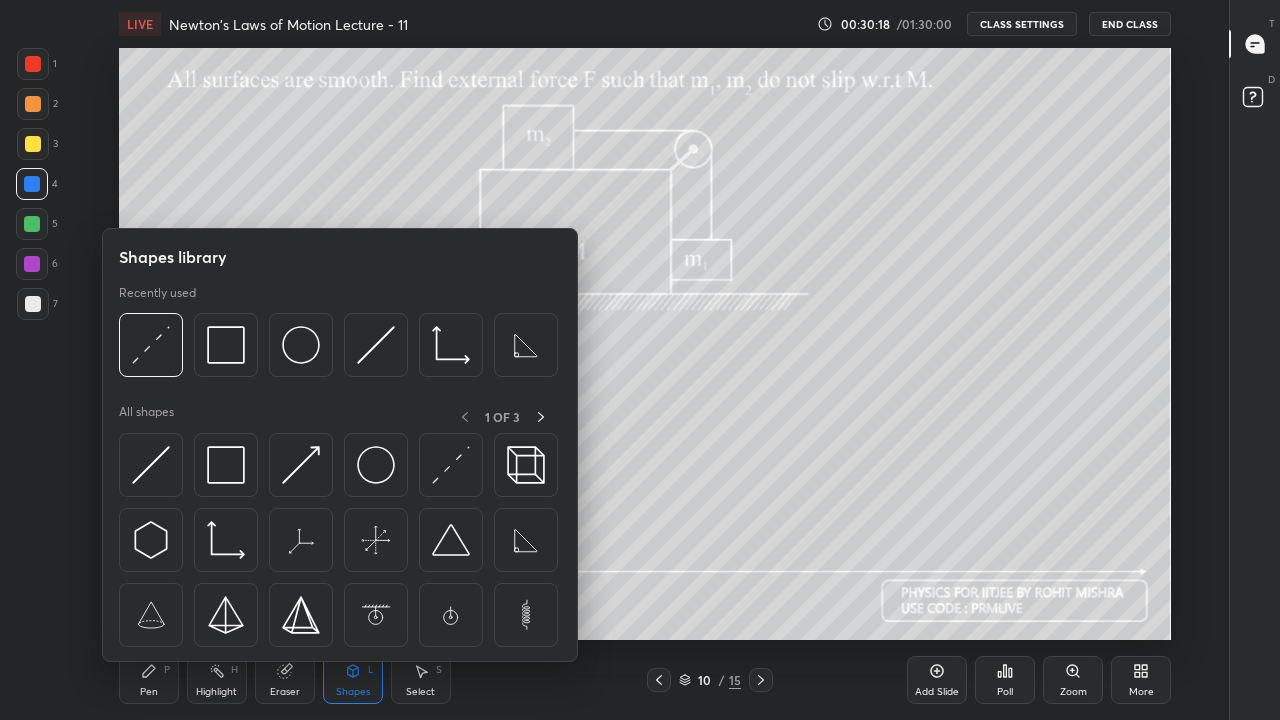 click at bounding box center [226, 345] 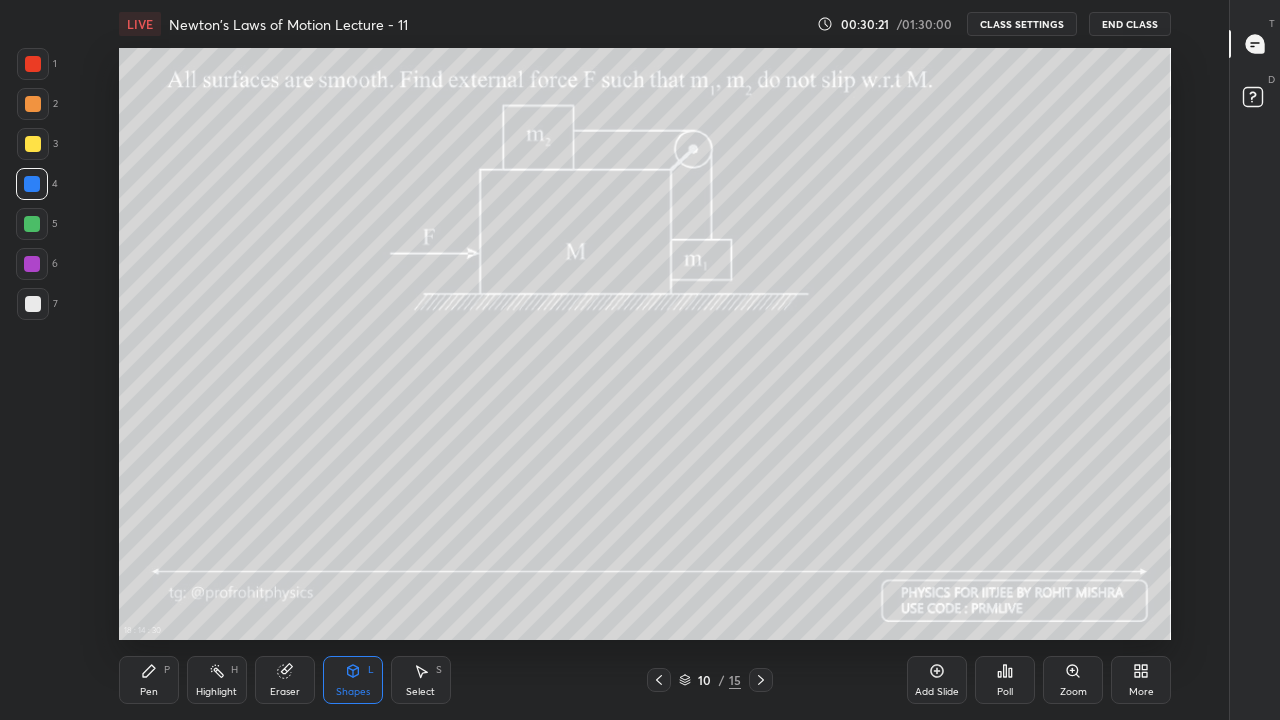 click on "Pen P" at bounding box center (149, 680) 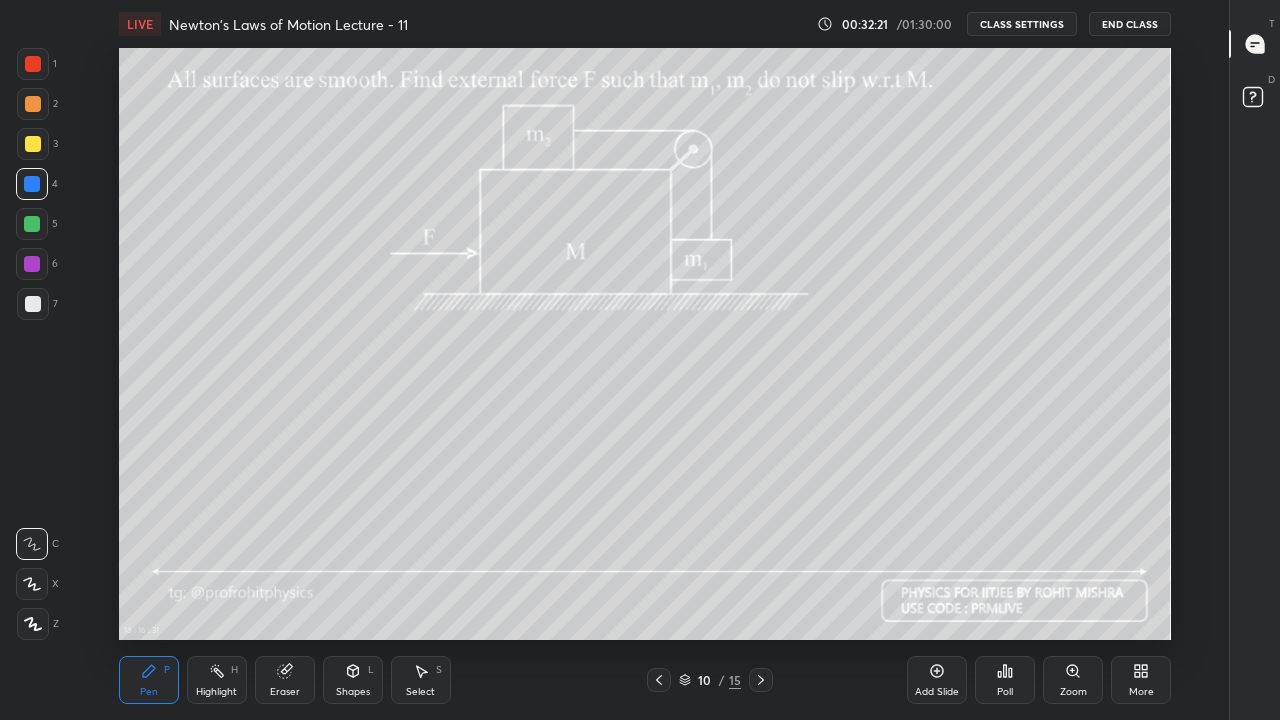 click 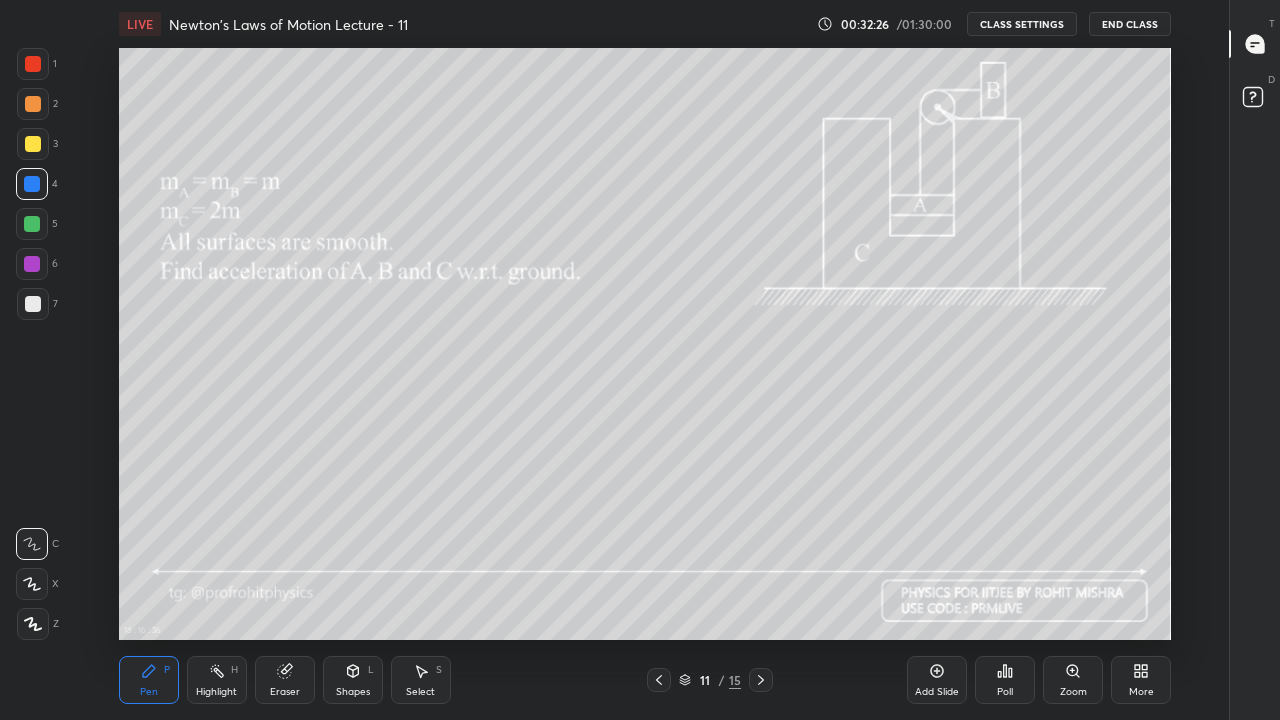 click at bounding box center (33, 304) 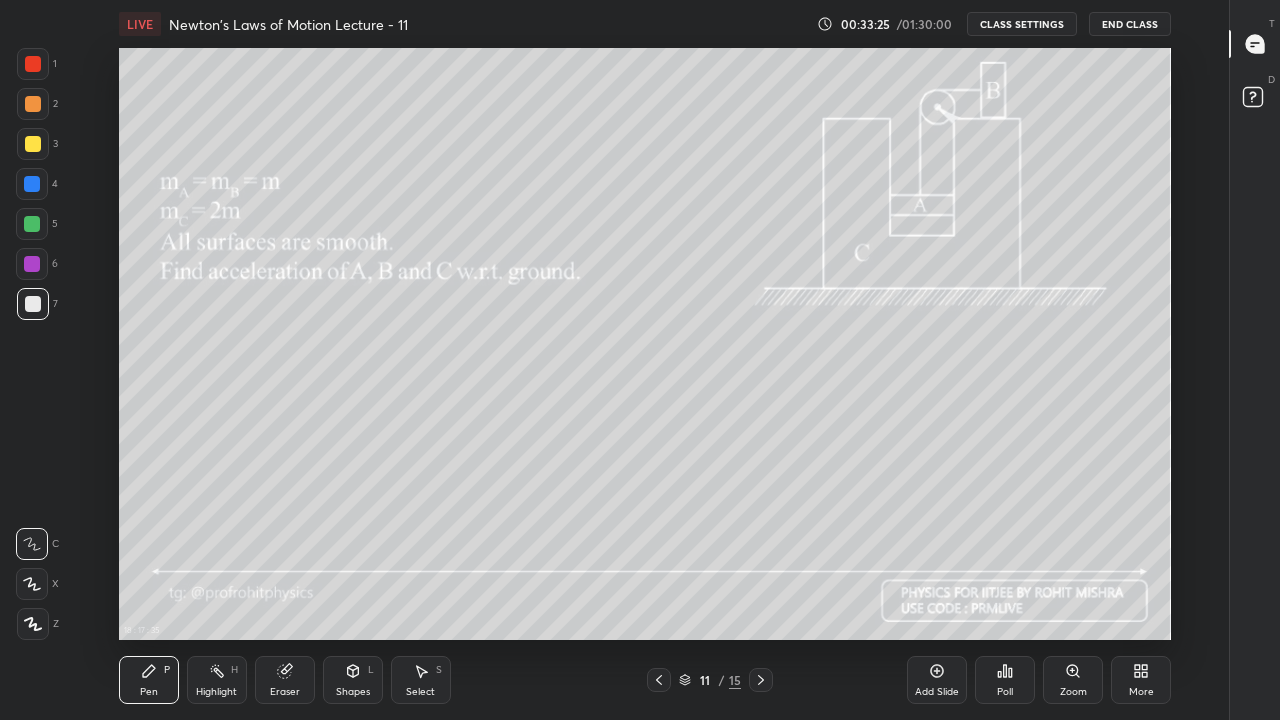 click on "Highlight H" at bounding box center (217, 680) 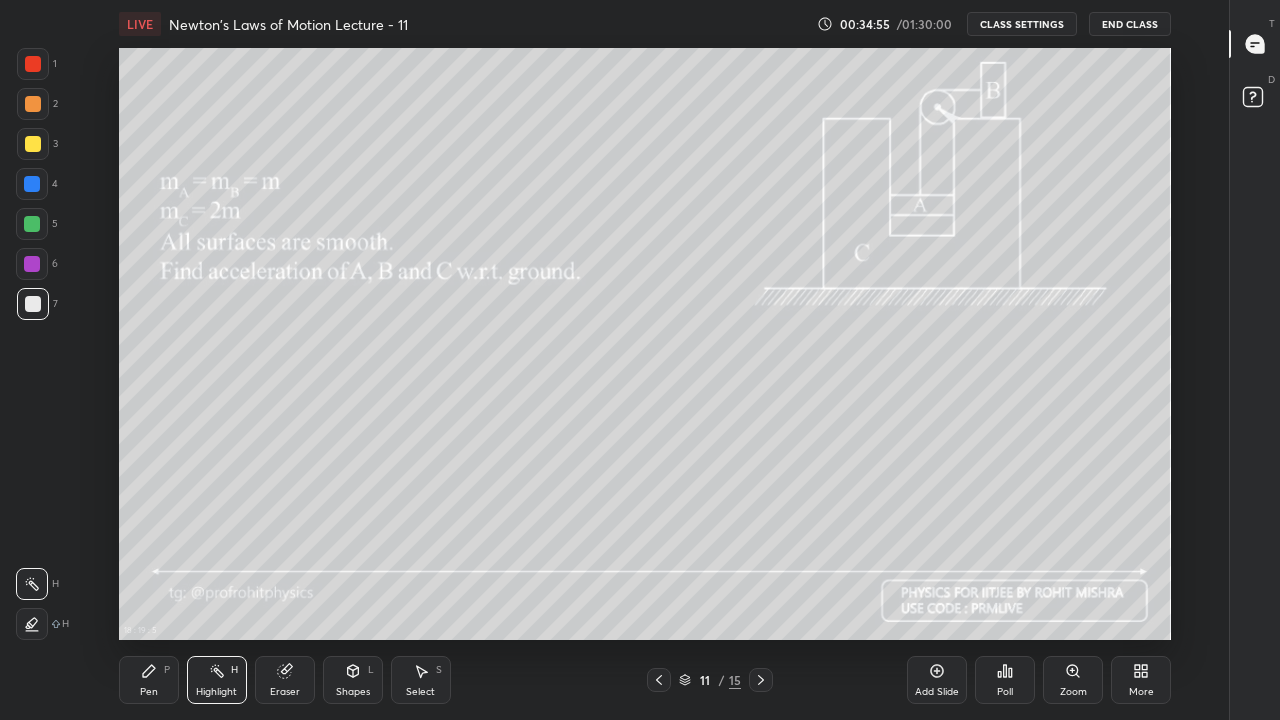click on "Pen P" at bounding box center (149, 680) 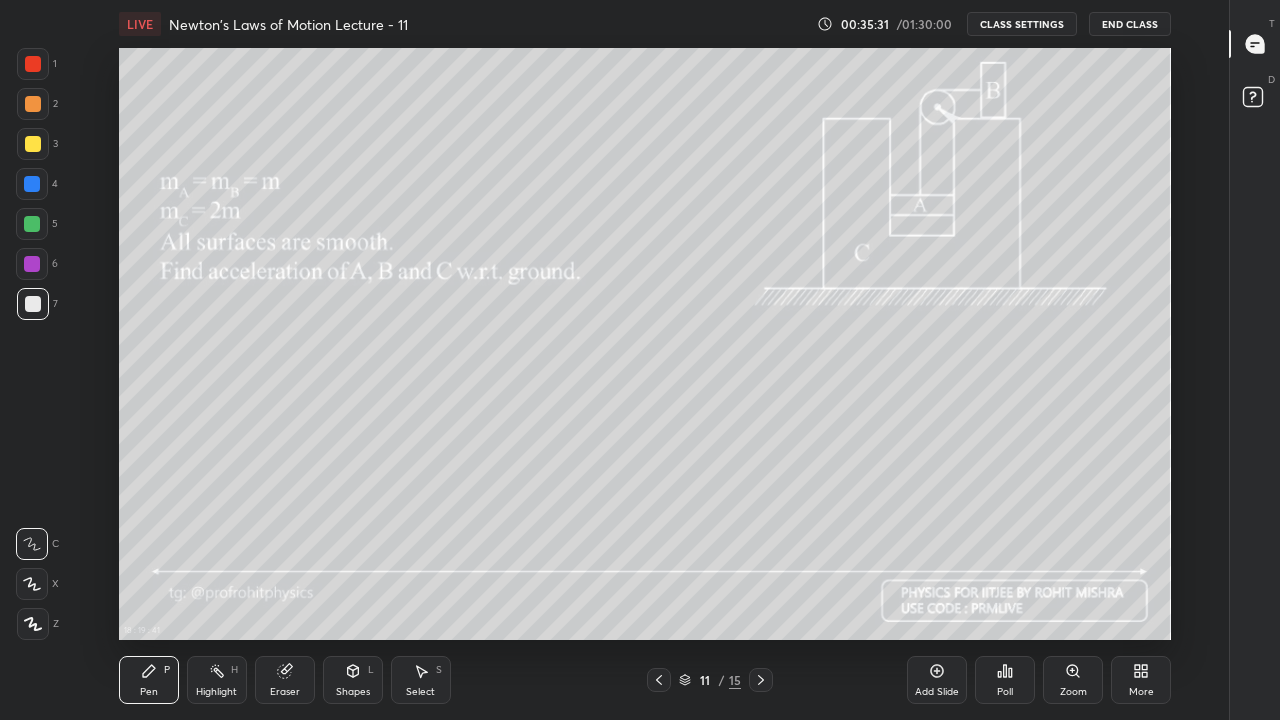 click at bounding box center [32, 184] 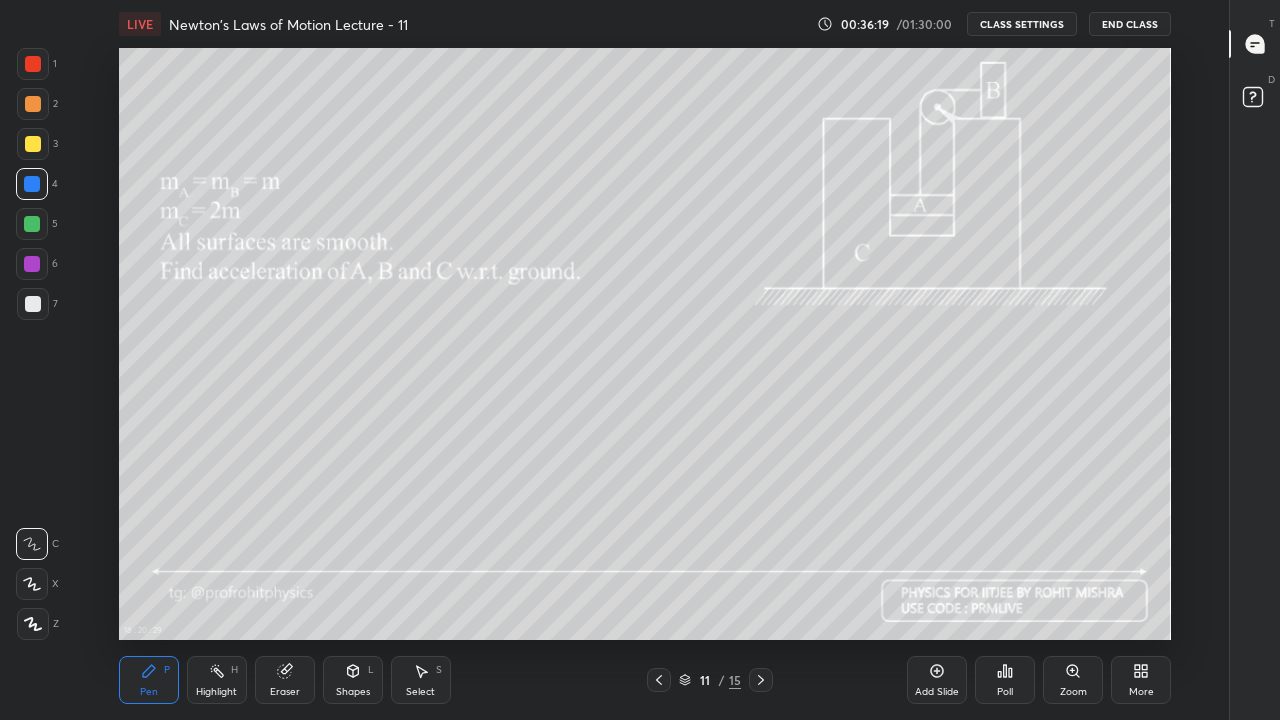 click on "Highlight H" at bounding box center (217, 680) 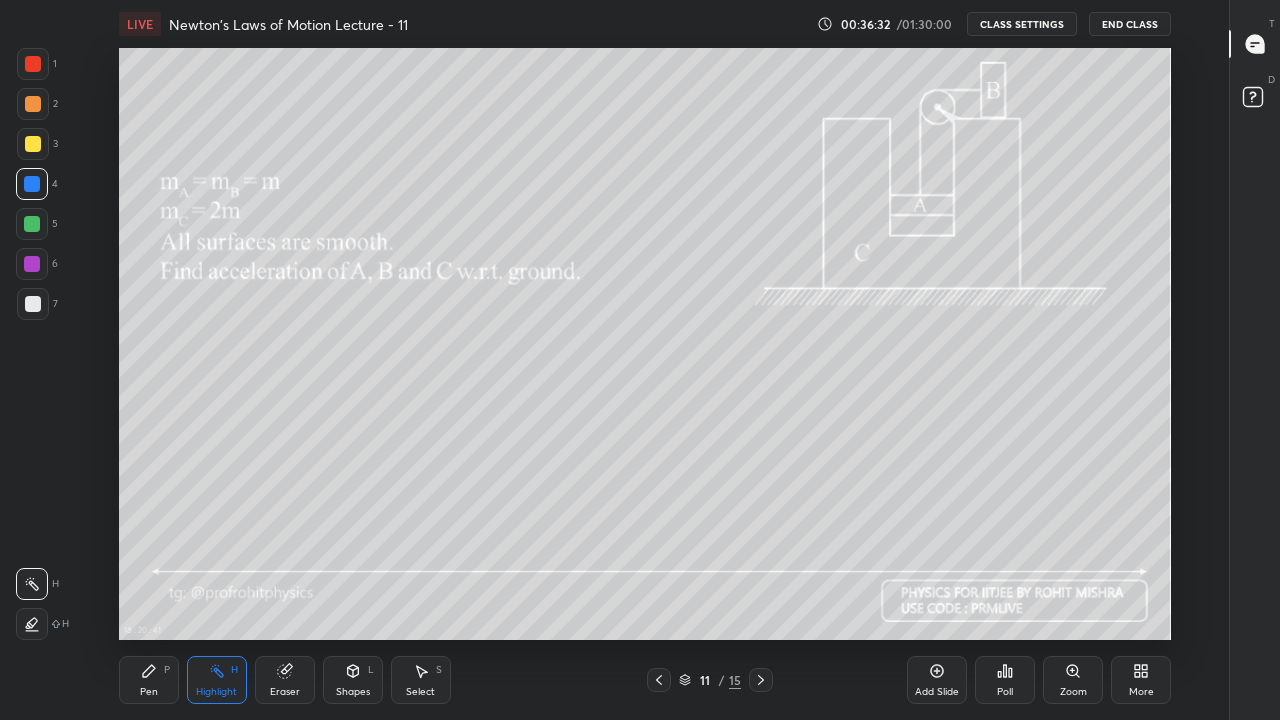 click on "P" at bounding box center (167, 670) 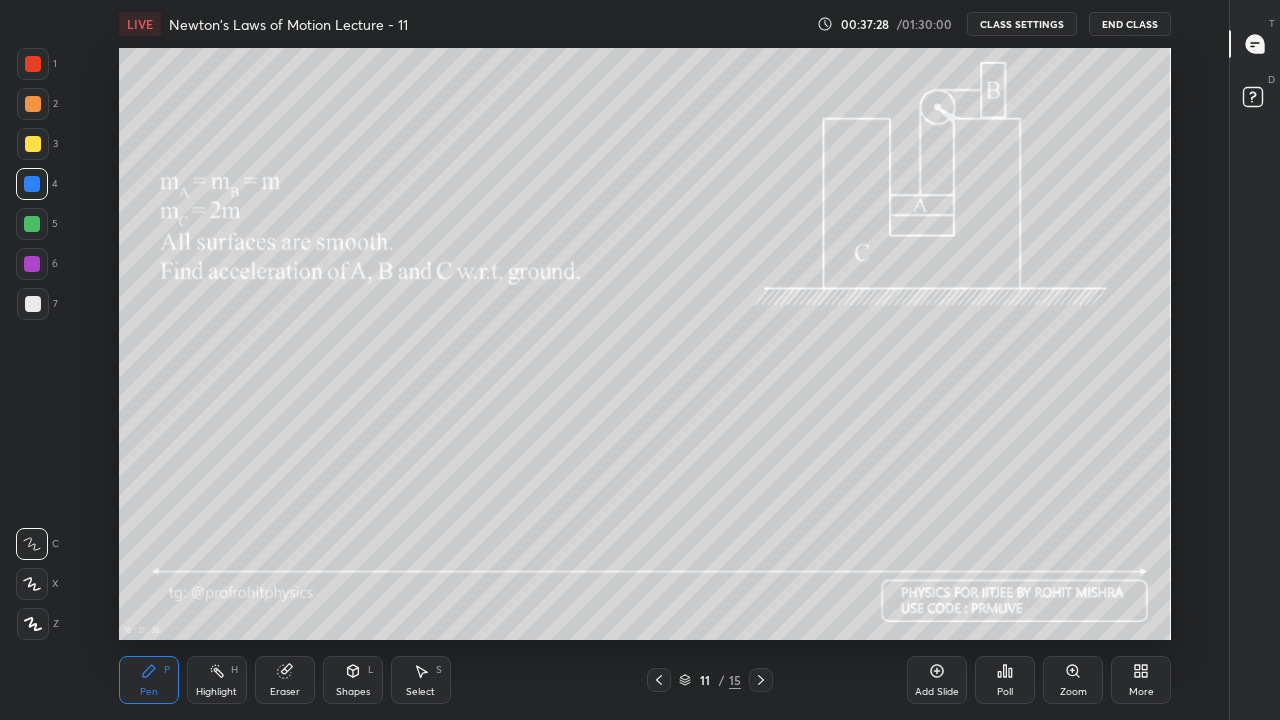 click on "Highlight H" at bounding box center [217, 680] 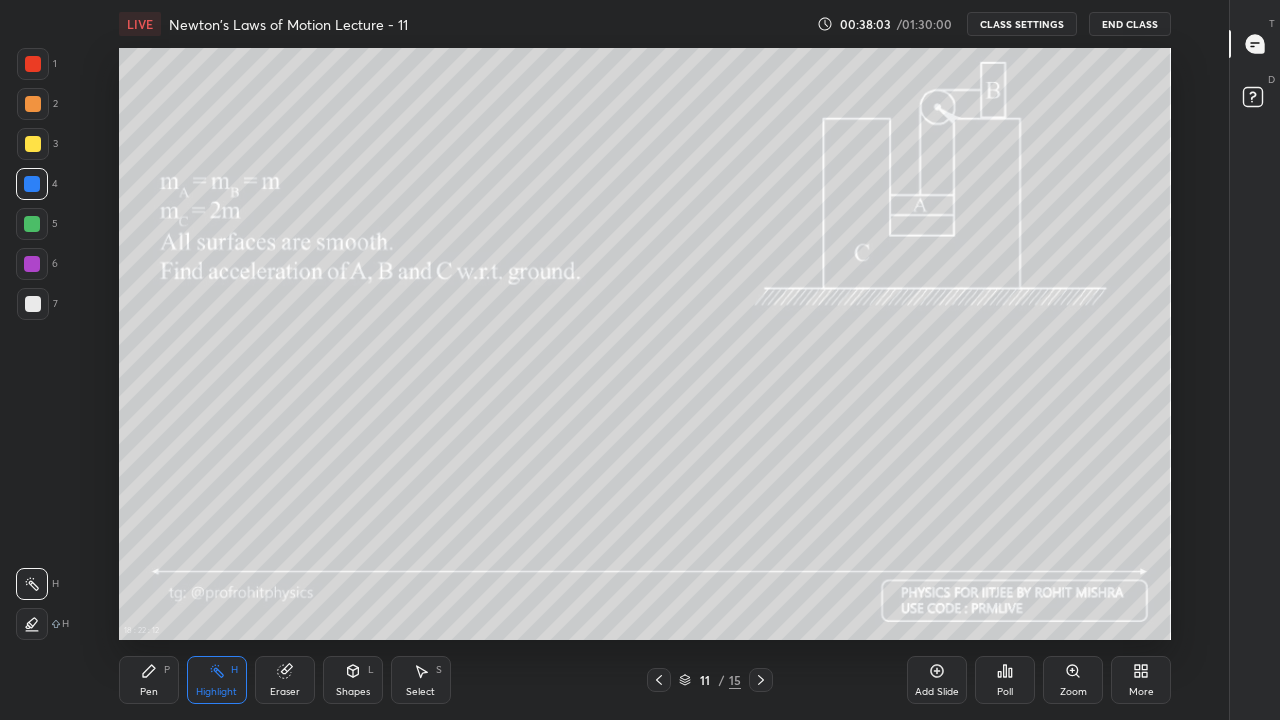click 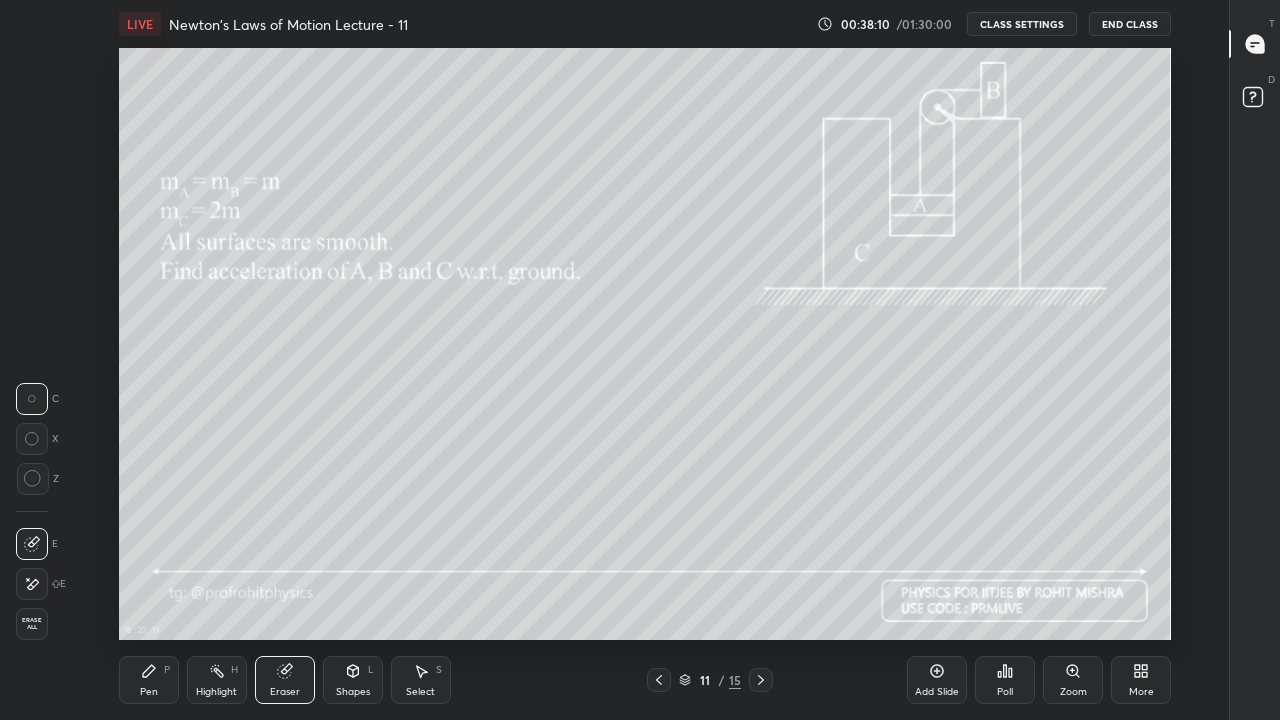 click on "Pen P" at bounding box center (149, 680) 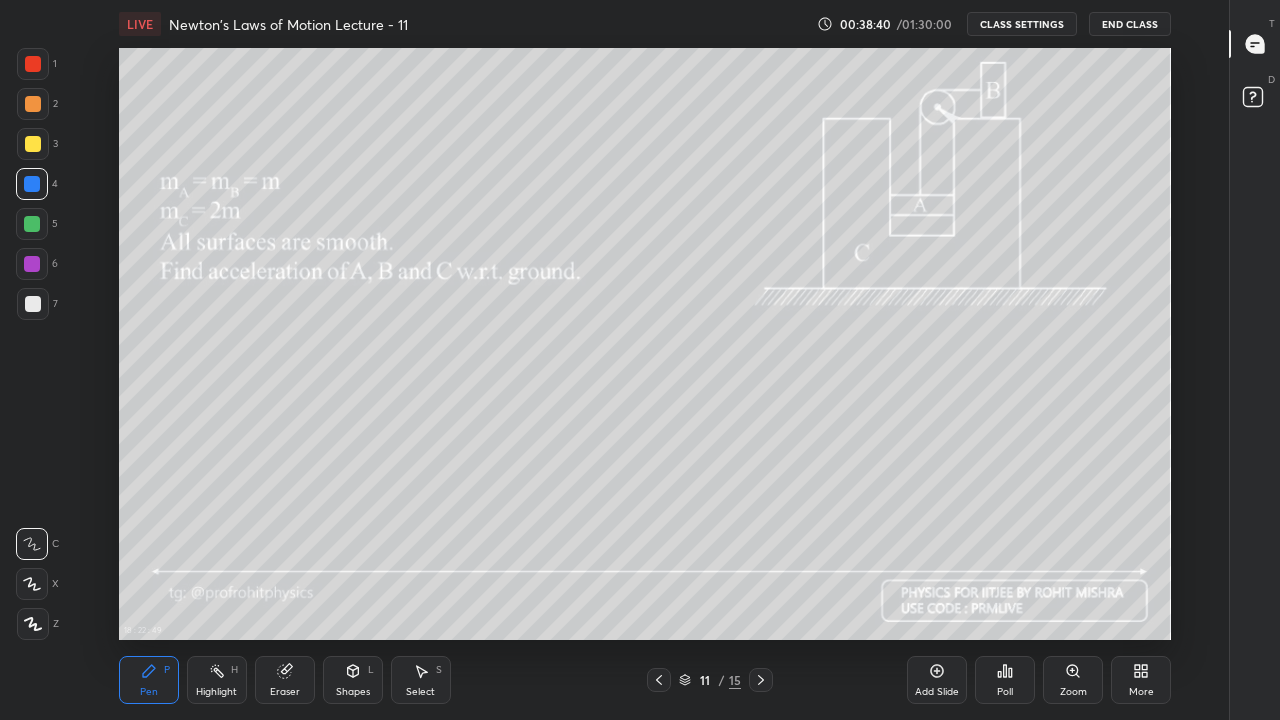 click 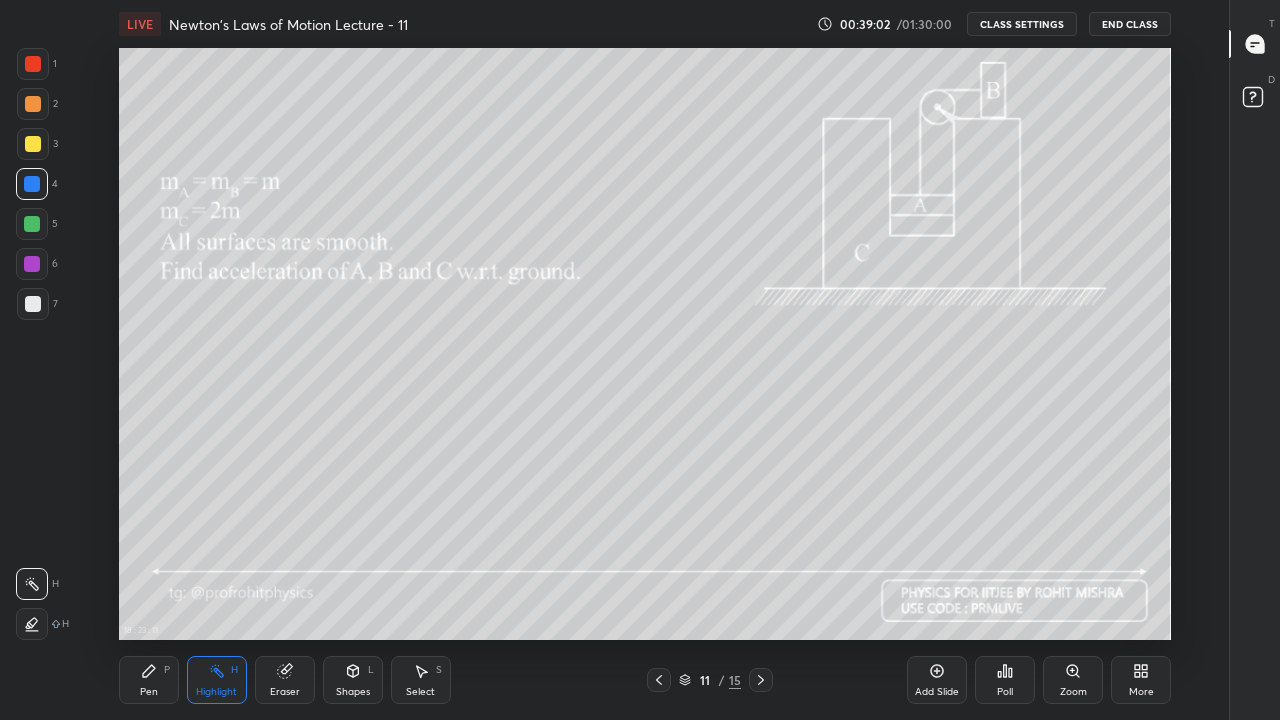 click on "Pen P" at bounding box center (149, 680) 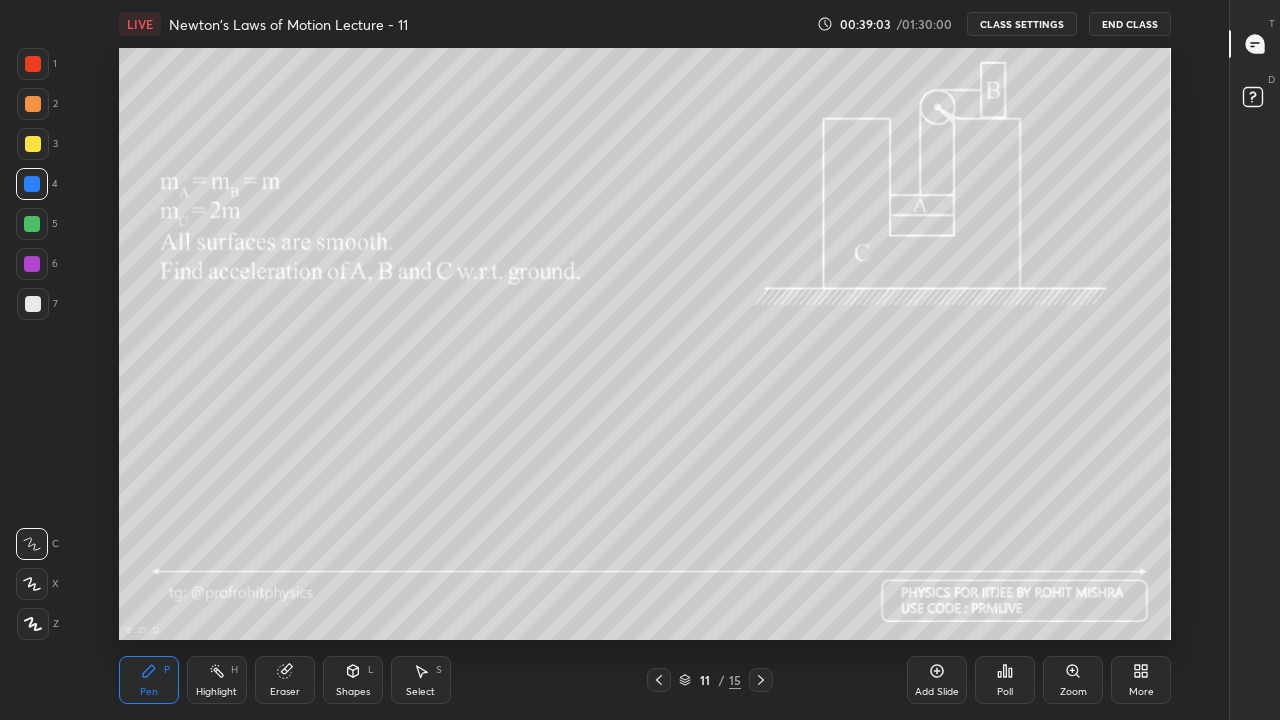 click at bounding box center [32, 184] 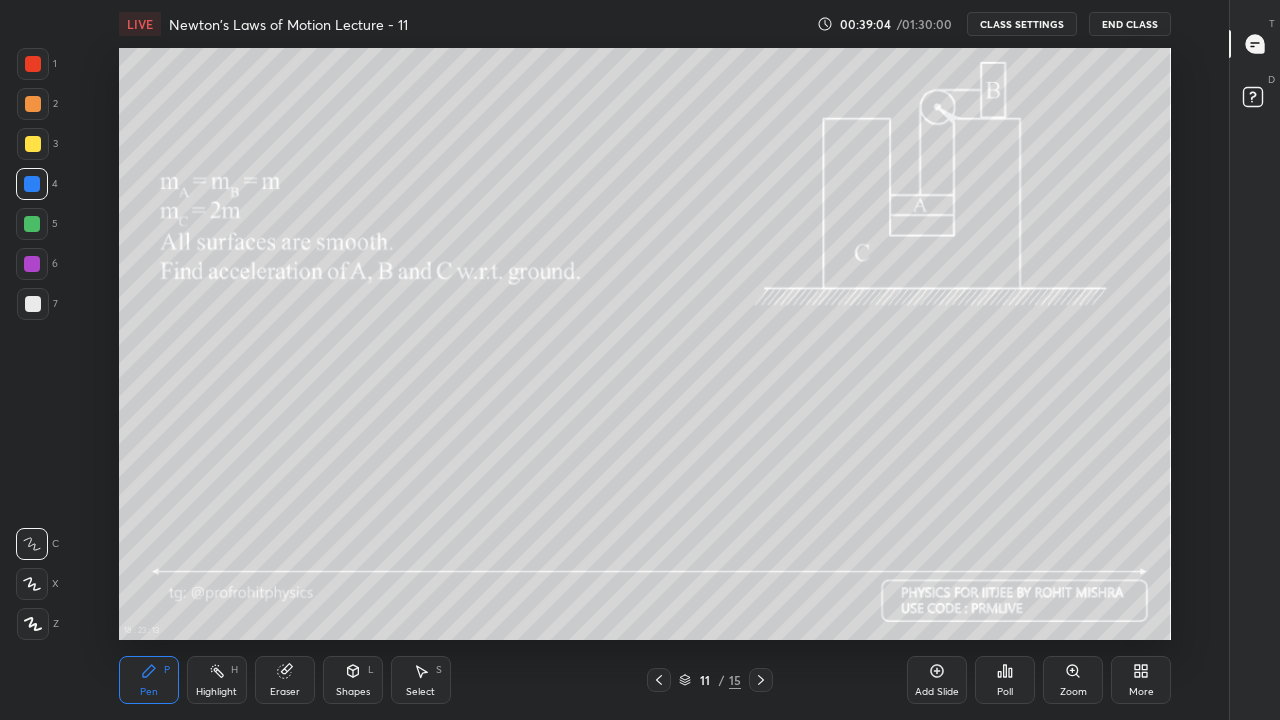 click at bounding box center [32, 224] 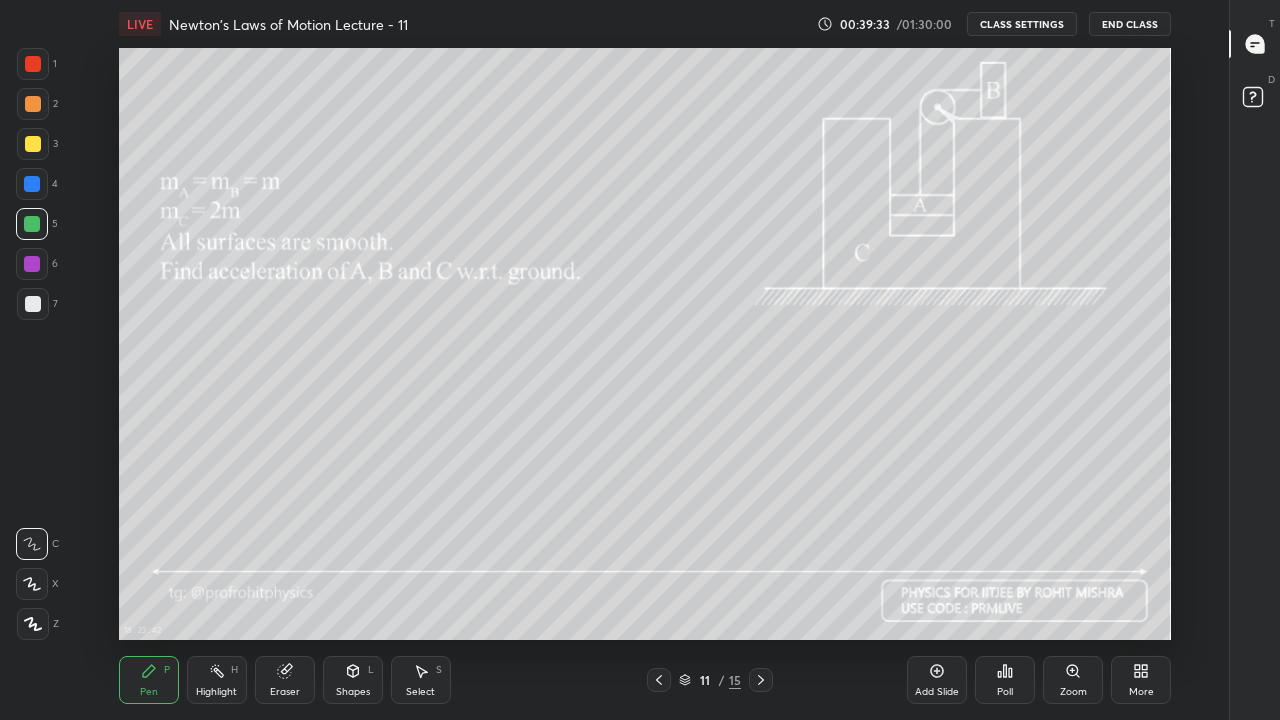 click at bounding box center (33, 144) 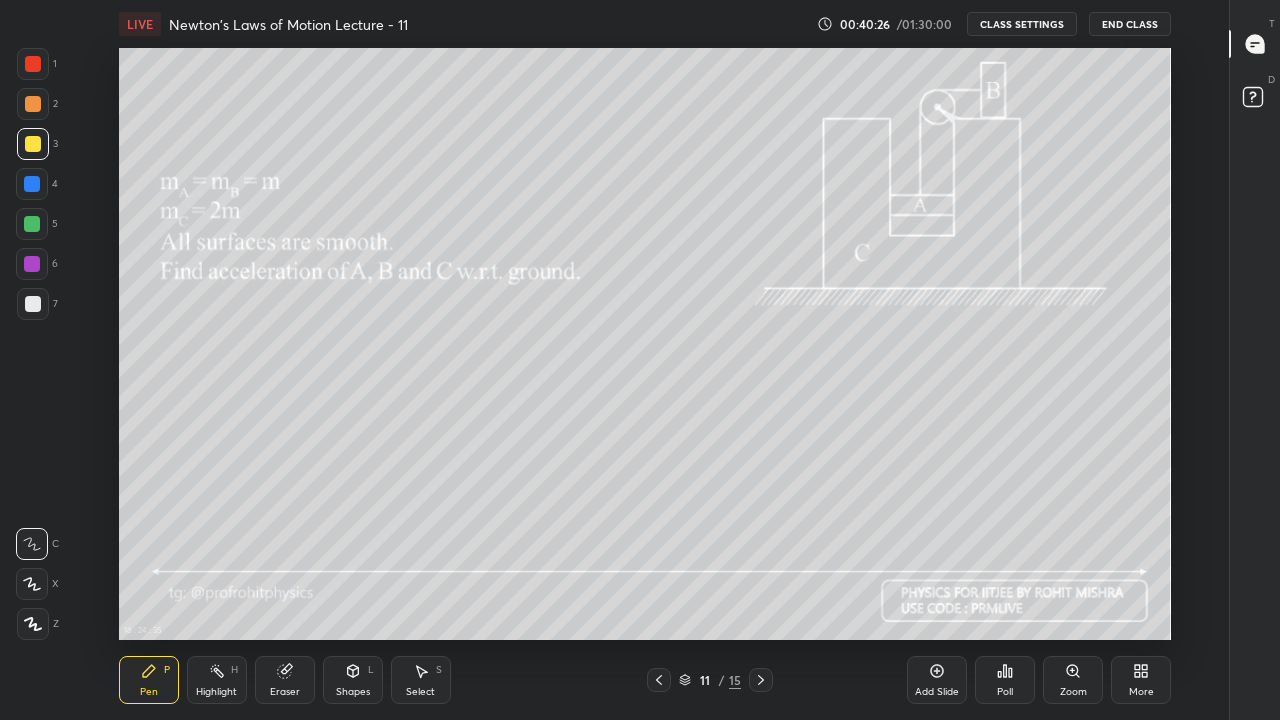 click at bounding box center [33, 304] 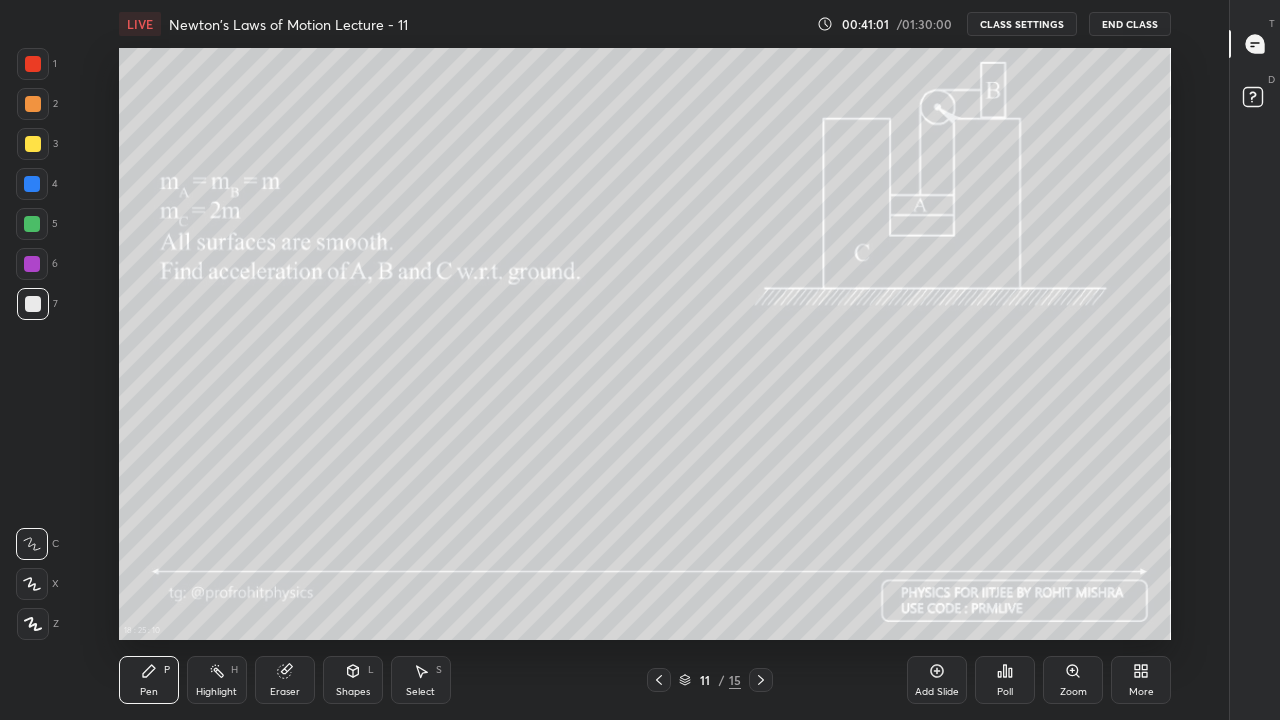 click 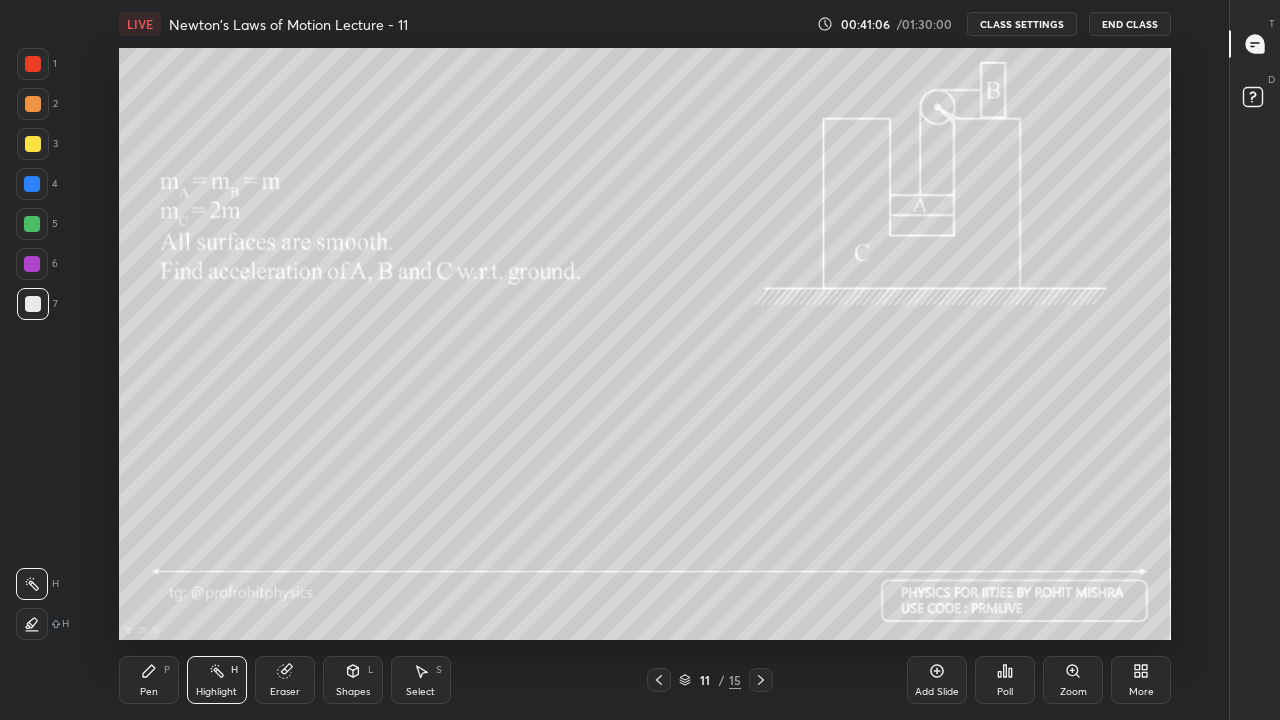 click 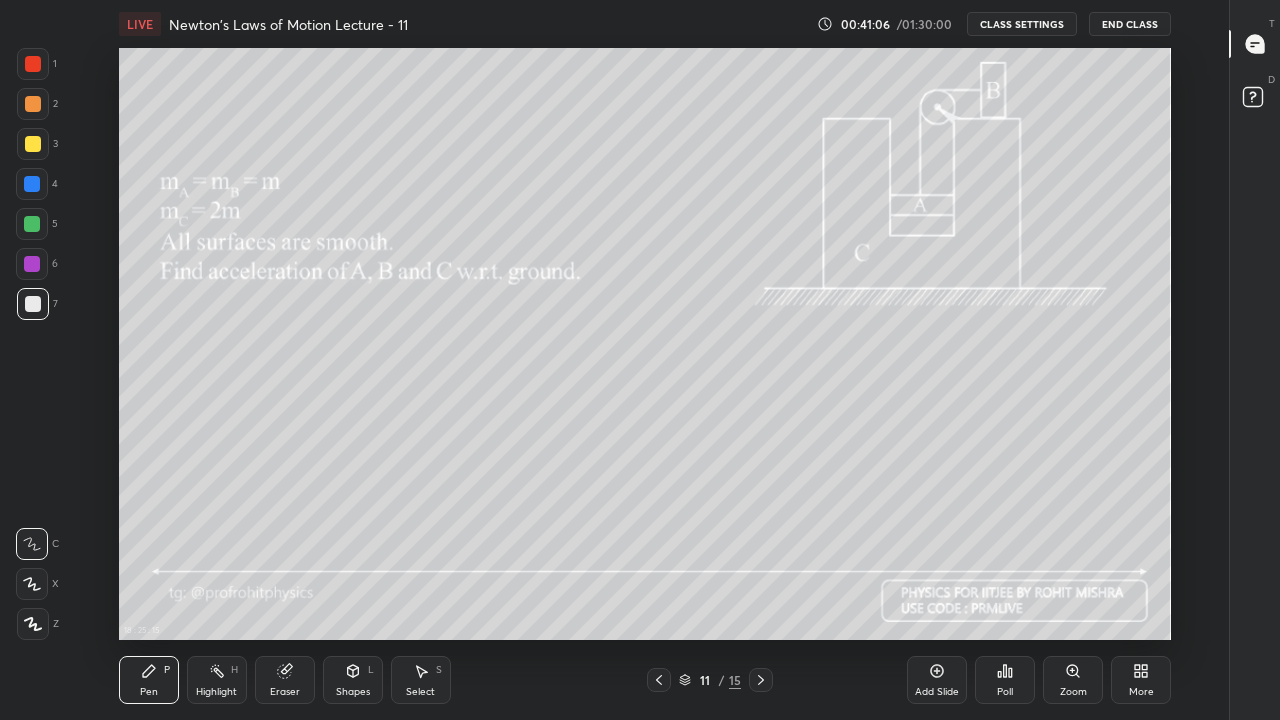 click 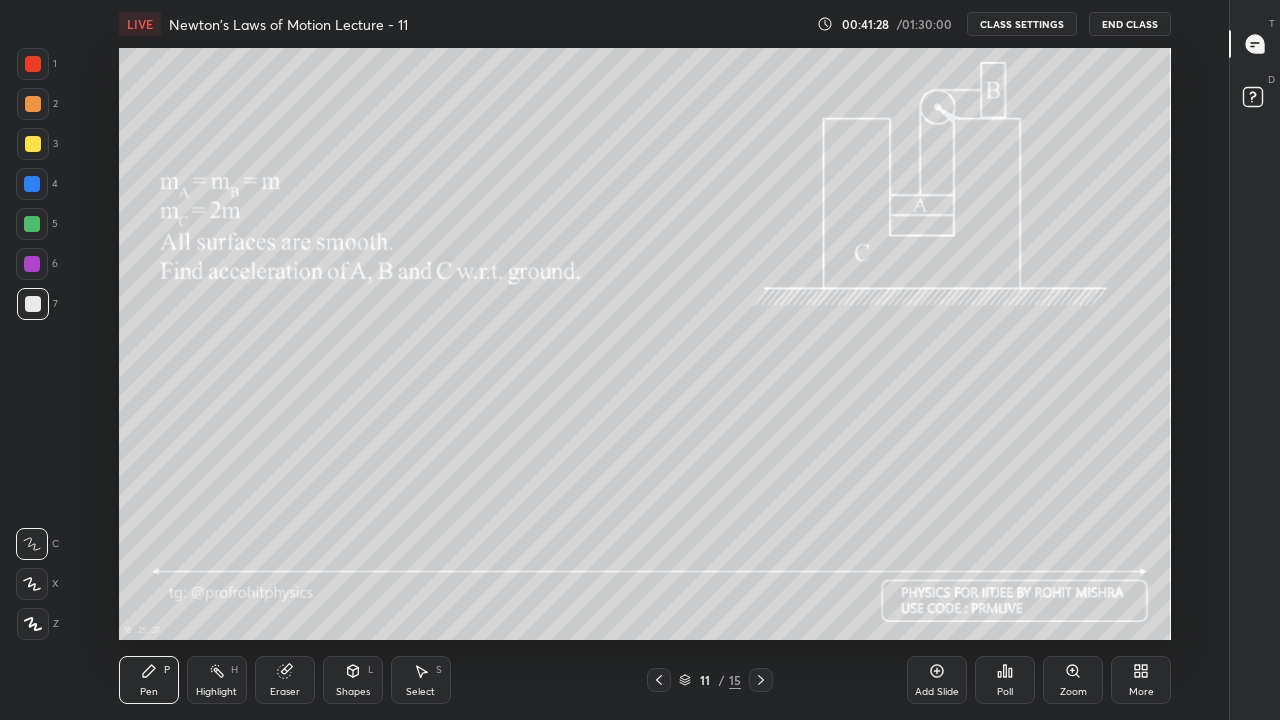 click at bounding box center [33, 144] 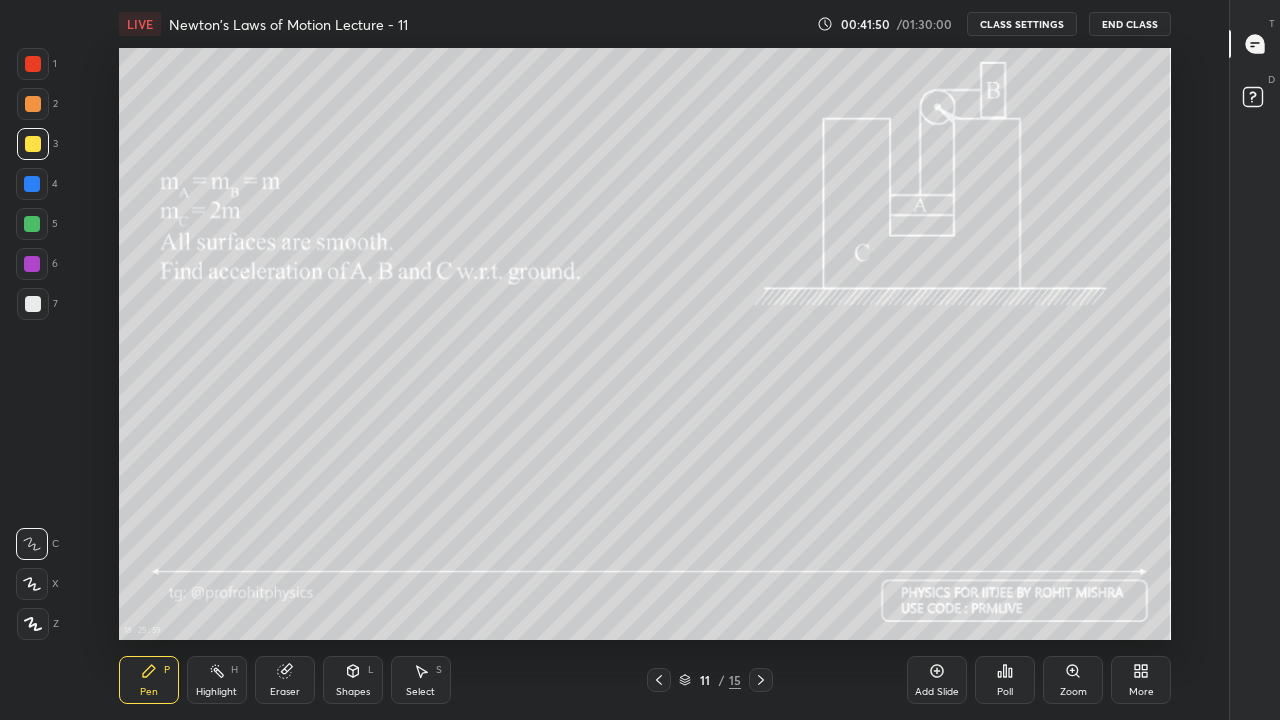click at bounding box center (33, 304) 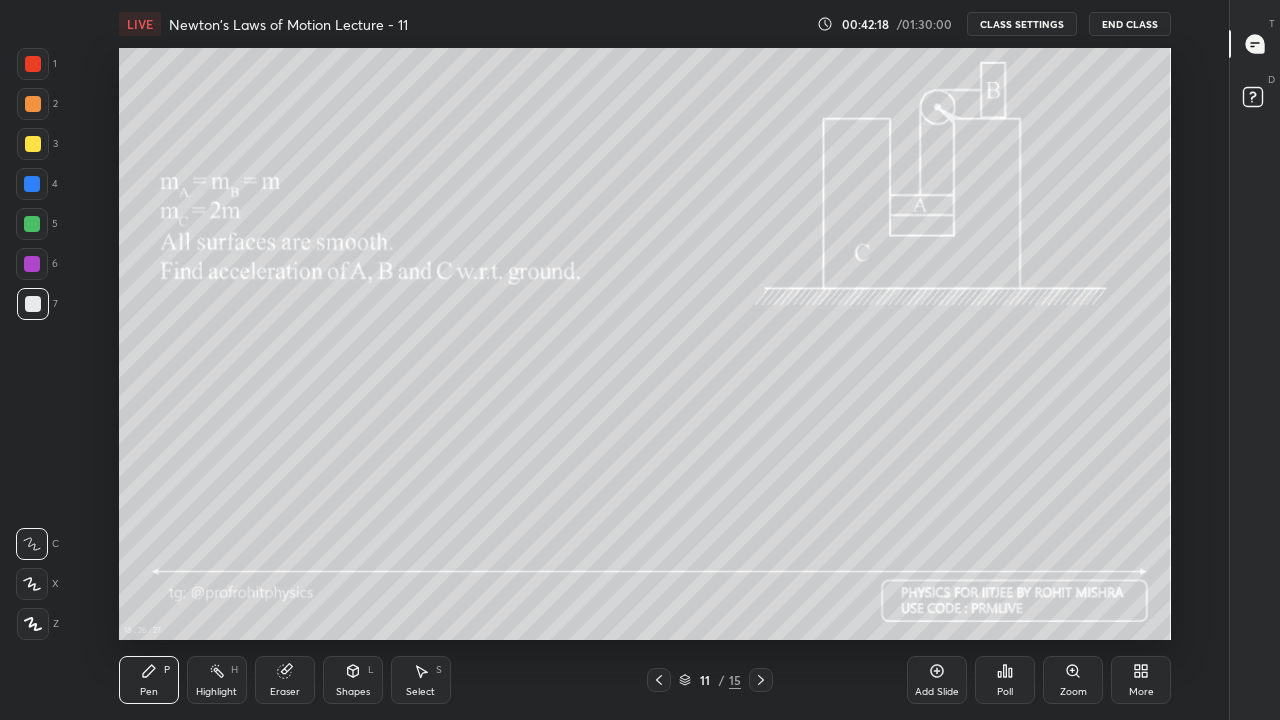 click on "Highlight H" at bounding box center [217, 680] 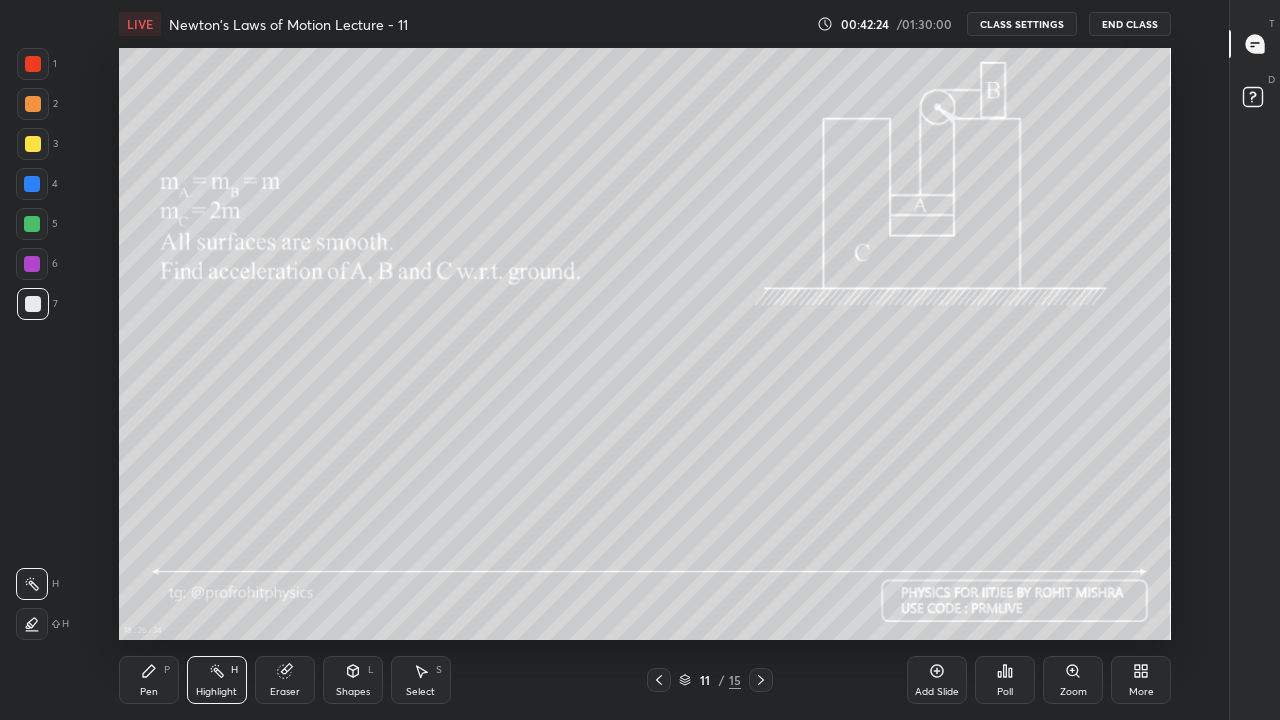 click on "Pen P" at bounding box center (149, 680) 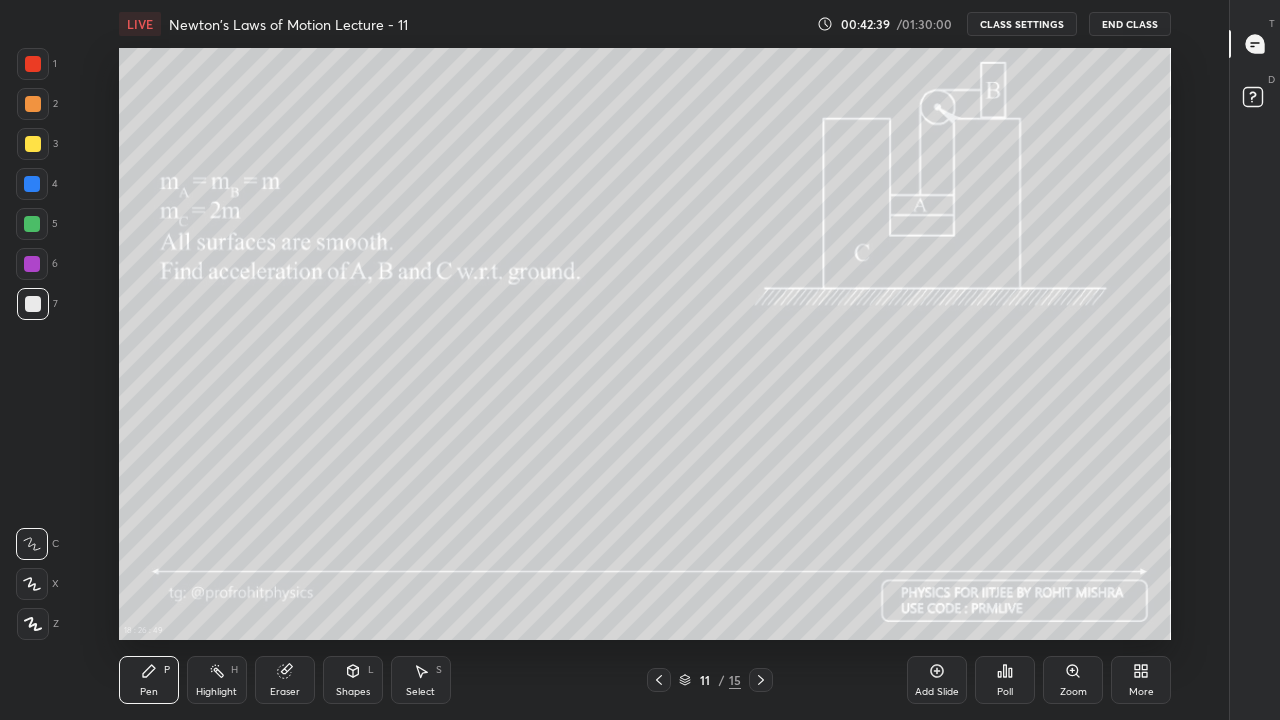 click at bounding box center [32, 184] 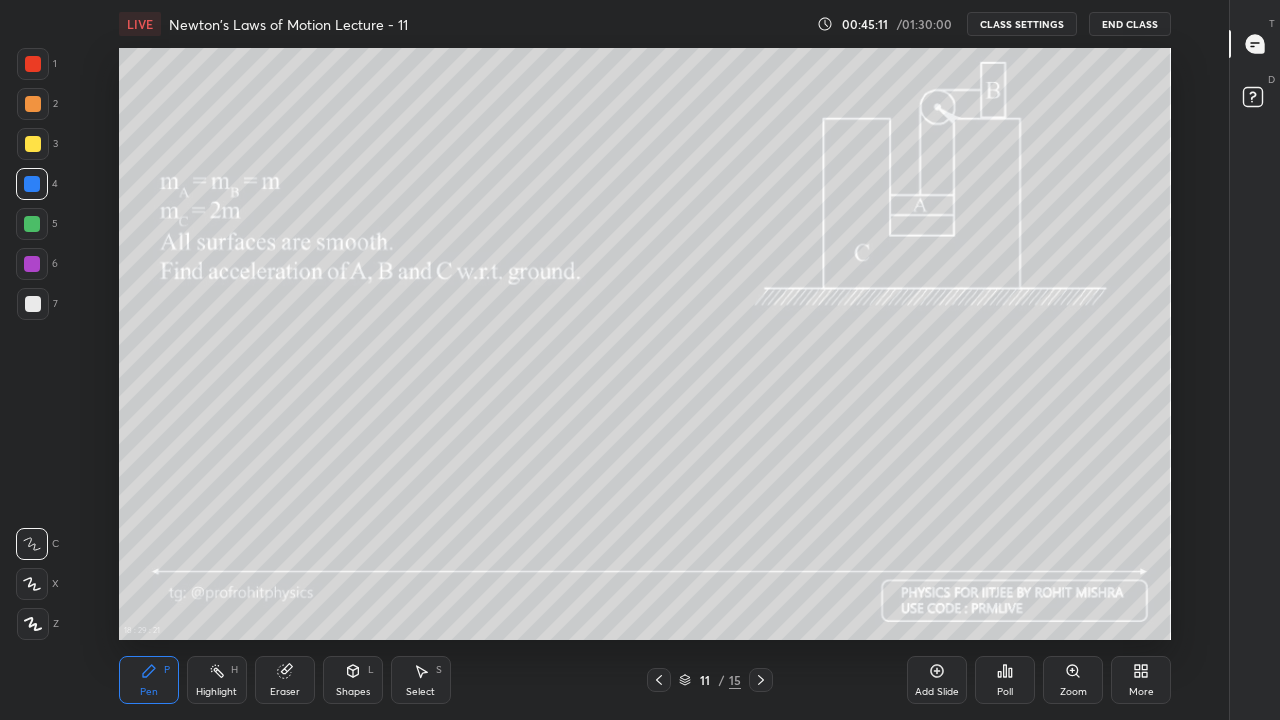 click at bounding box center (33, 304) 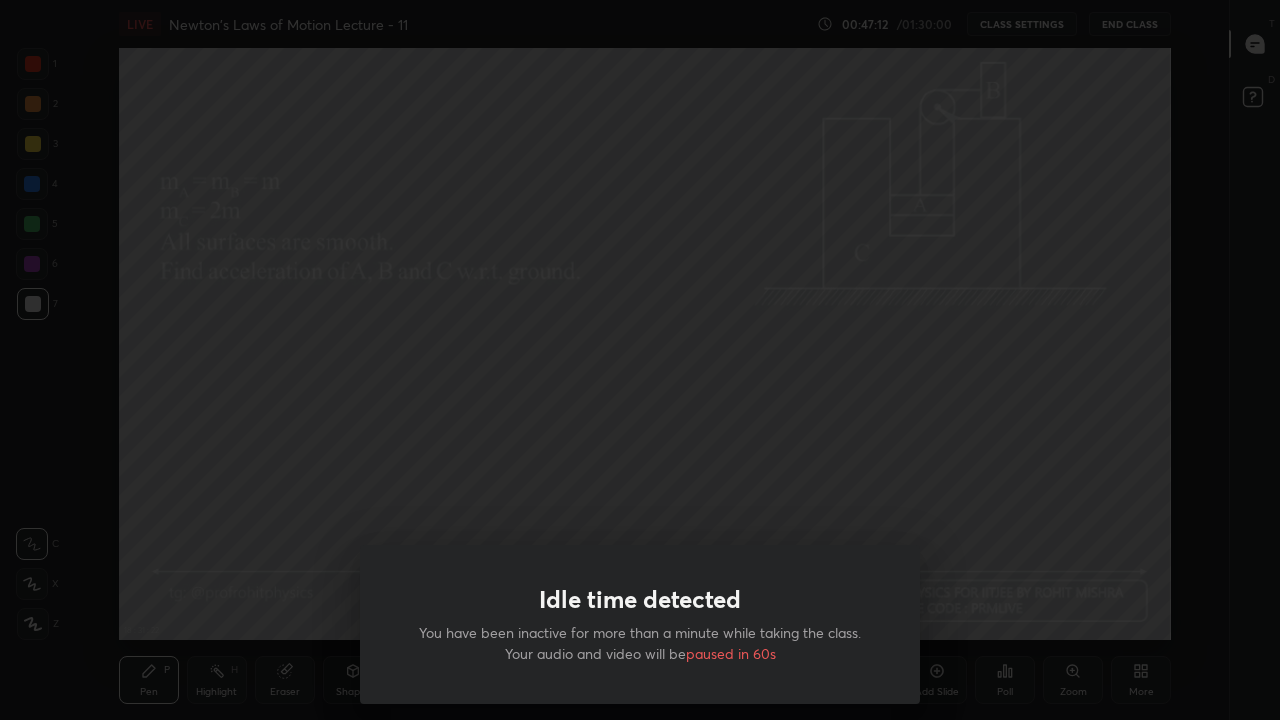 click on "Idle time detected You have been inactive for more than a minute while taking the class. Your audio and video will be  paused in 60s" at bounding box center [640, 360] 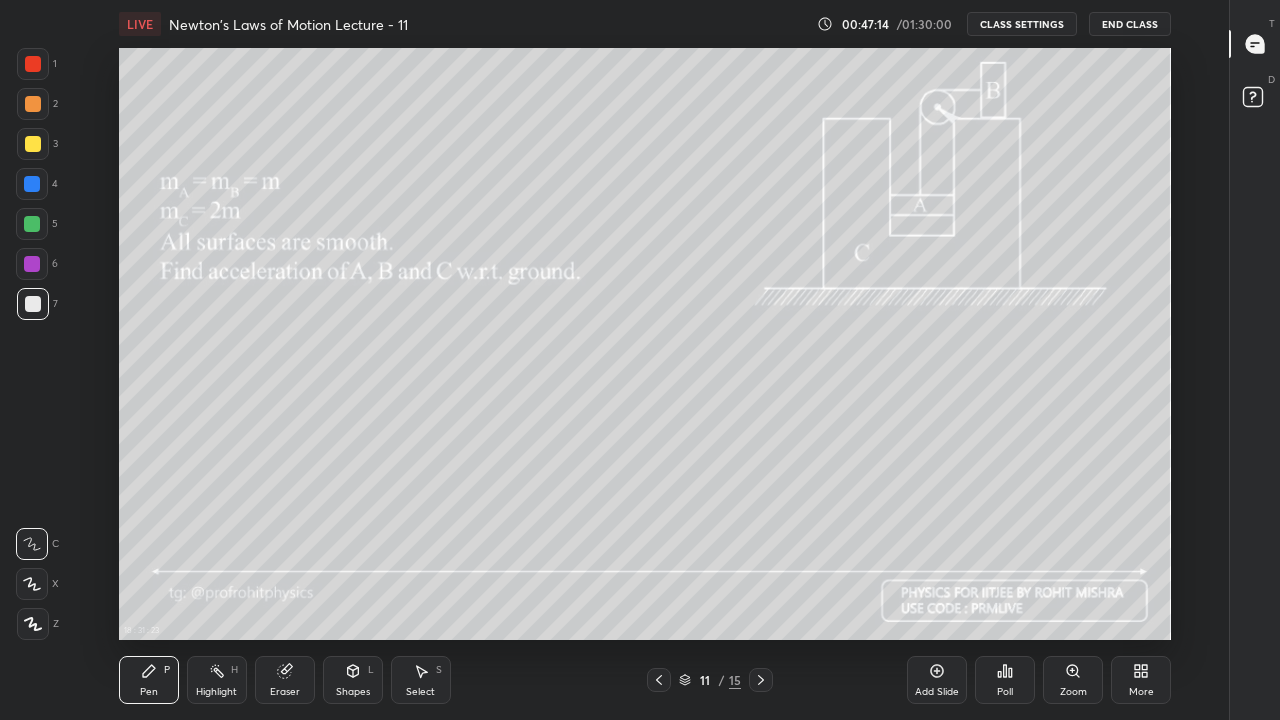 click on "Highlight" at bounding box center [216, 692] 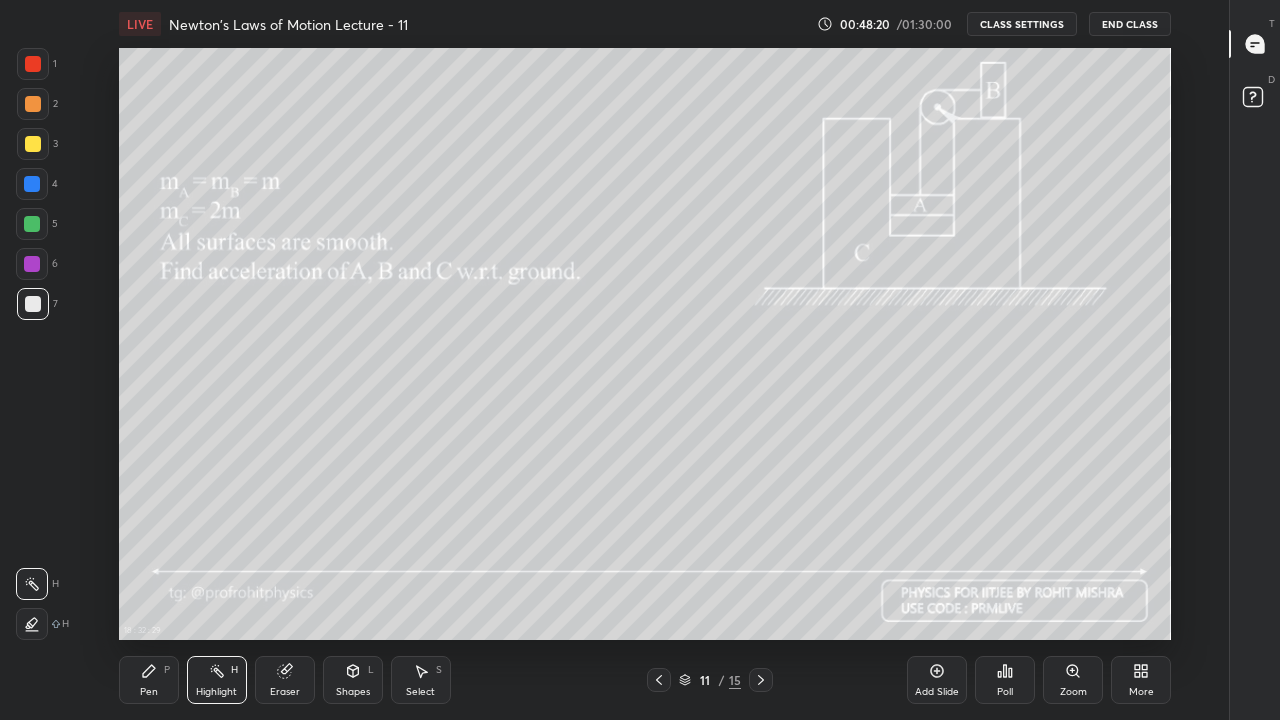 click at bounding box center [32, 184] 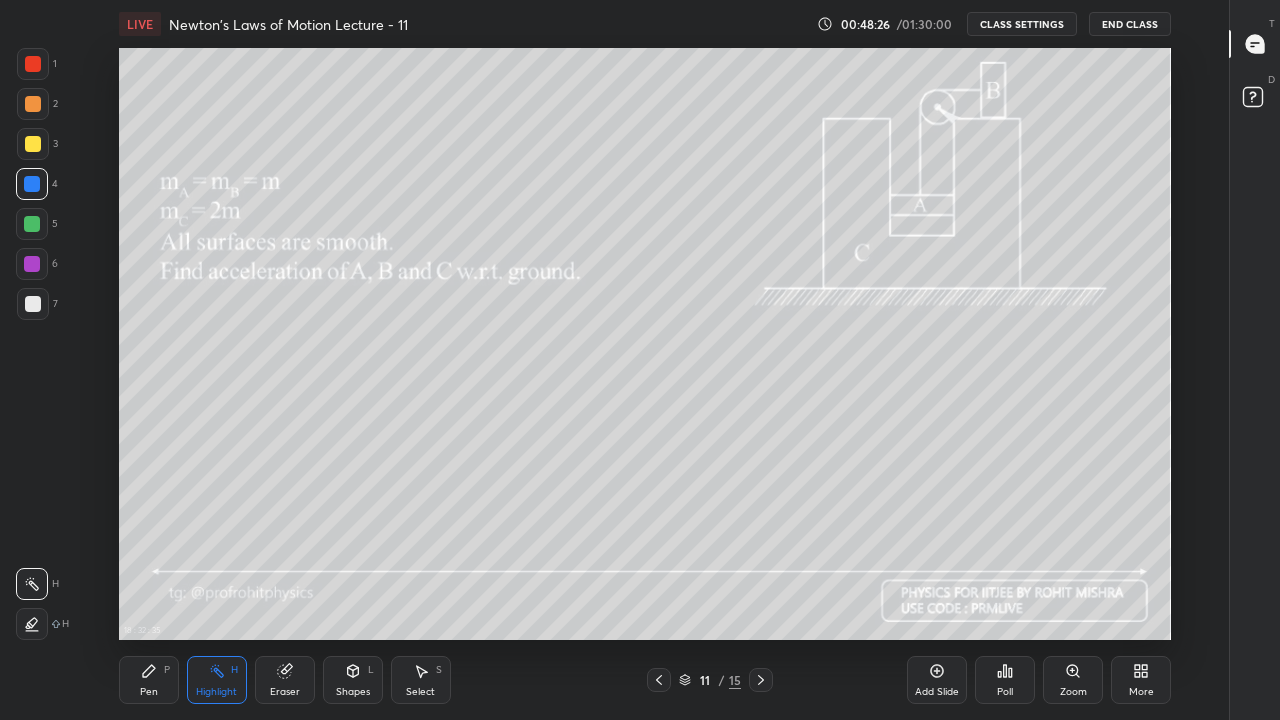 click on "Highlight H" at bounding box center [217, 680] 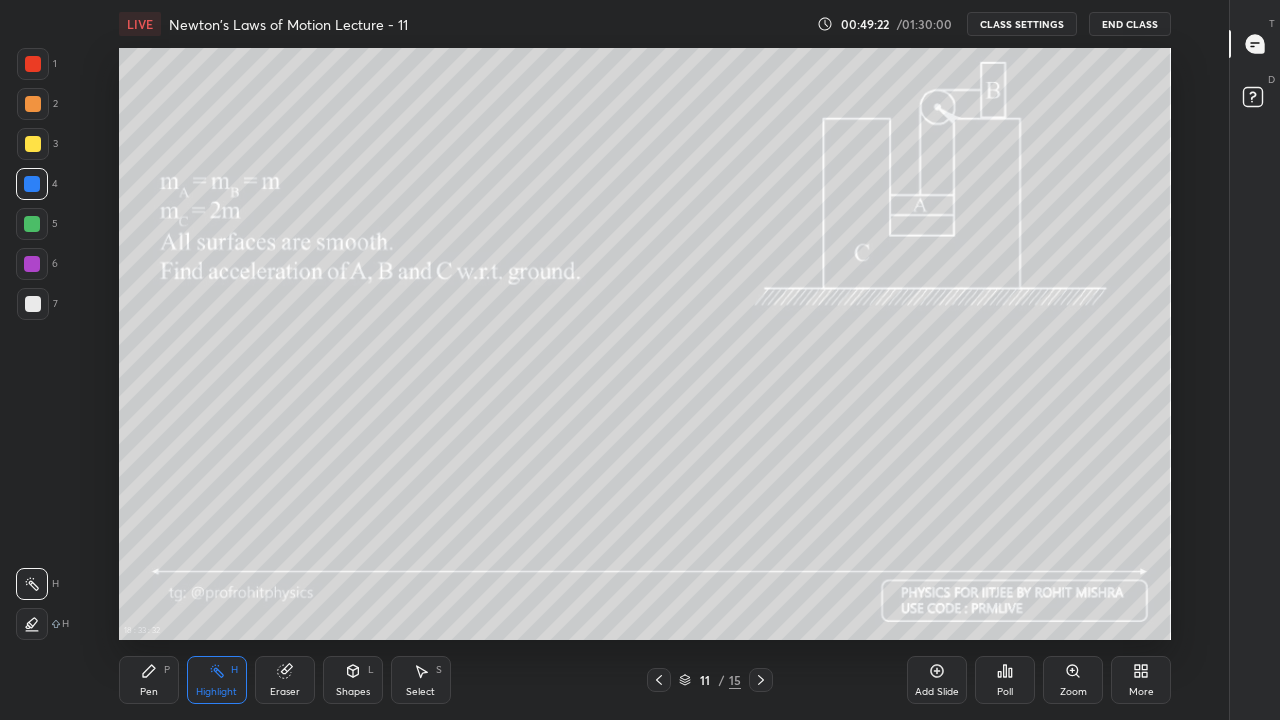 click at bounding box center (33, 304) 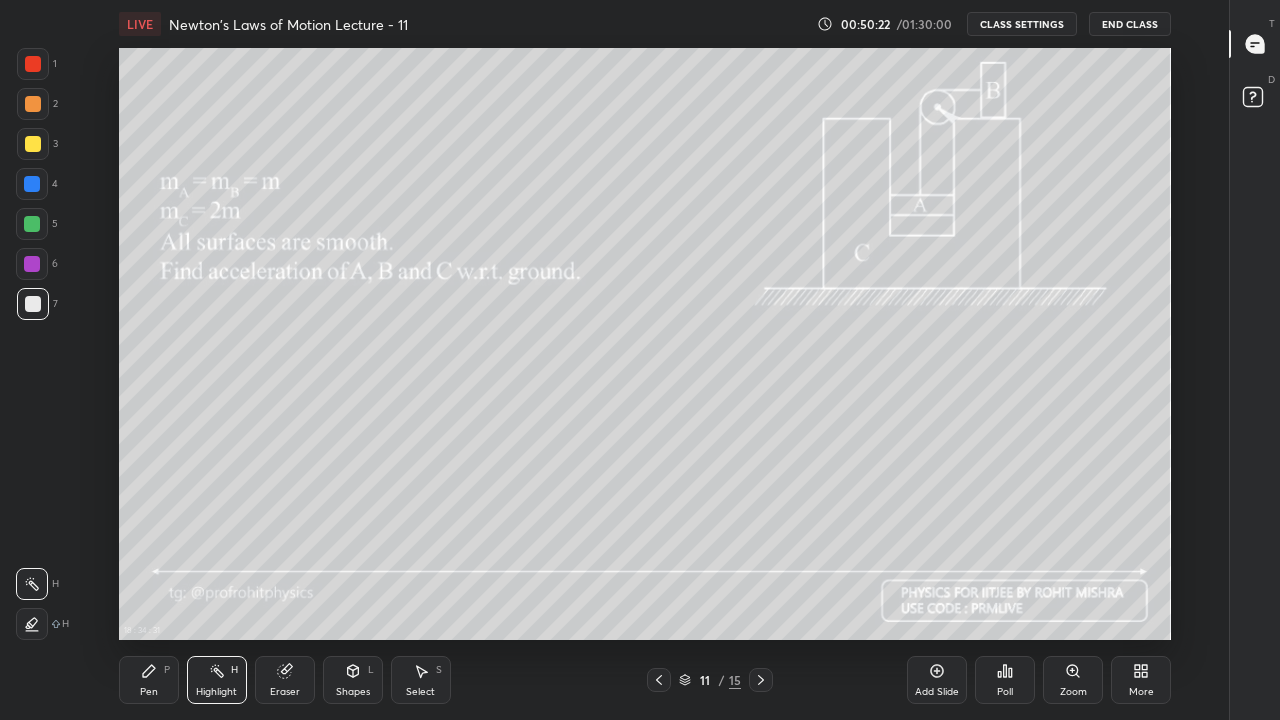 click 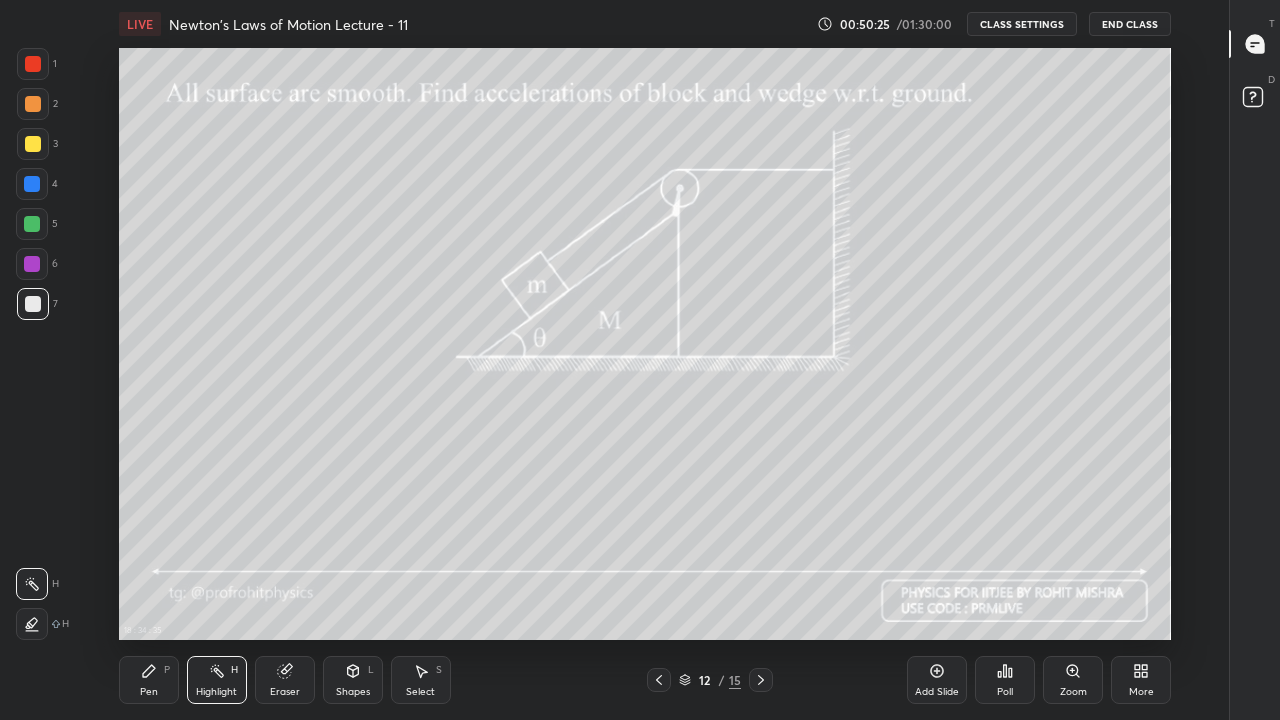 click on "Pen P" at bounding box center [149, 680] 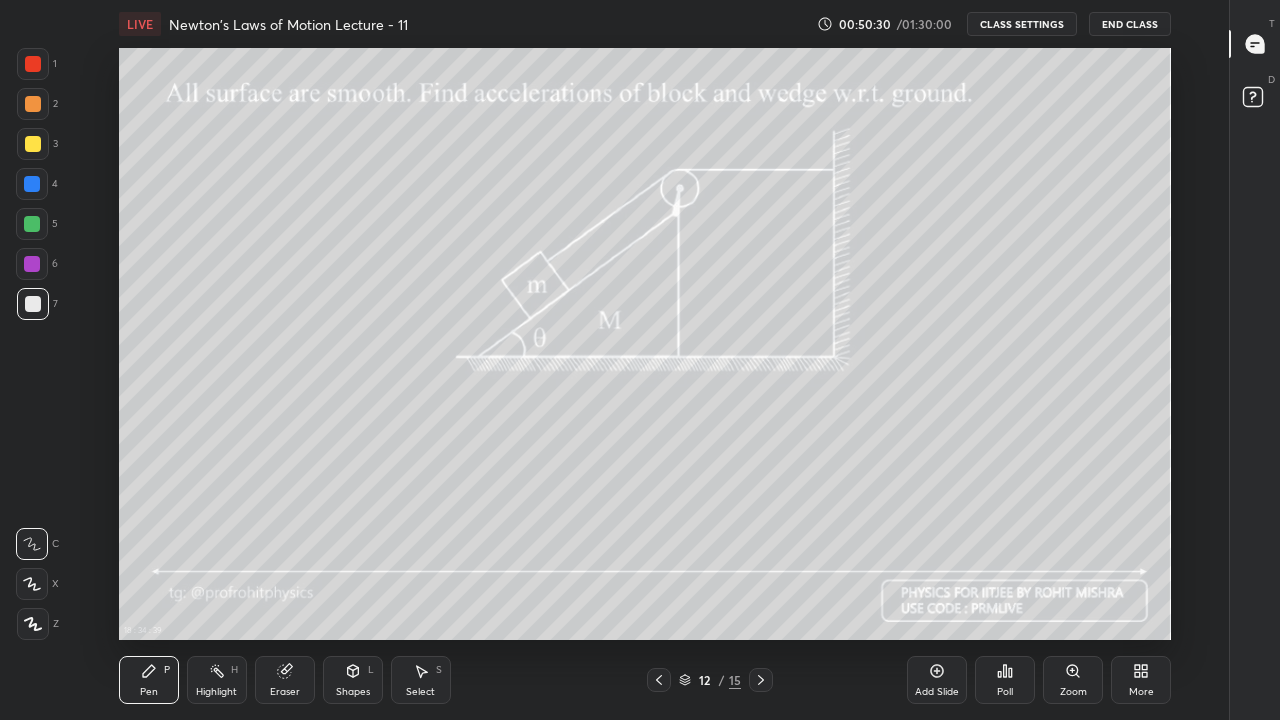 click 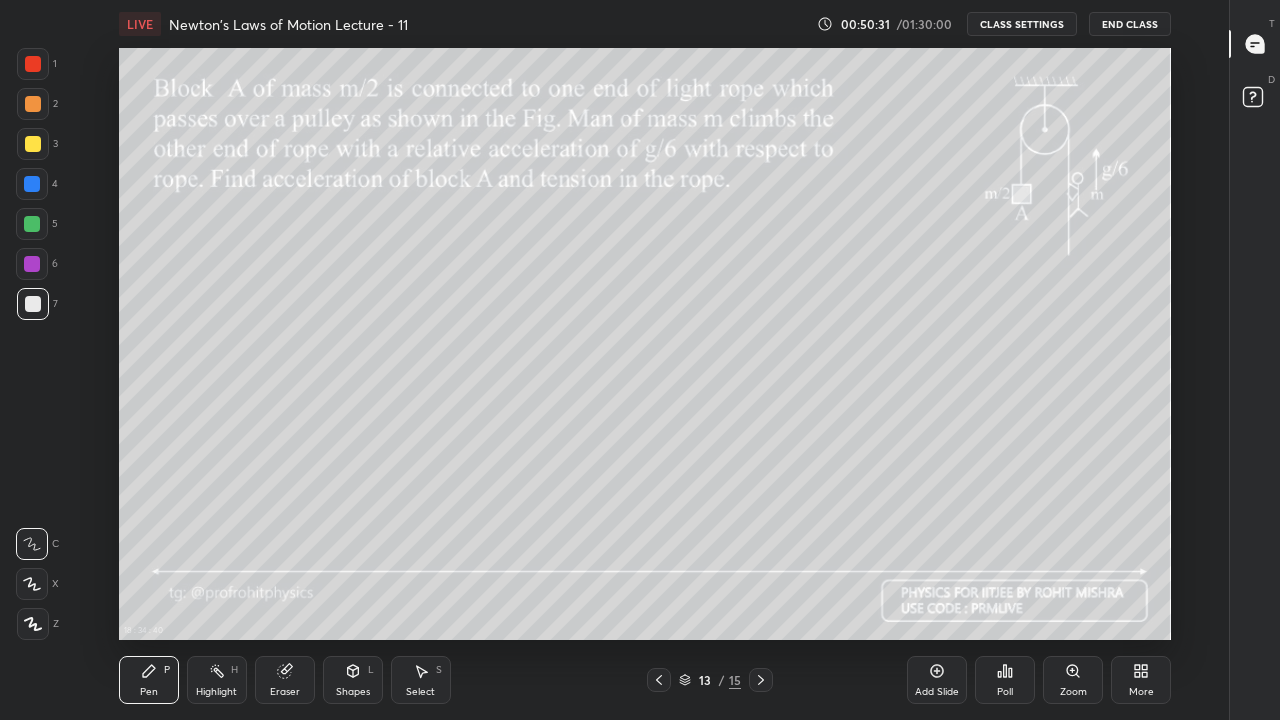 click 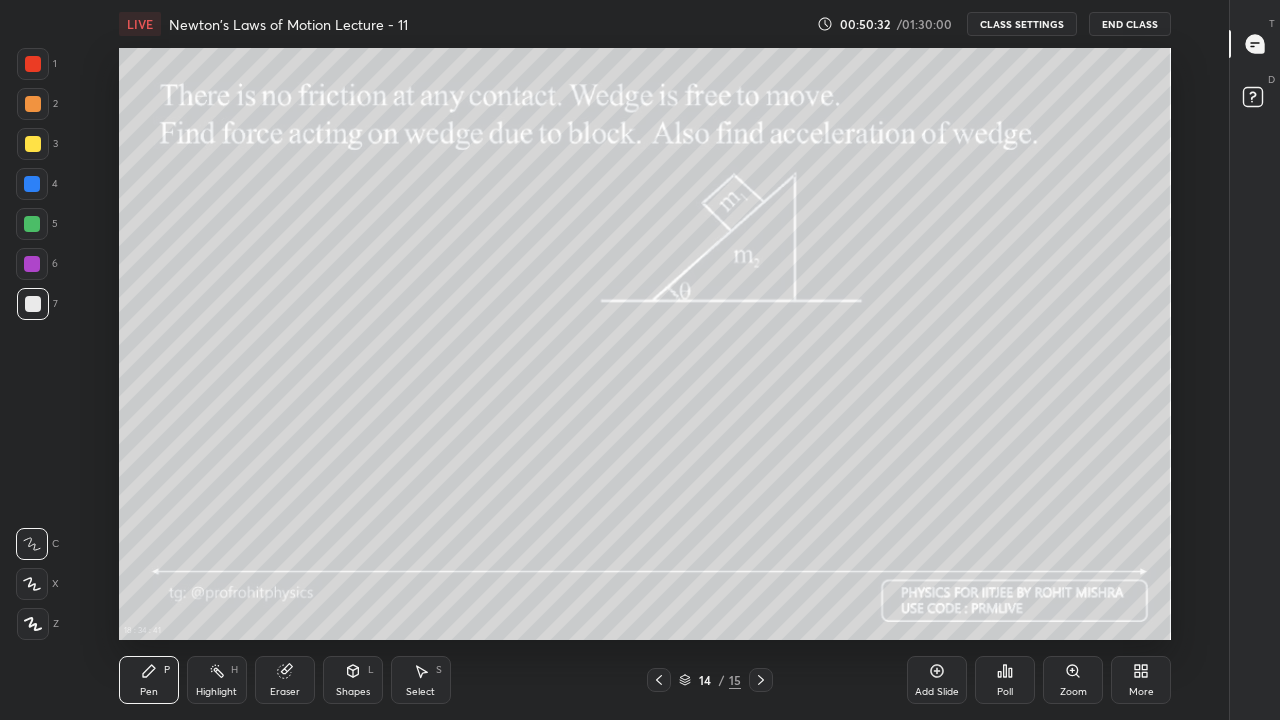 click 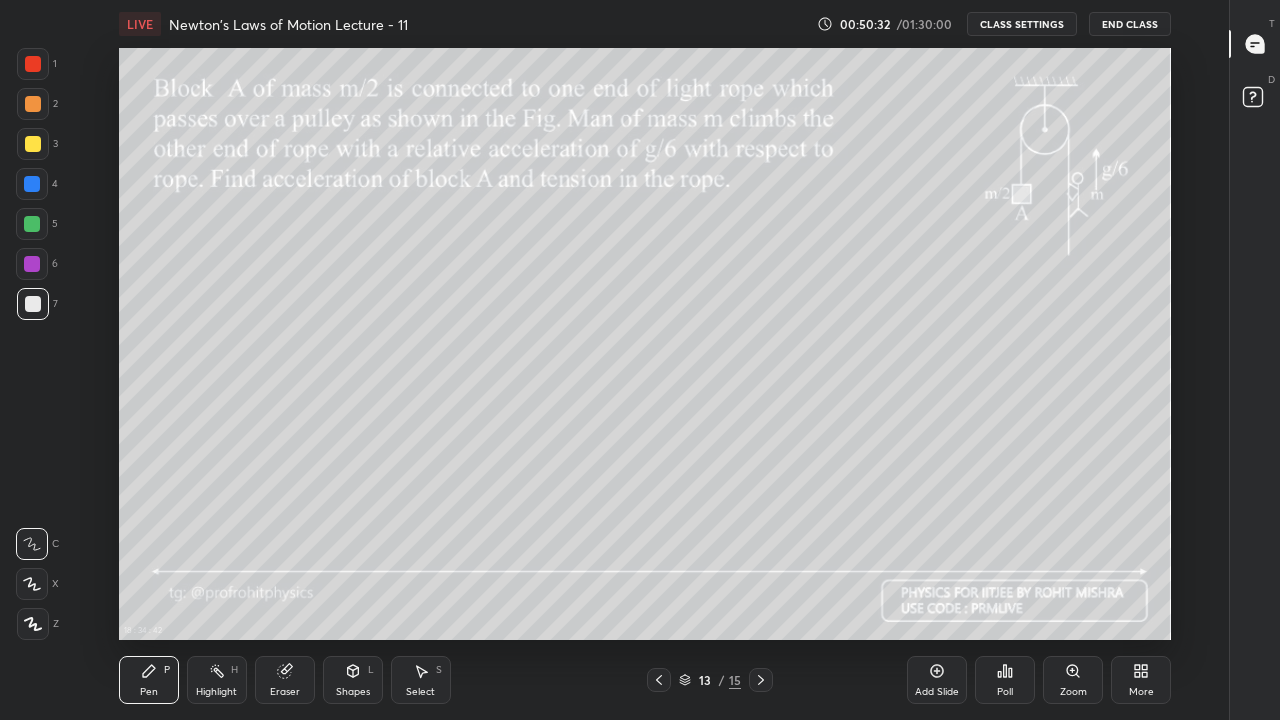click 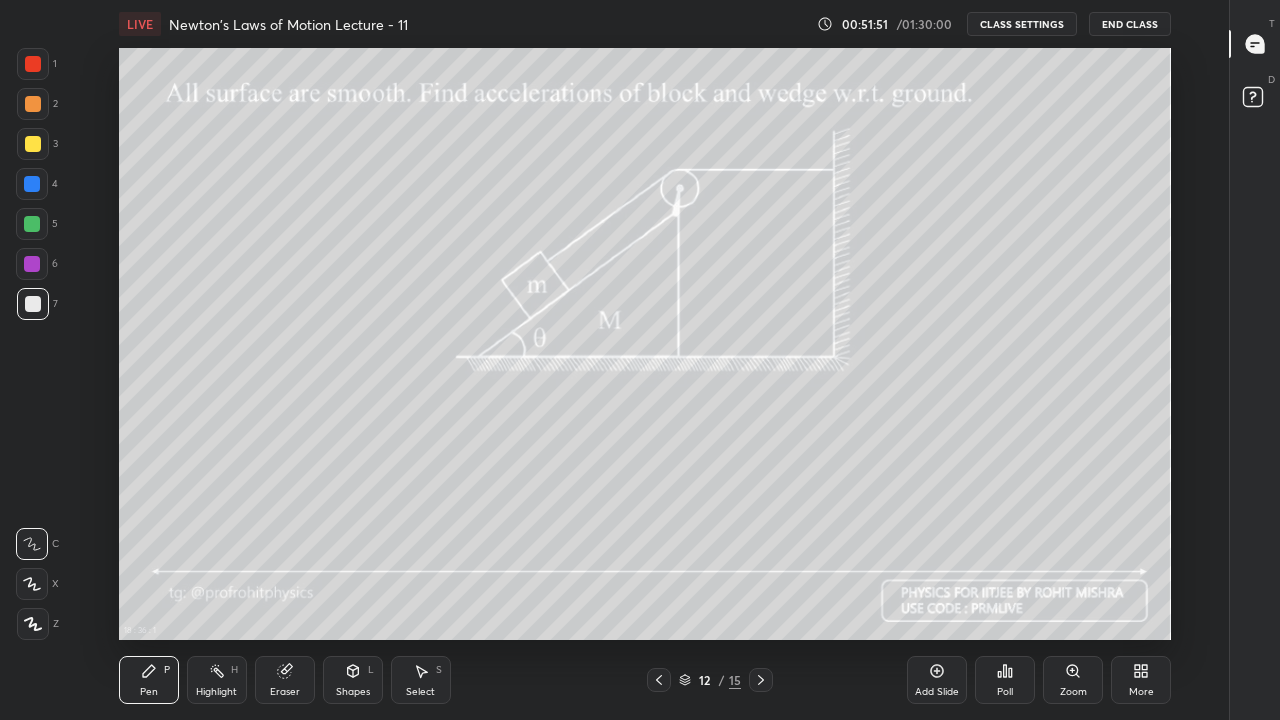 click 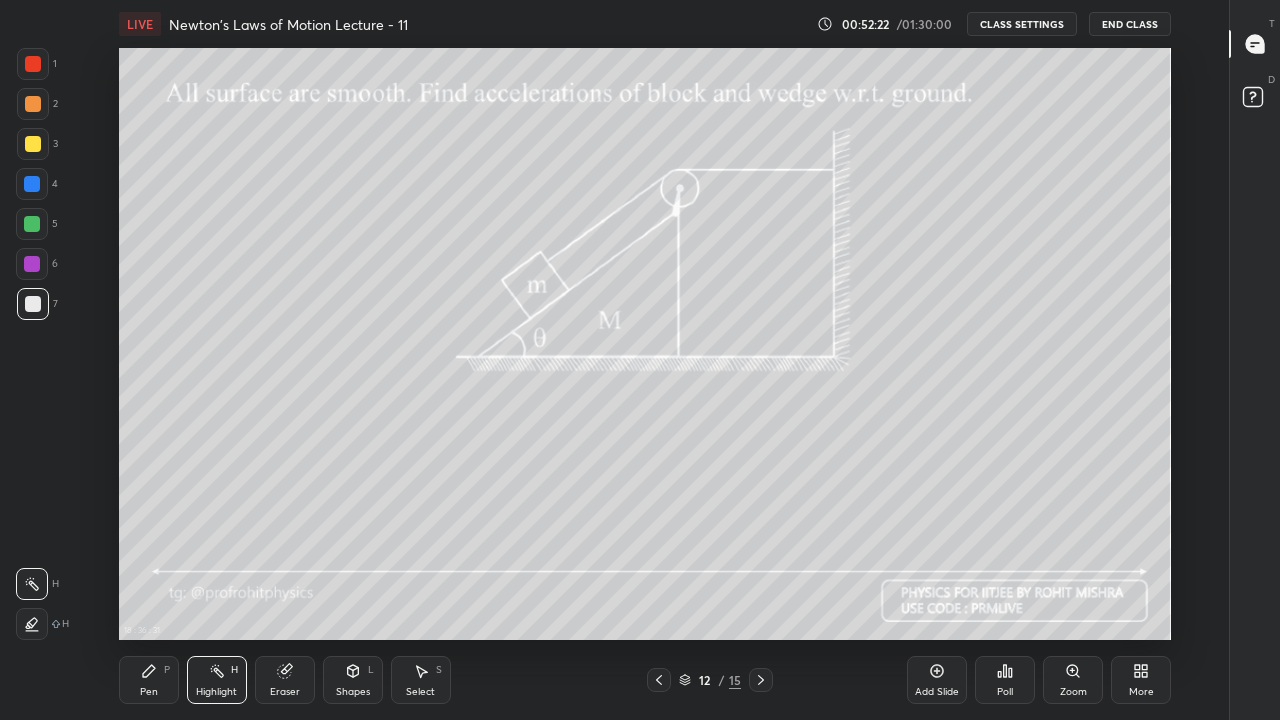 click at bounding box center [33, 304] 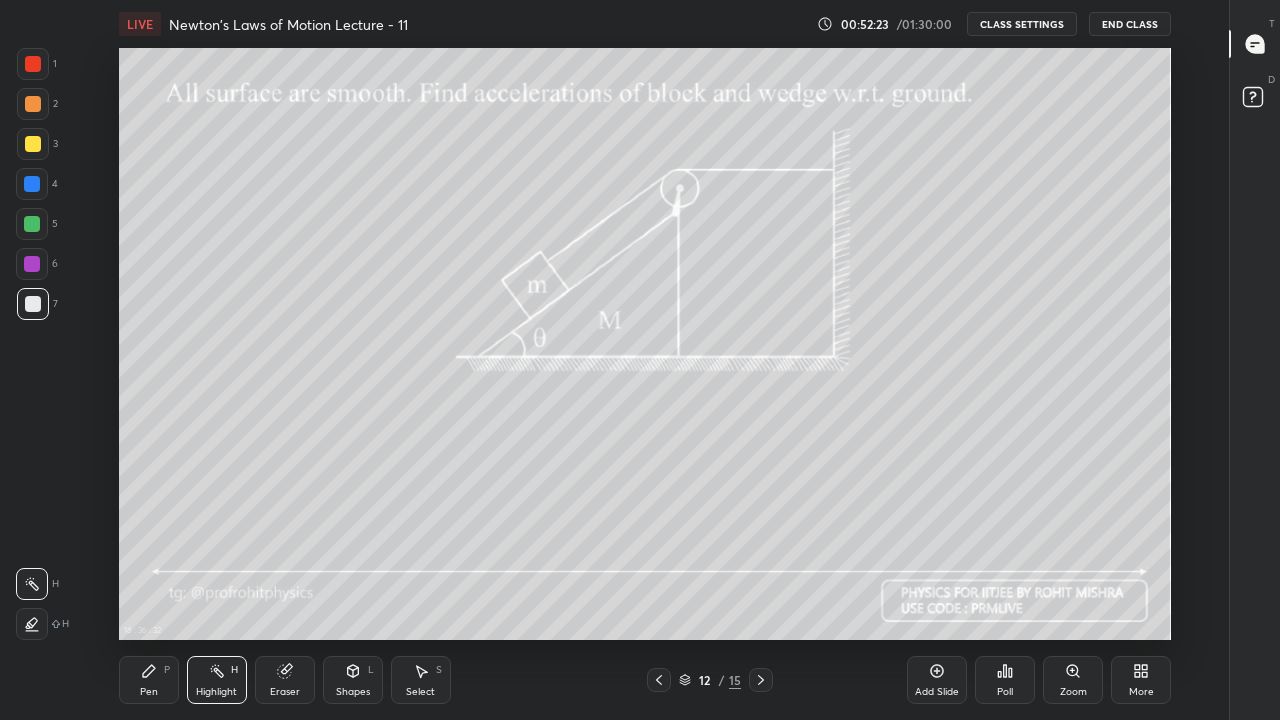 click on "Pen P" at bounding box center (149, 680) 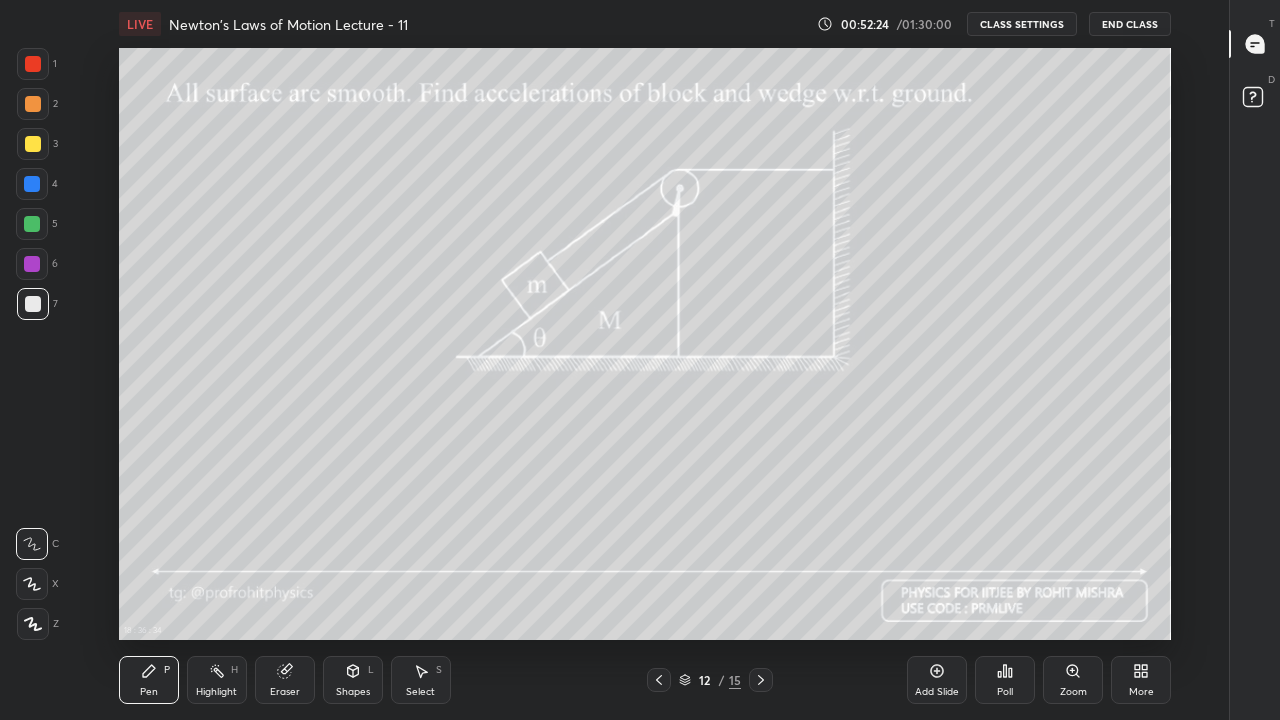 click on "Eraser" at bounding box center [285, 692] 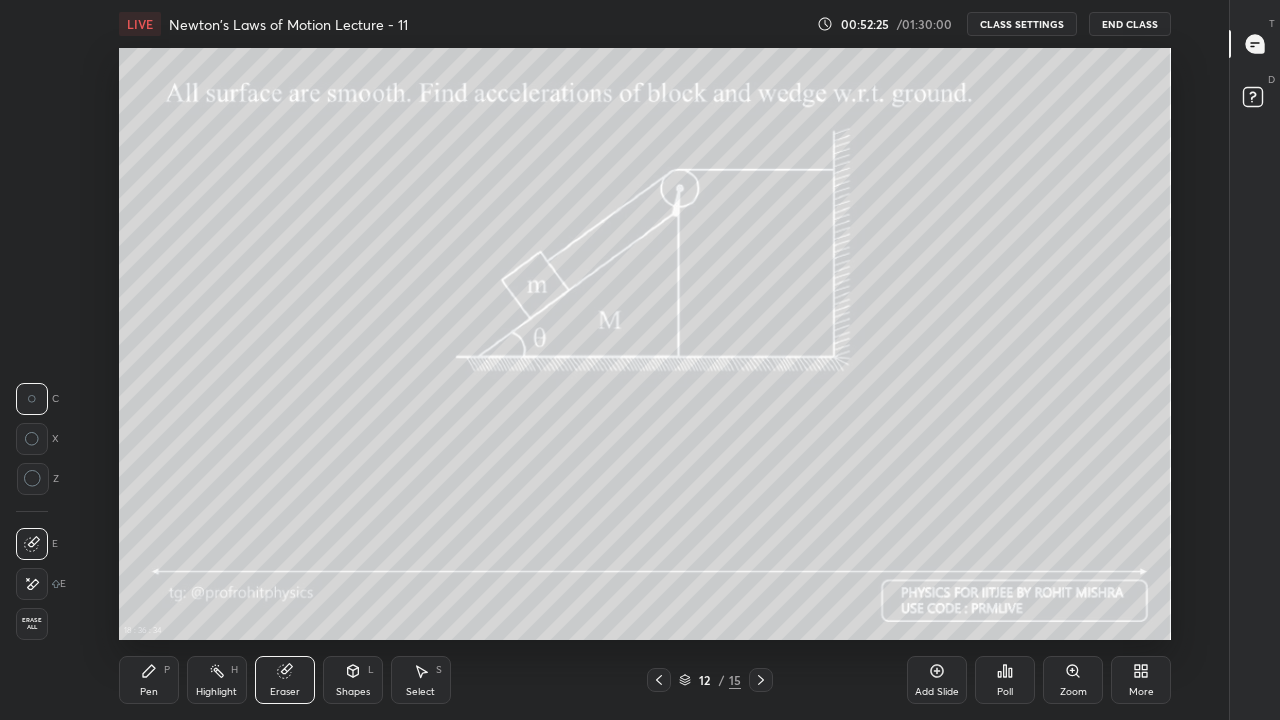 click on "Shapes" at bounding box center [353, 692] 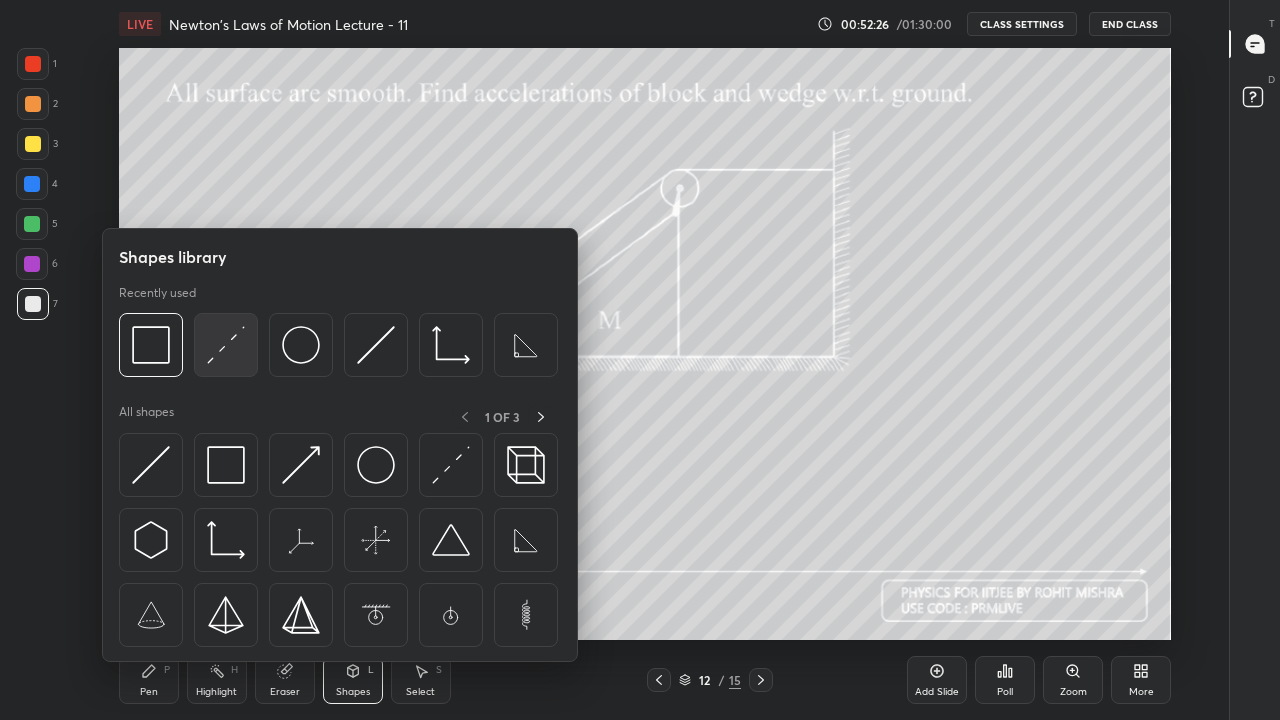 click at bounding box center (226, 345) 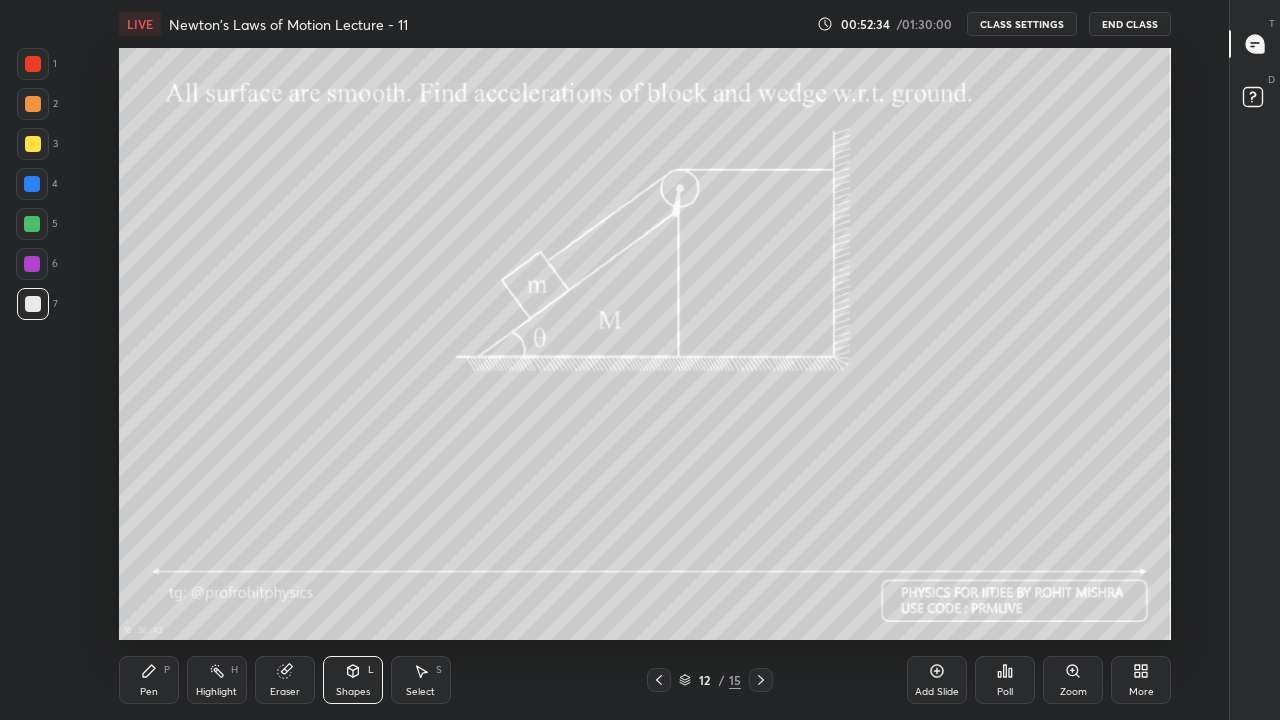 click on "Pen P" at bounding box center (149, 680) 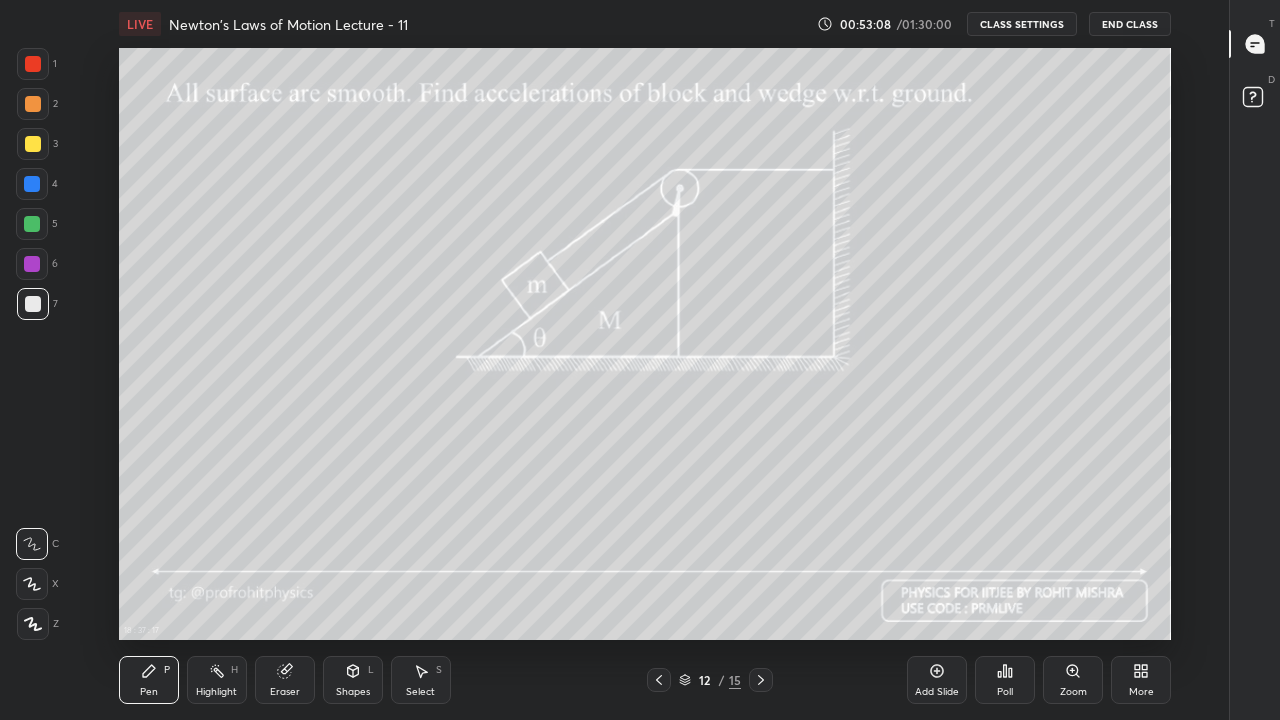 click on "Highlight H" at bounding box center (217, 680) 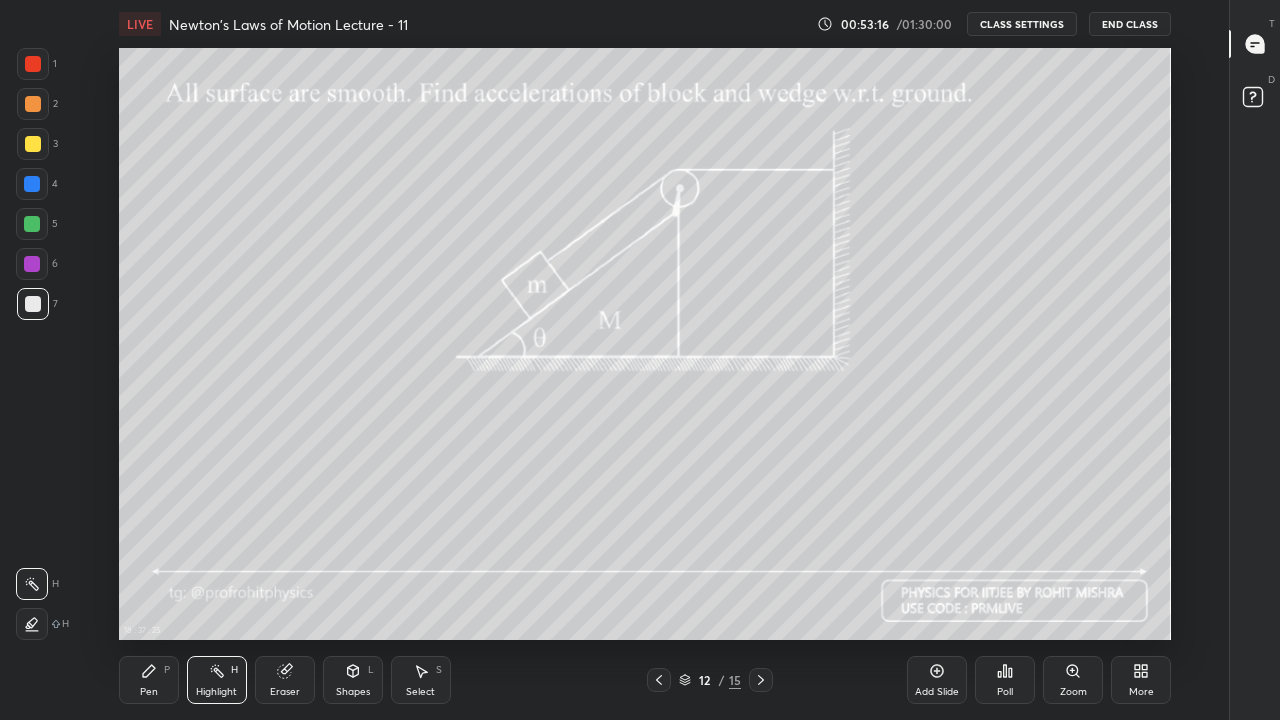 click at bounding box center (32, 224) 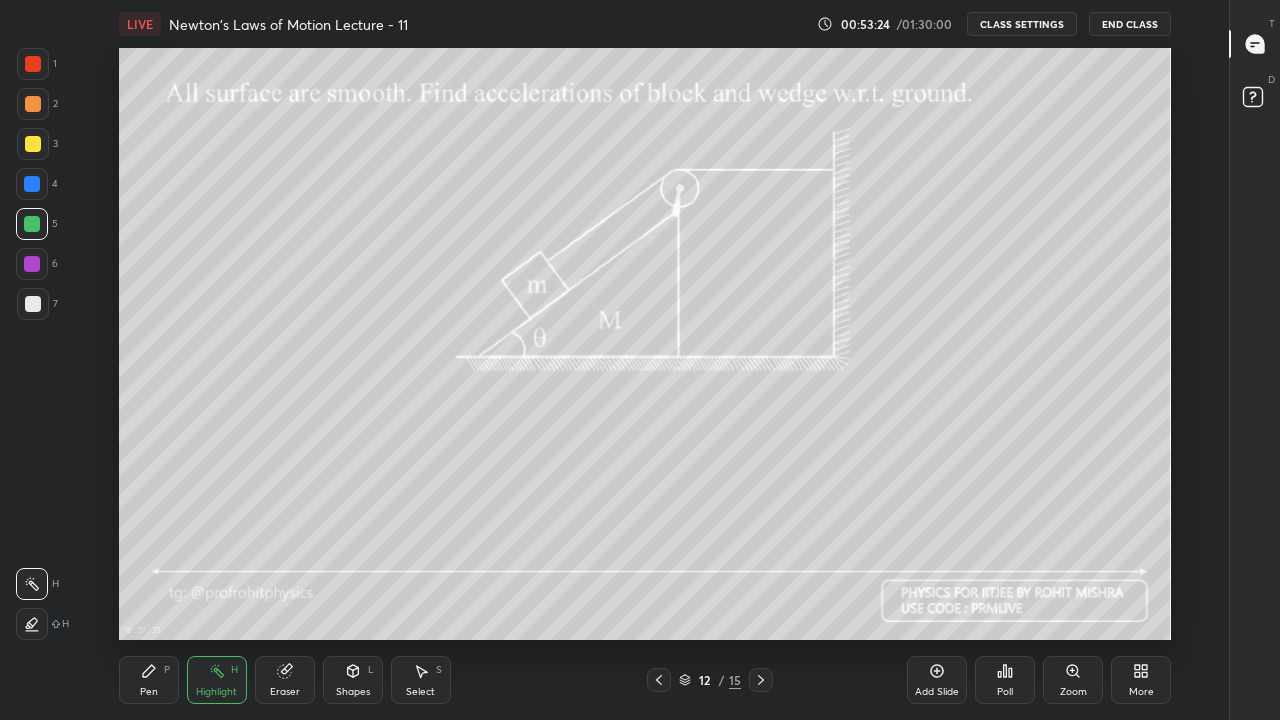 click on "Pen P" at bounding box center (149, 680) 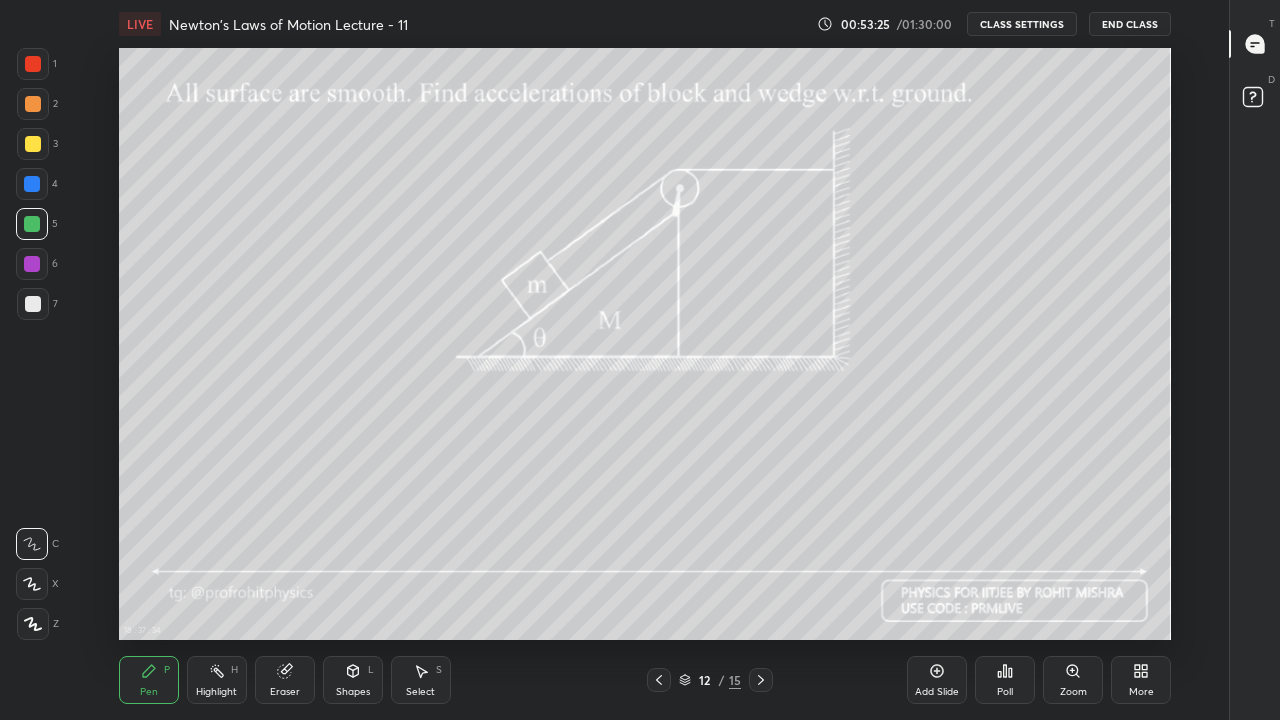 click at bounding box center [33, 144] 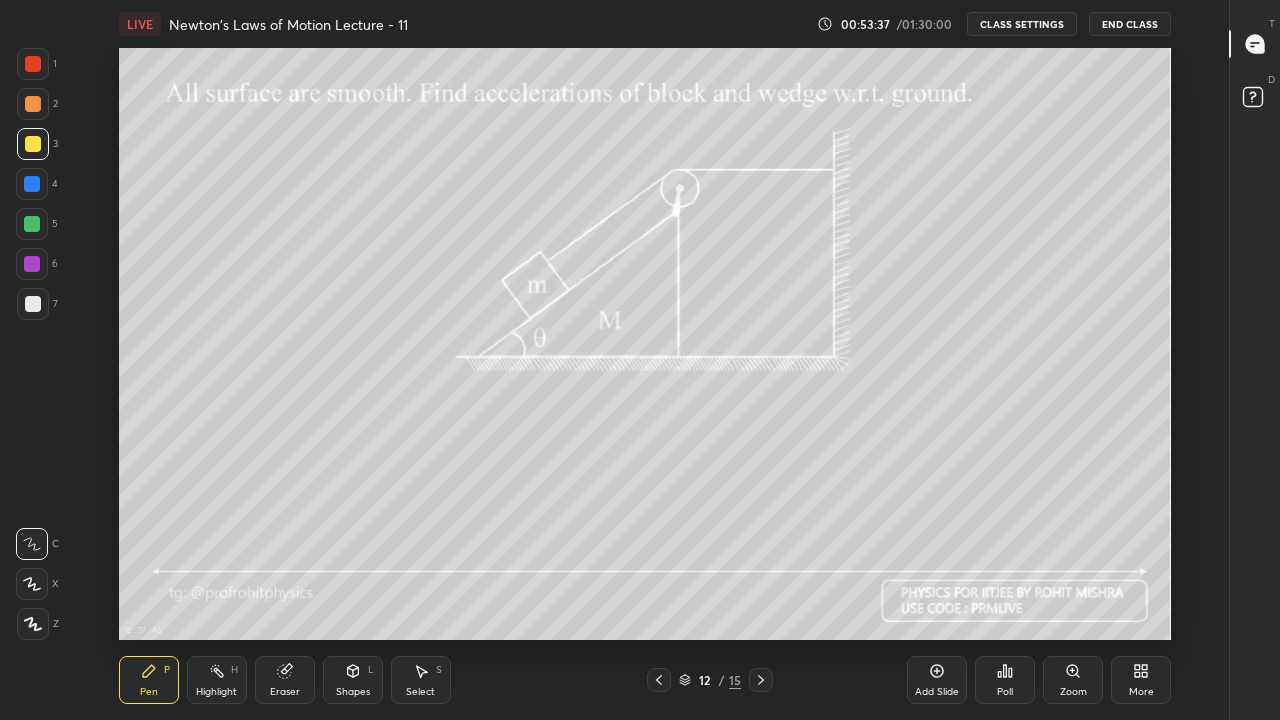 click on "Highlight" at bounding box center (216, 692) 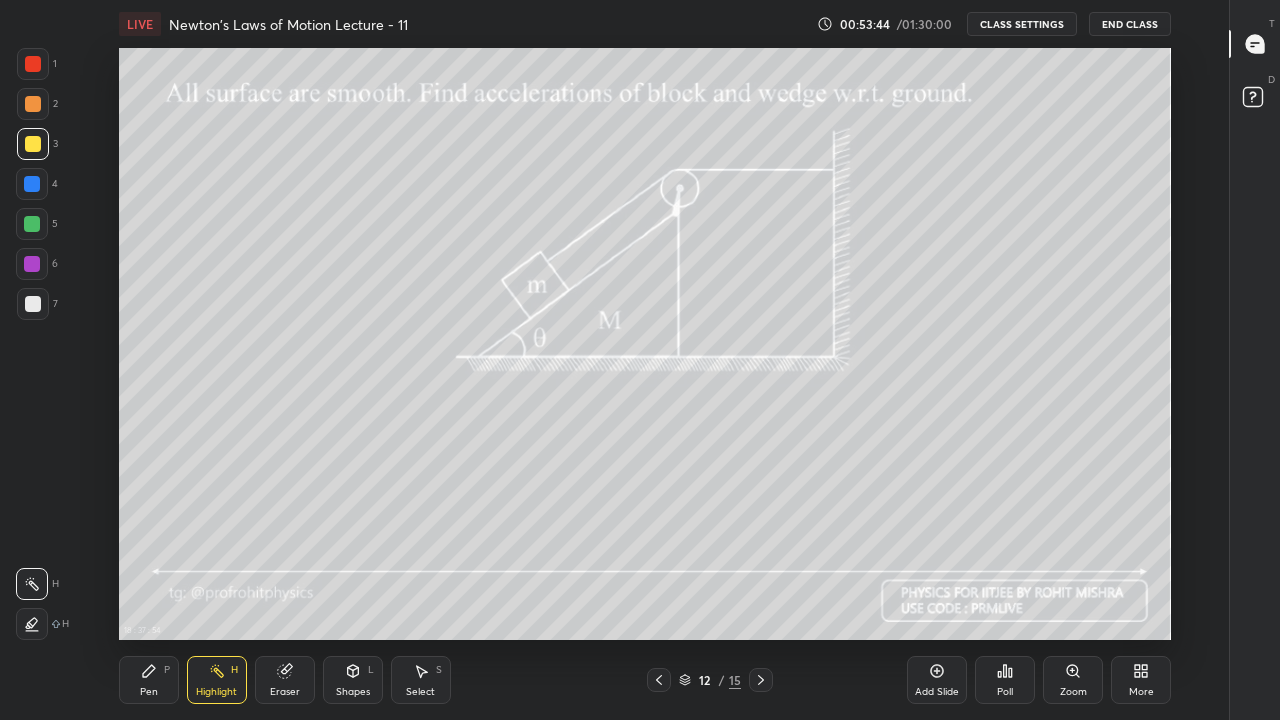 click on "Pen P" at bounding box center (149, 680) 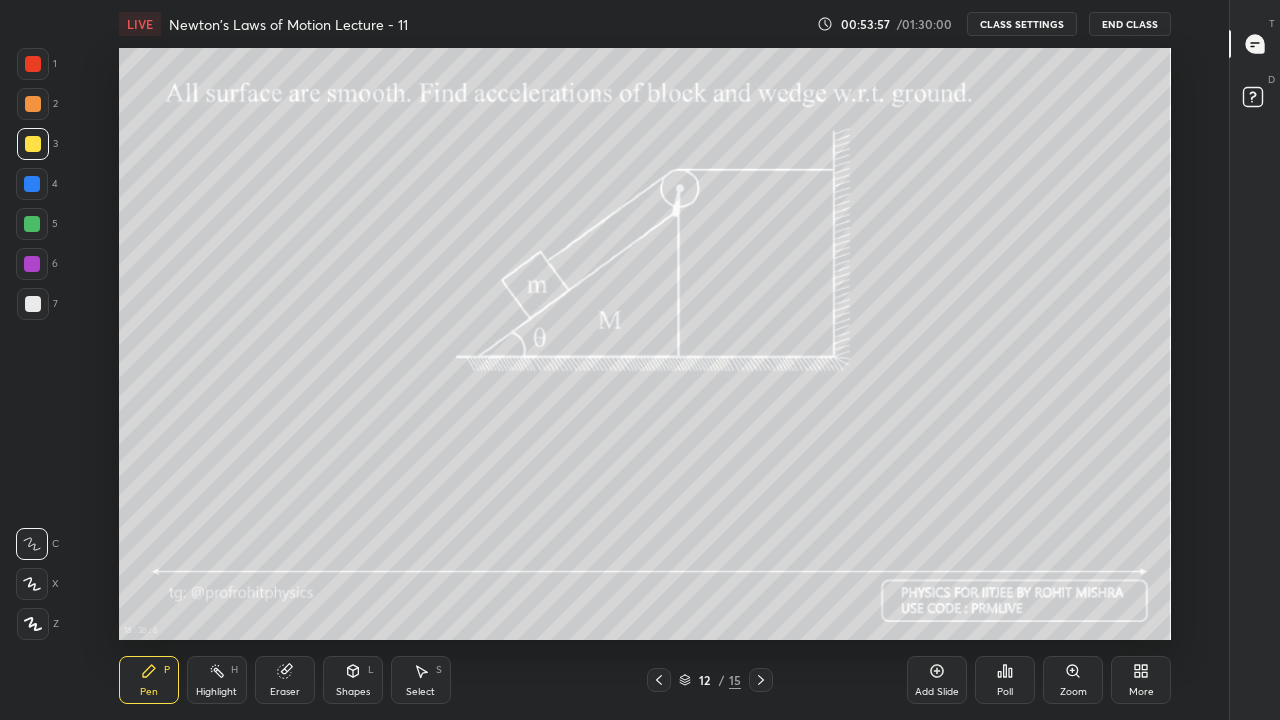 click 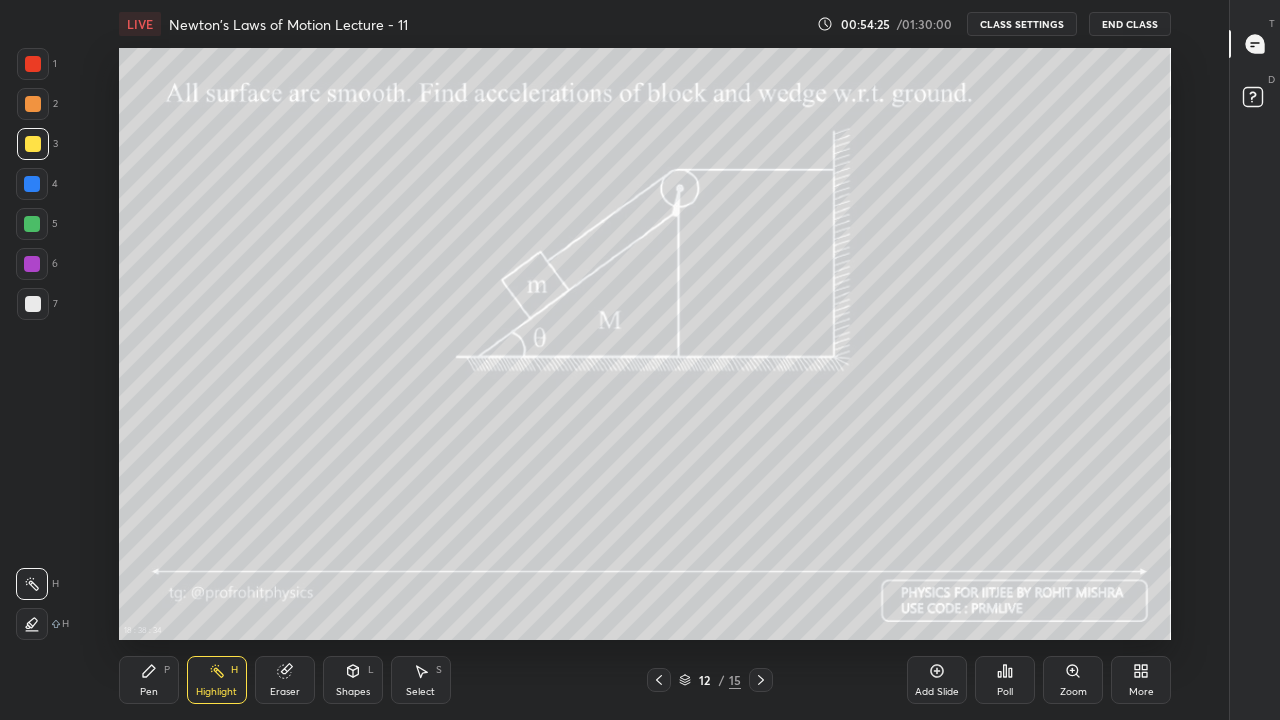 click 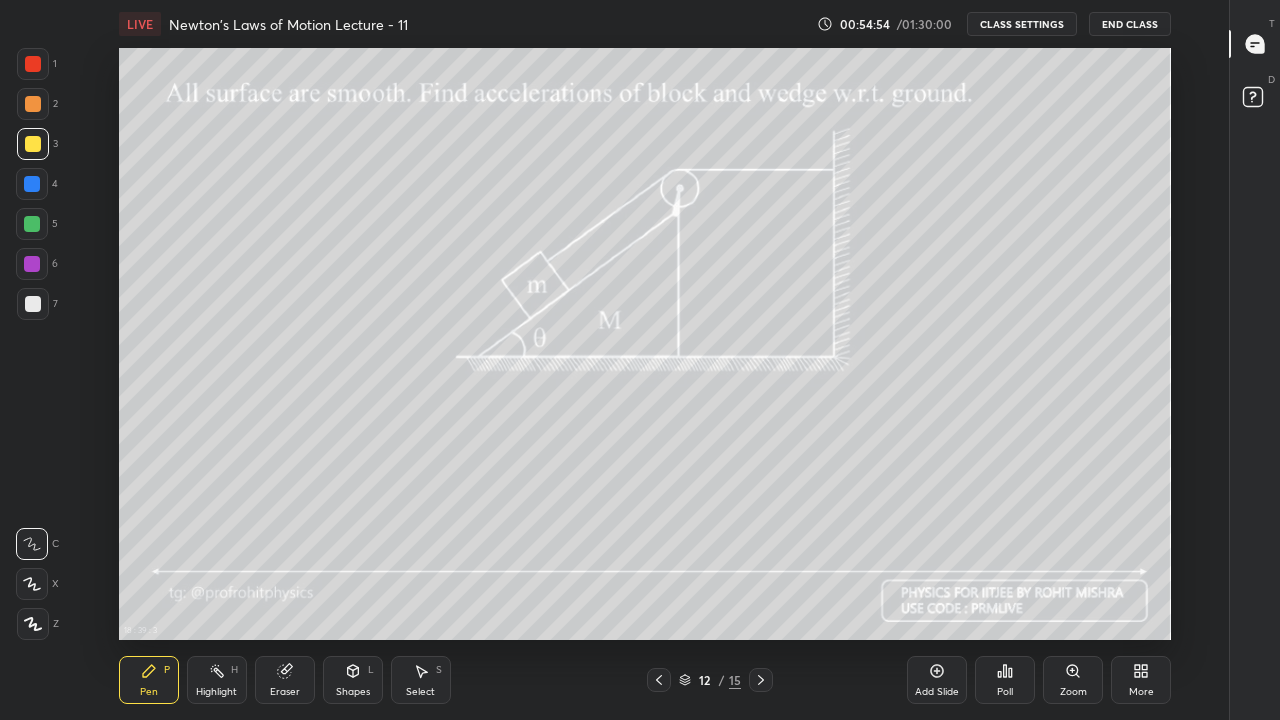 click on "Shapes" at bounding box center [353, 692] 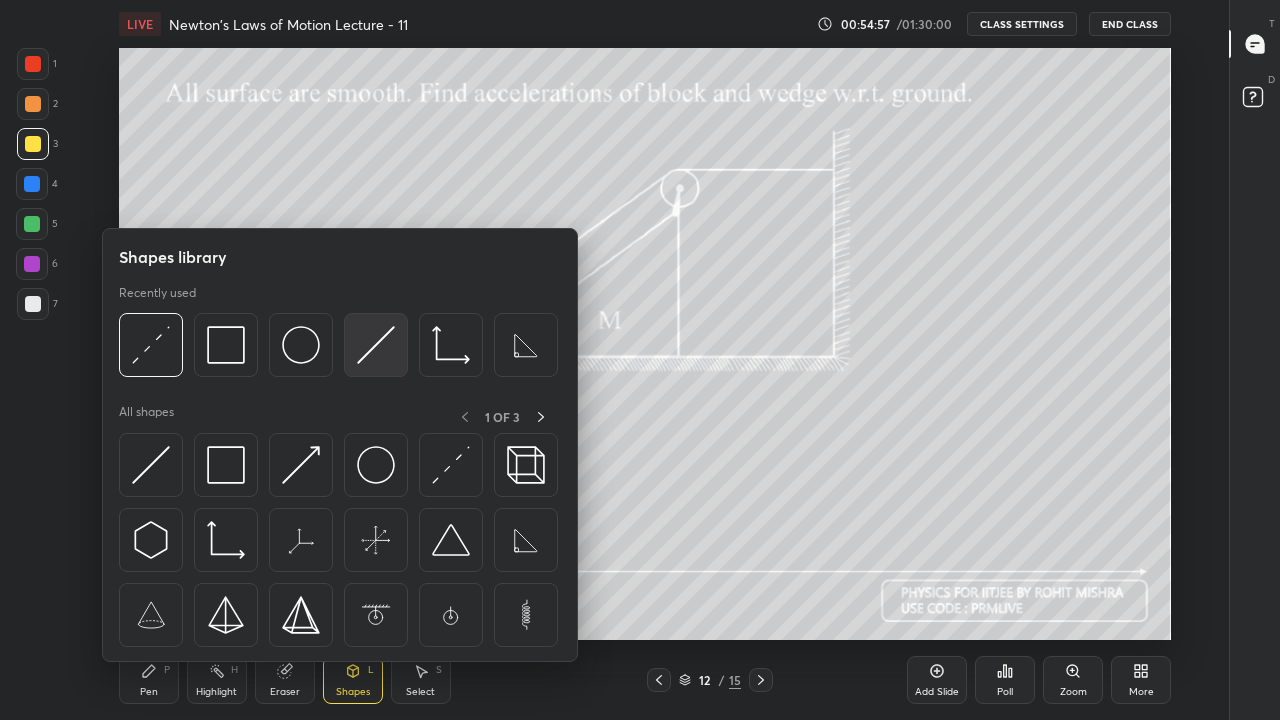 click at bounding box center (376, 345) 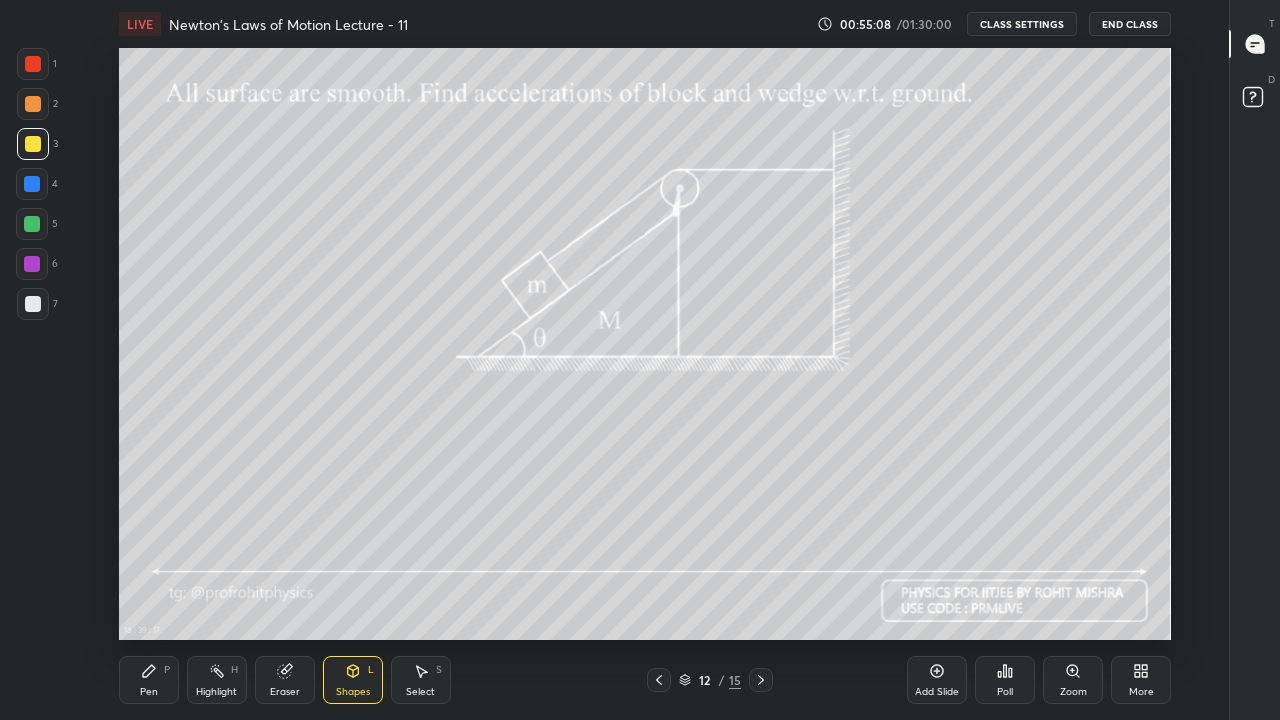 click on "Pen" at bounding box center [149, 692] 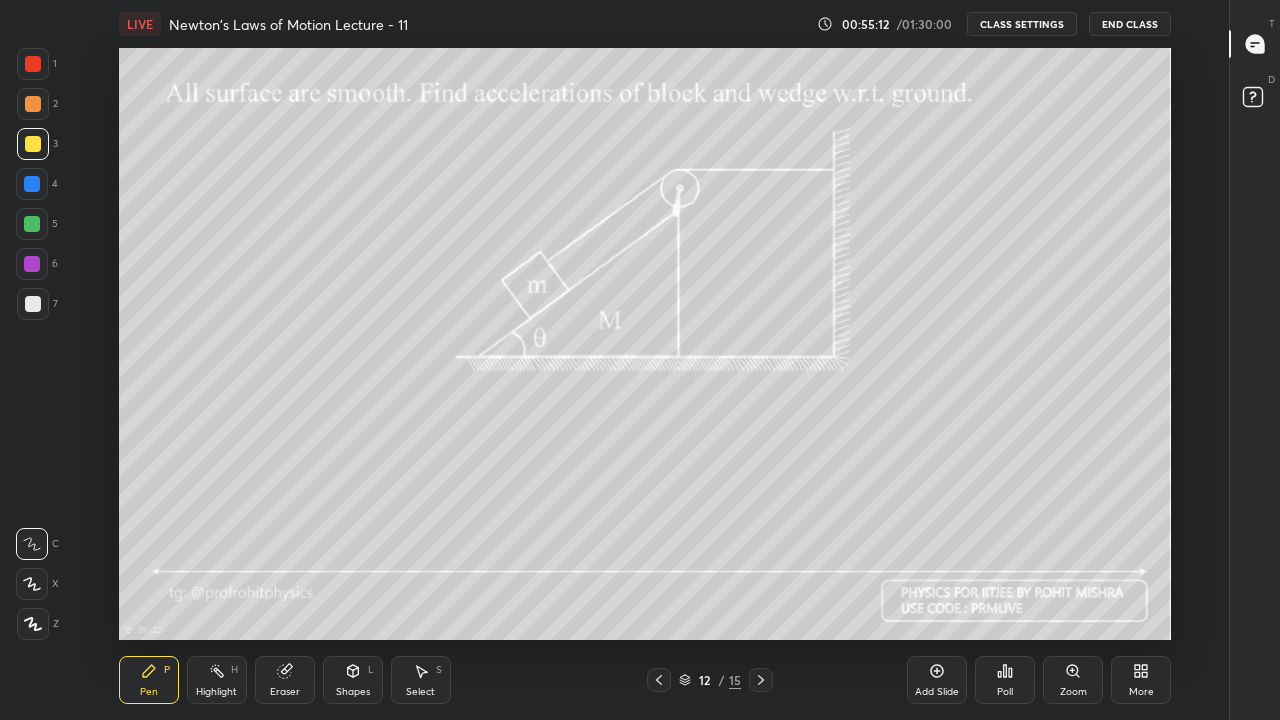 click at bounding box center (33, 304) 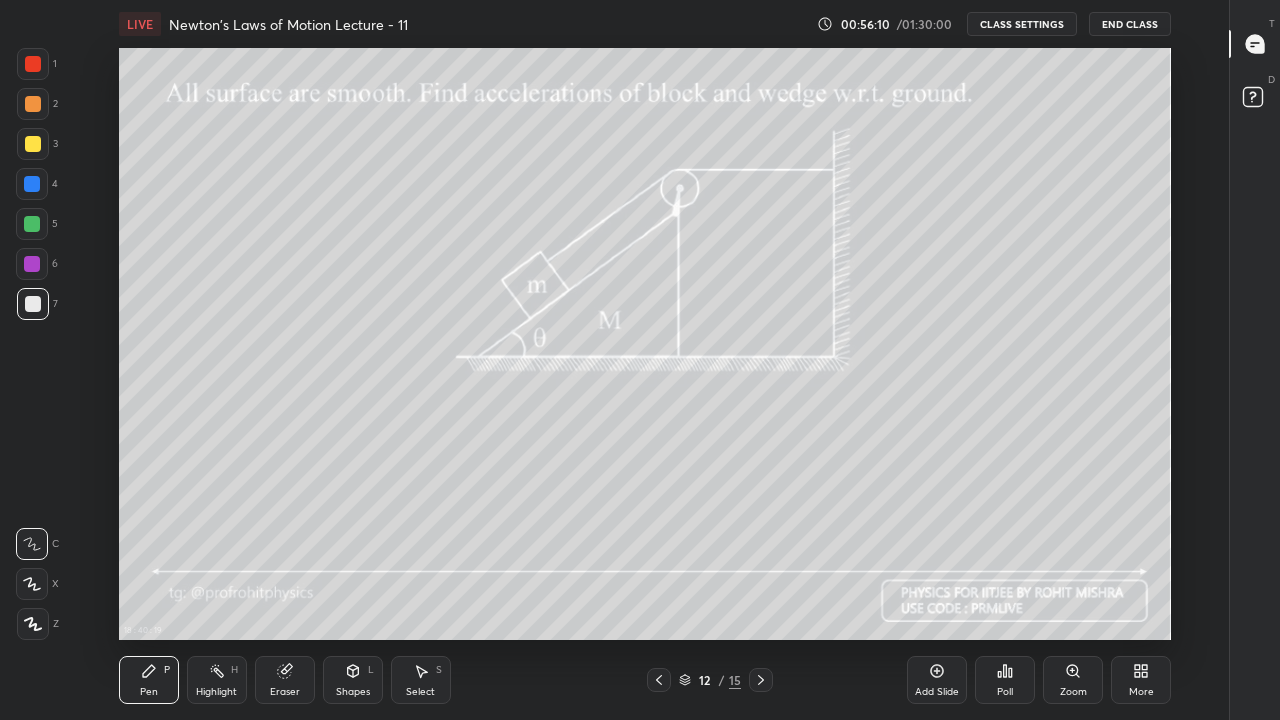 click on "Highlight" at bounding box center (216, 692) 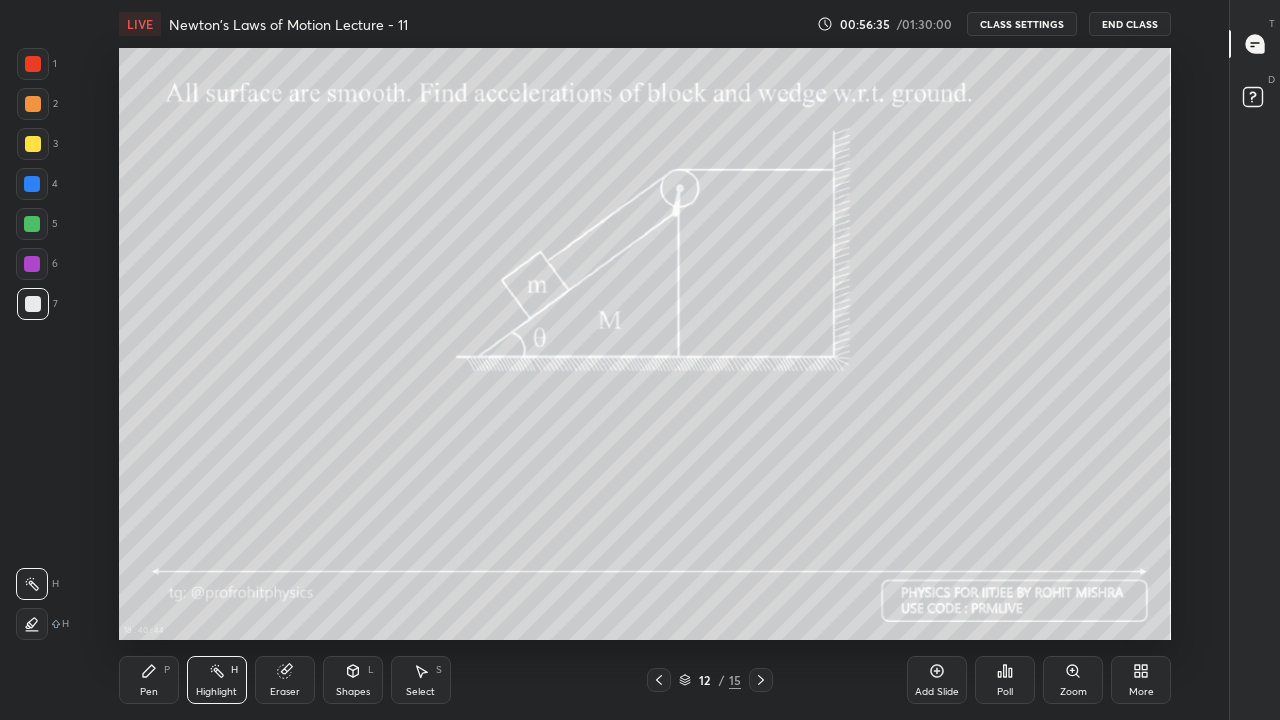 click at bounding box center [33, 144] 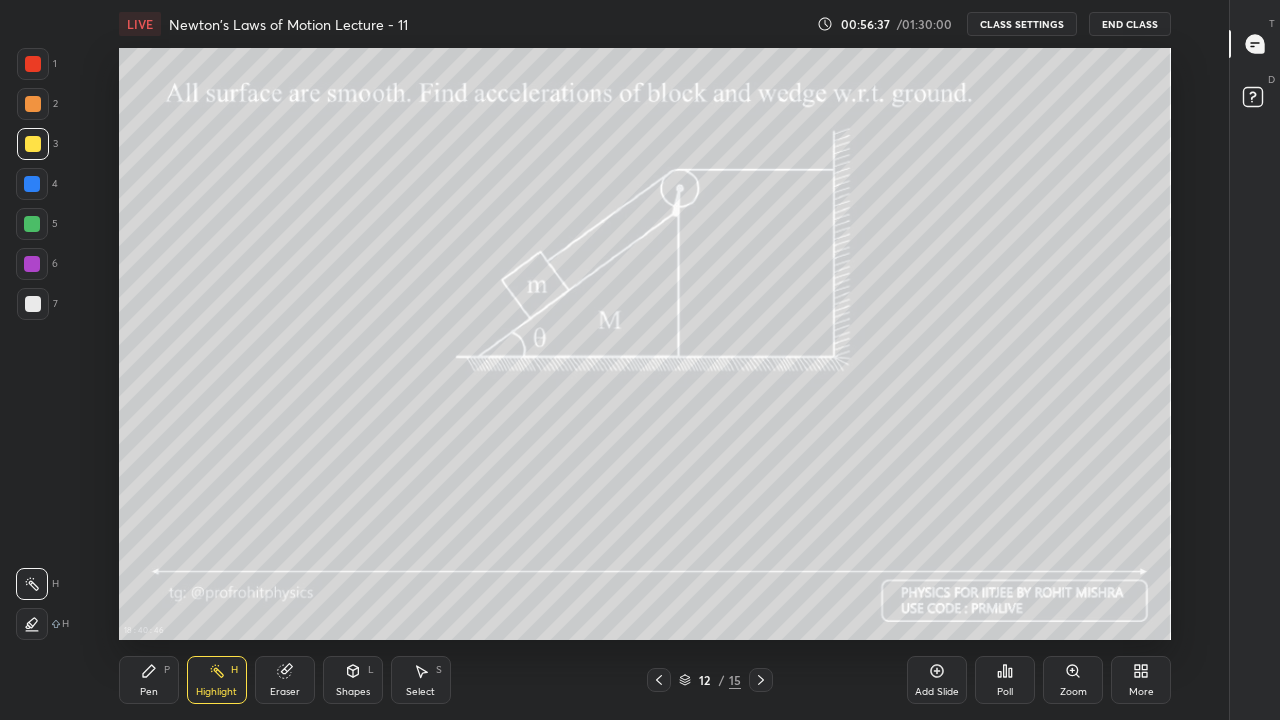 click on "Pen P" at bounding box center [149, 680] 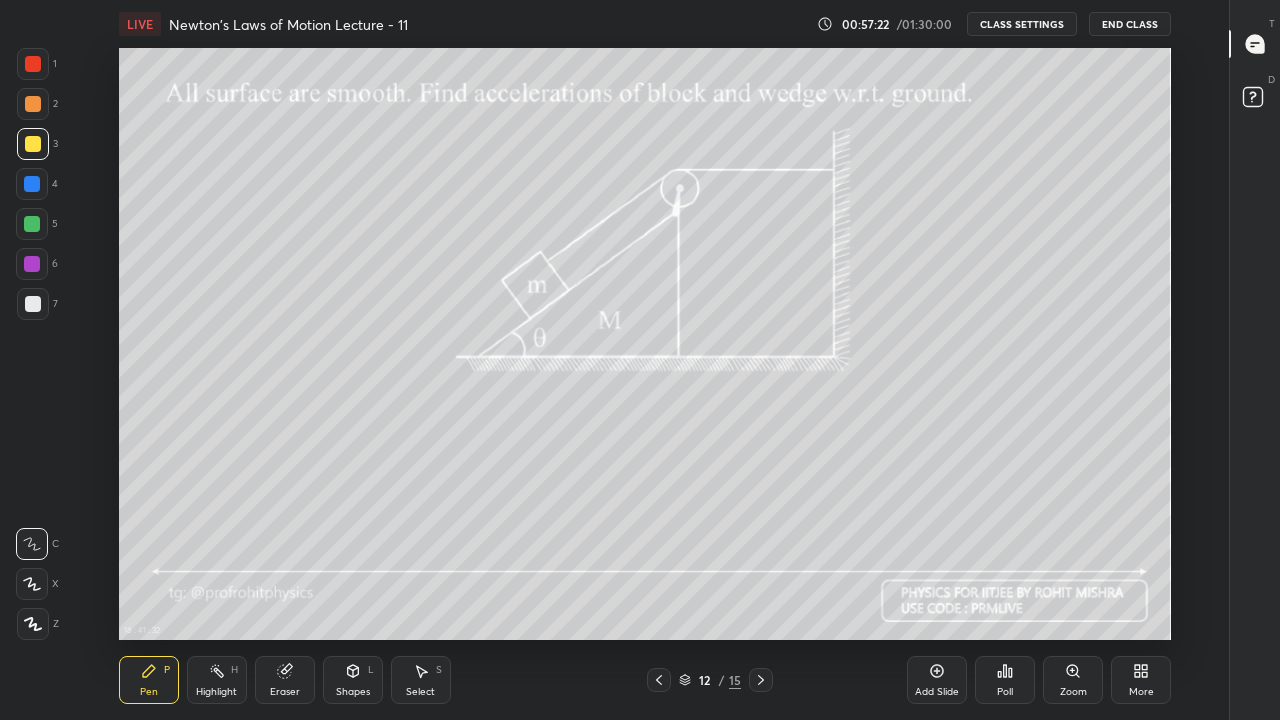 click at bounding box center [33, 304] 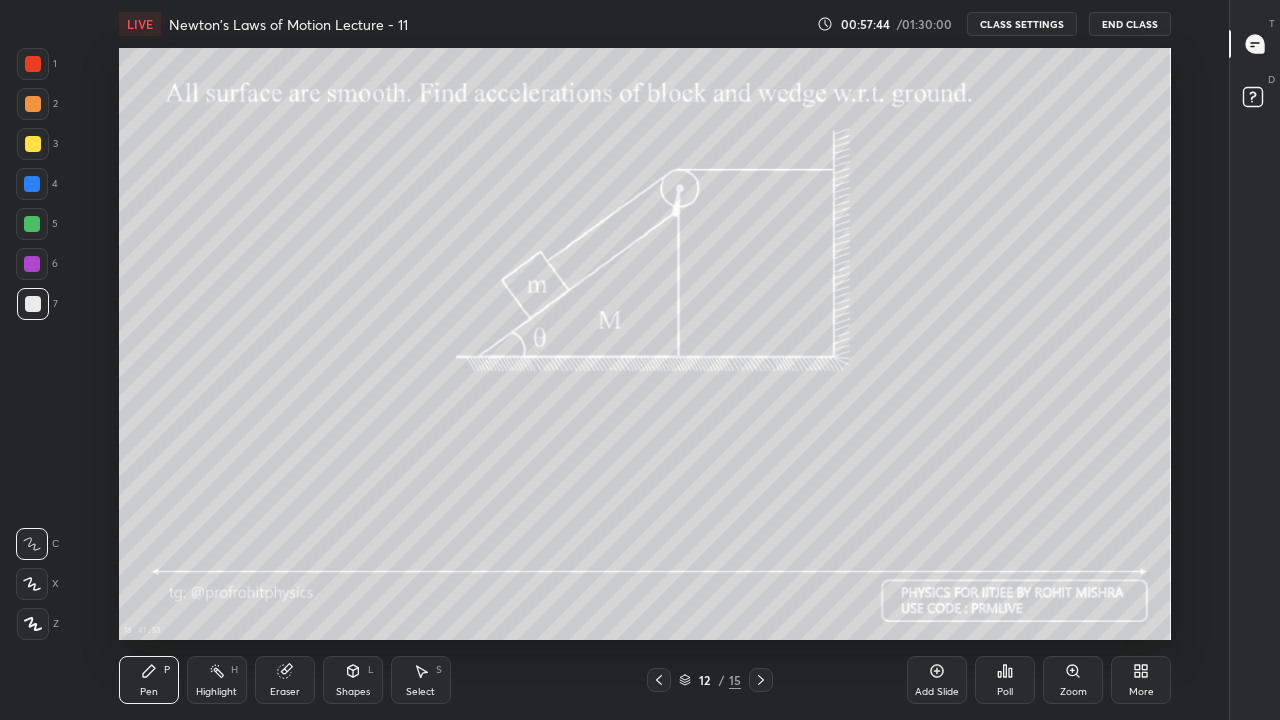 click on "Eraser" at bounding box center [285, 680] 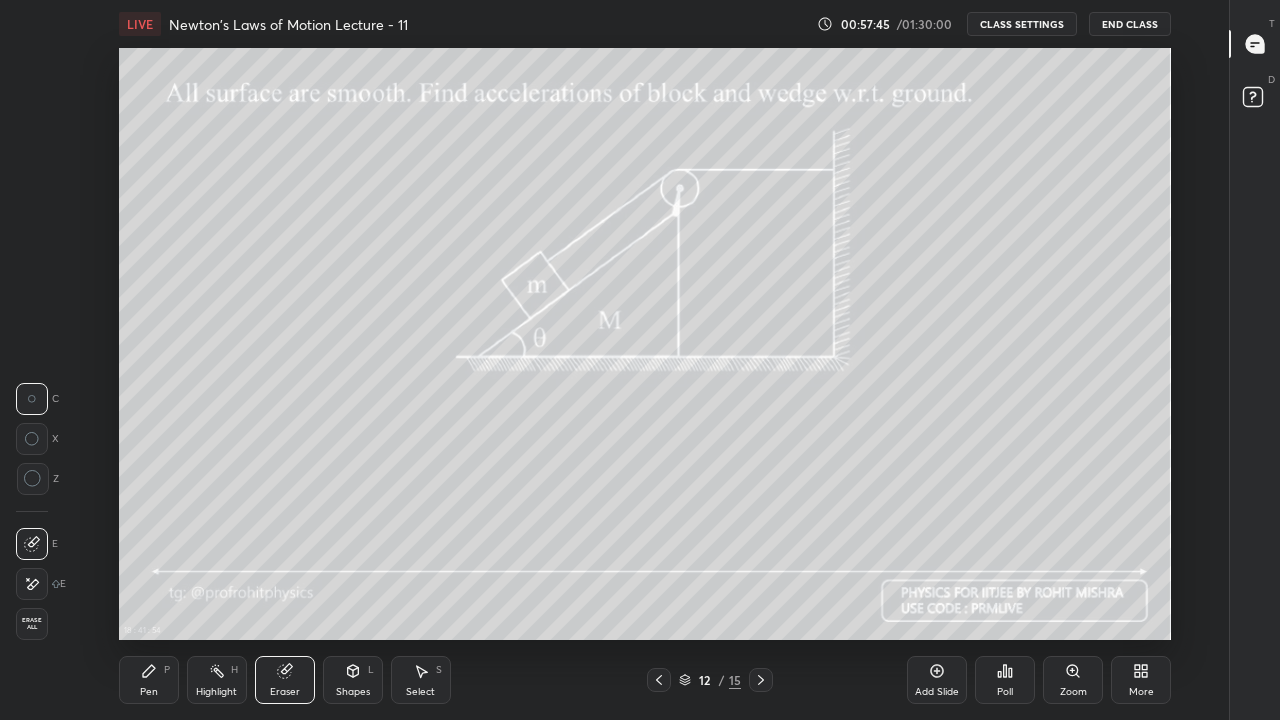 click on "Shapes" at bounding box center (353, 692) 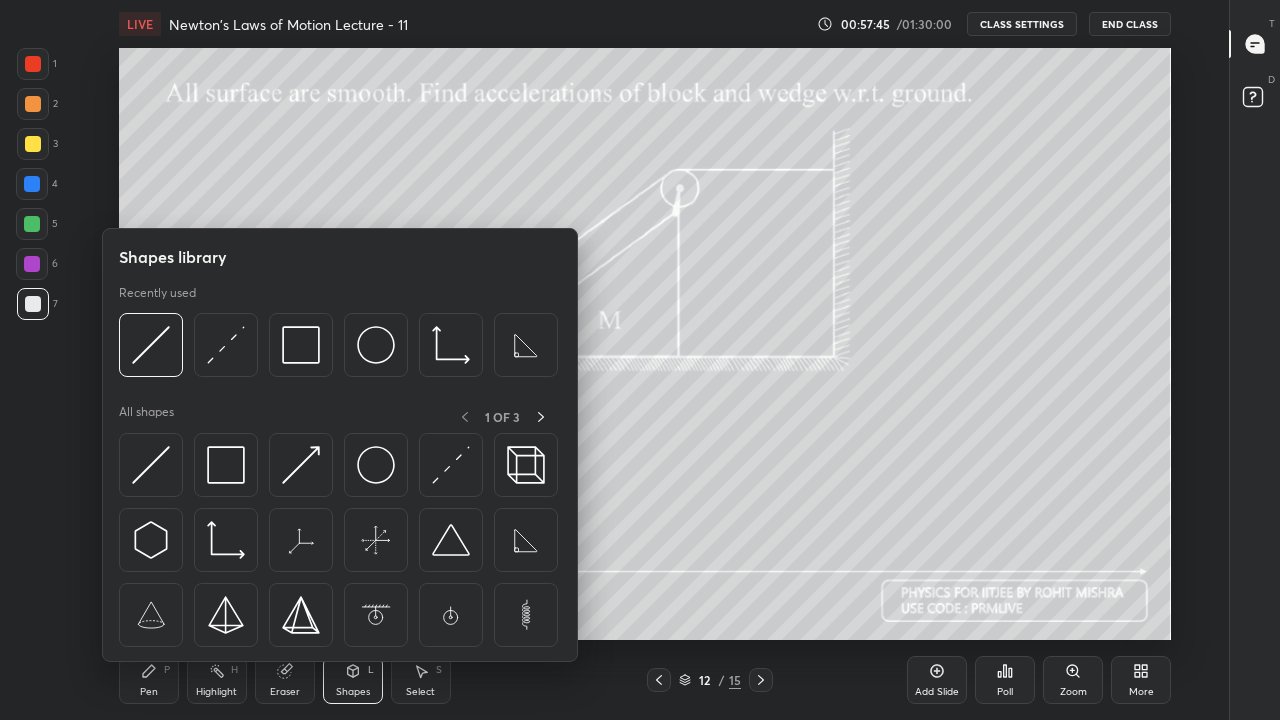 click at bounding box center [226, 345] 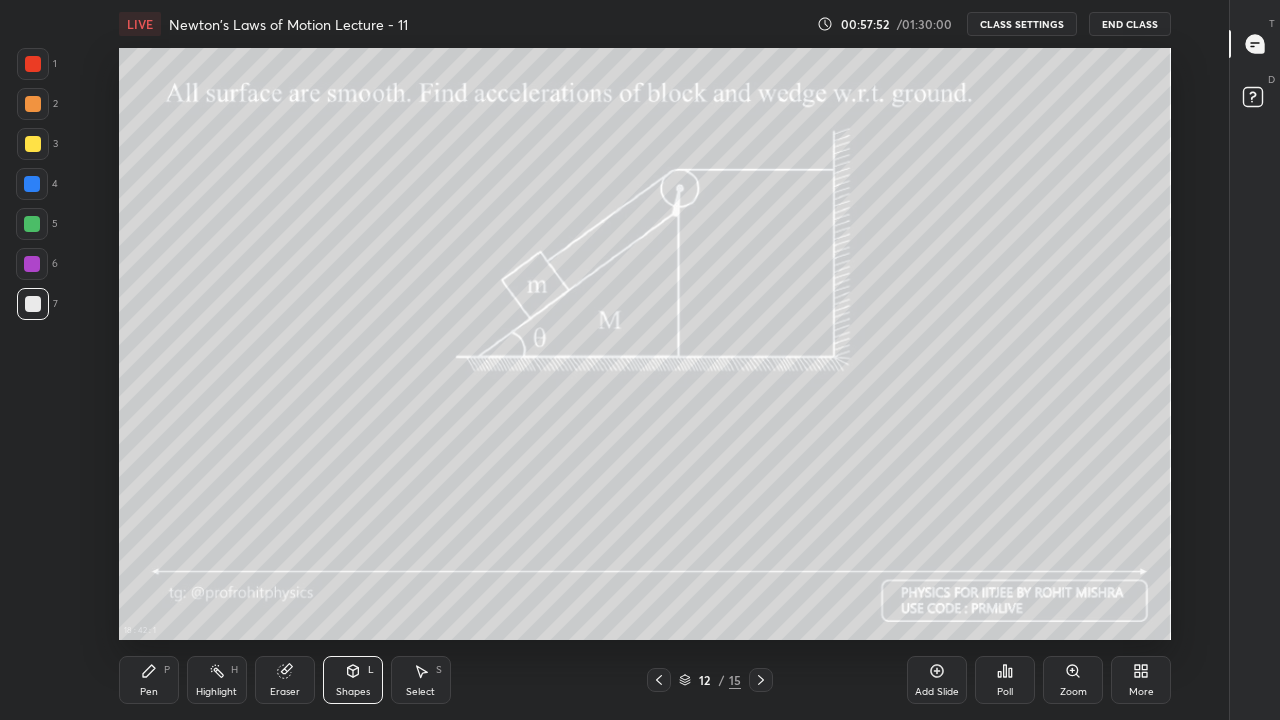 click on "Pen P" at bounding box center (149, 680) 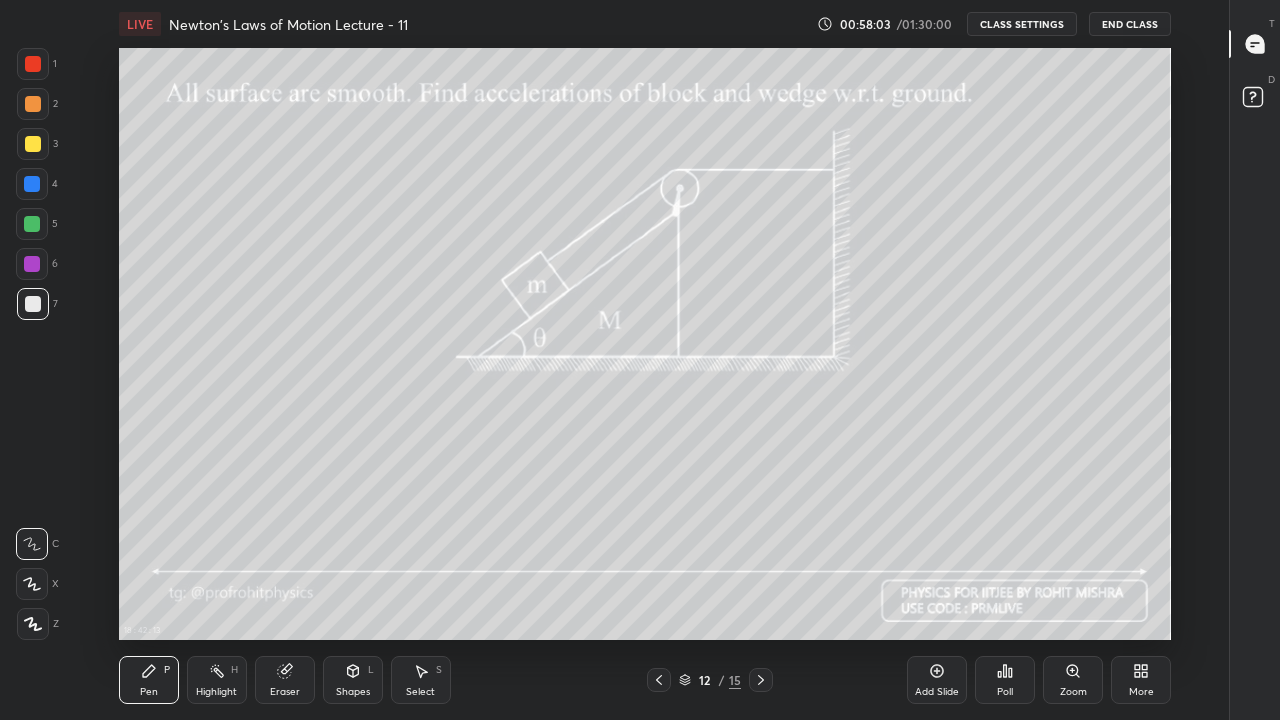 click at bounding box center (33, 144) 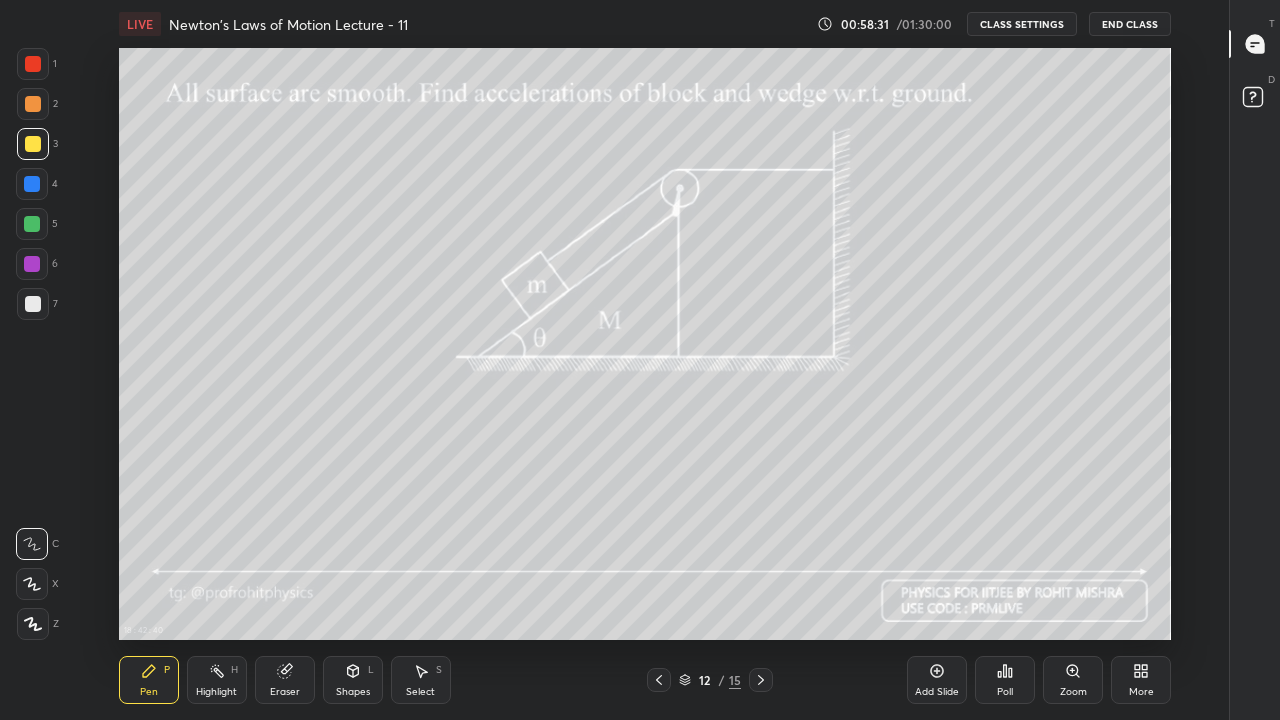 click at bounding box center [33, 304] 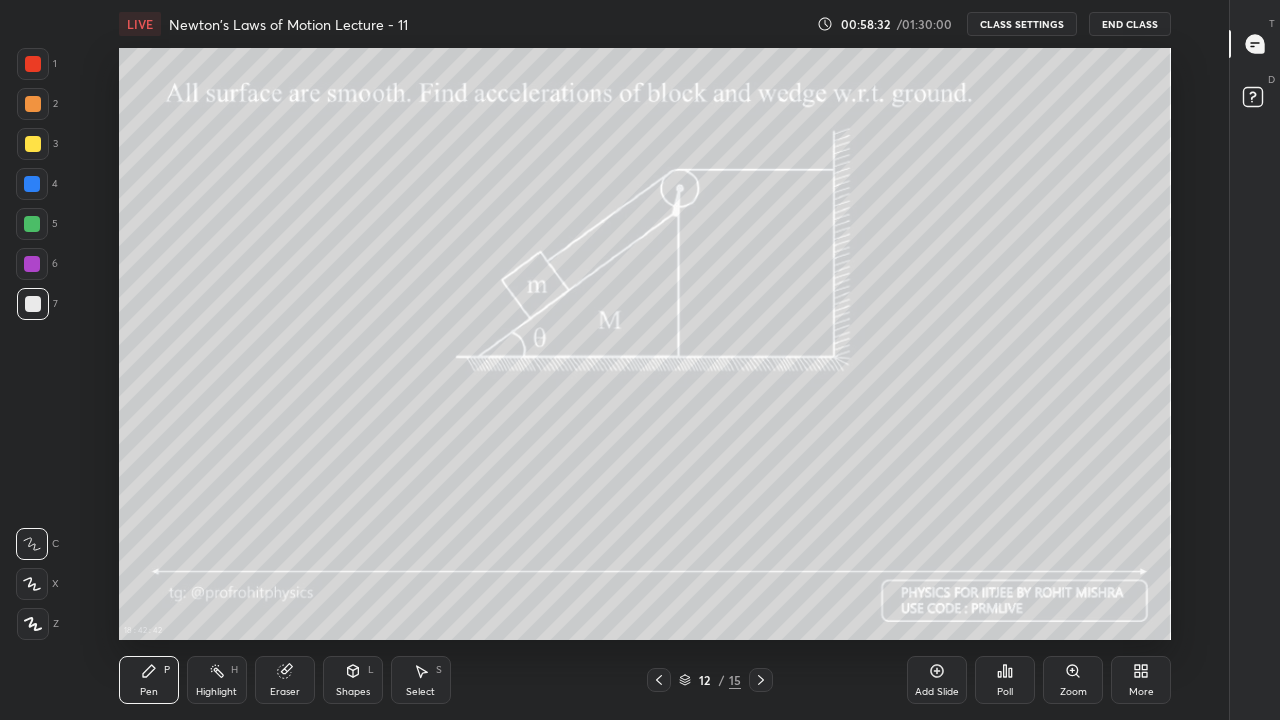click on "Eraser" at bounding box center [285, 680] 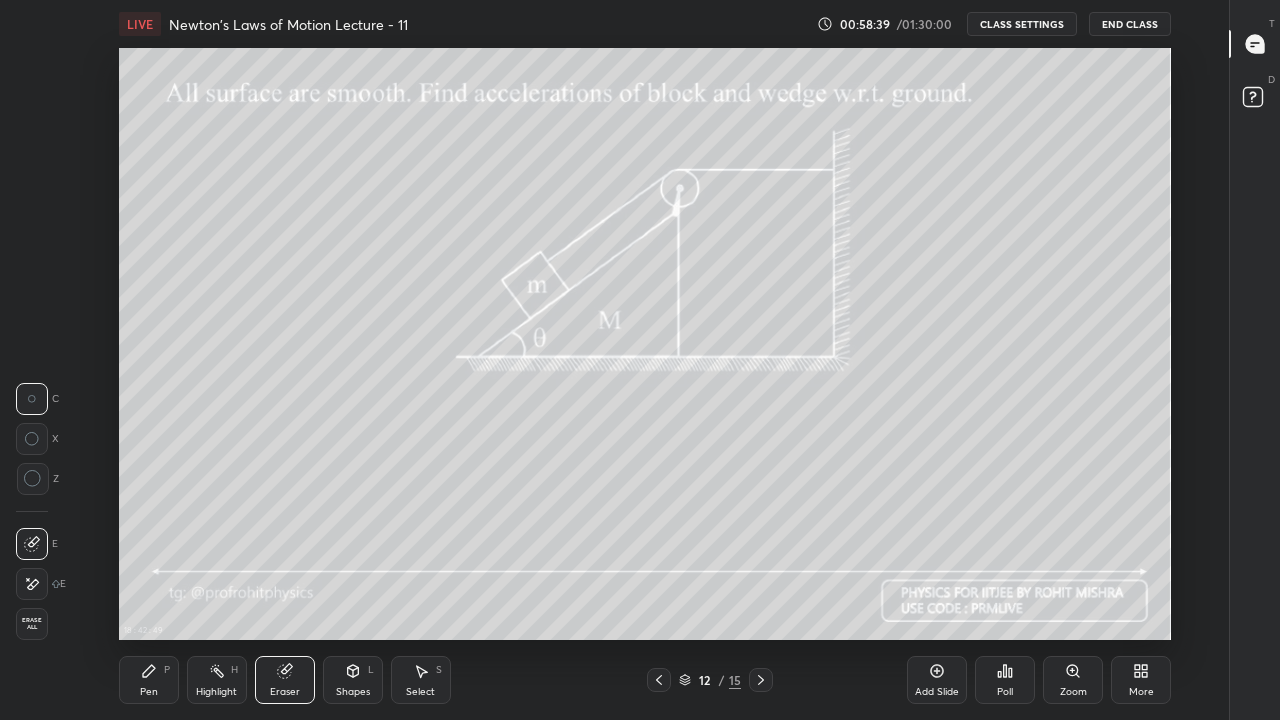 click on "Pen P" at bounding box center (149, 680) 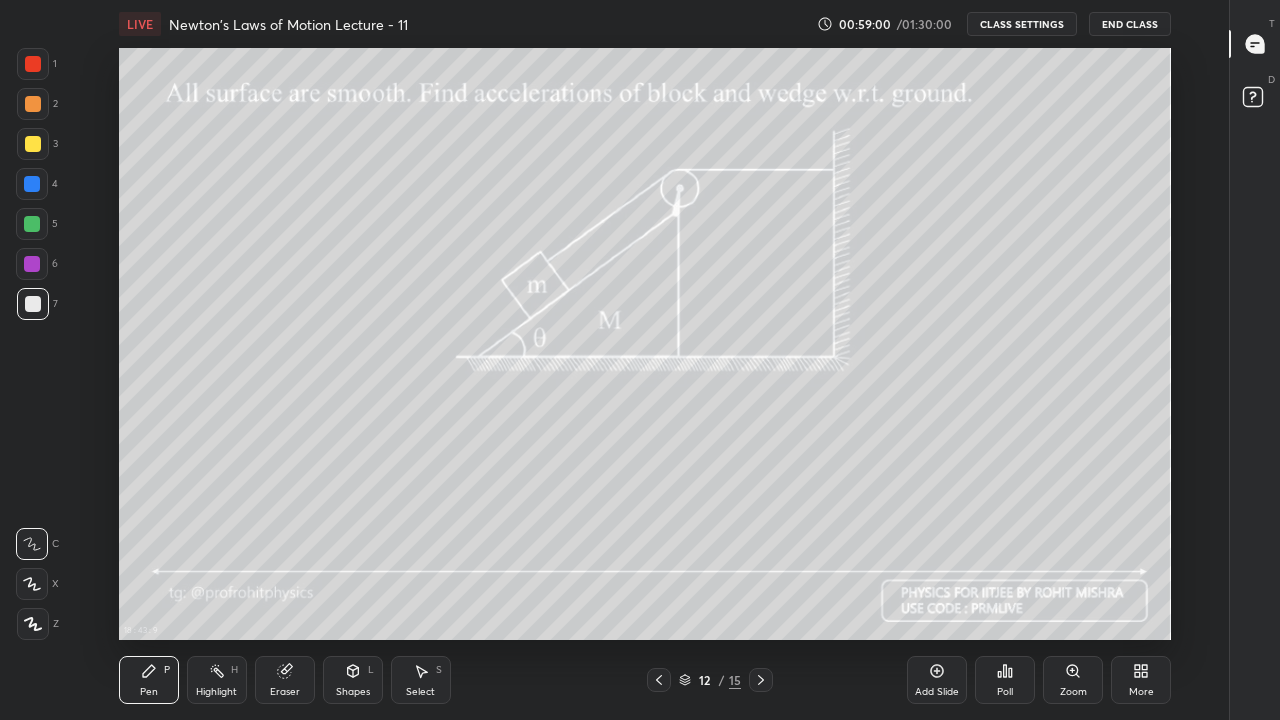 click at bounding box center [33, 144] 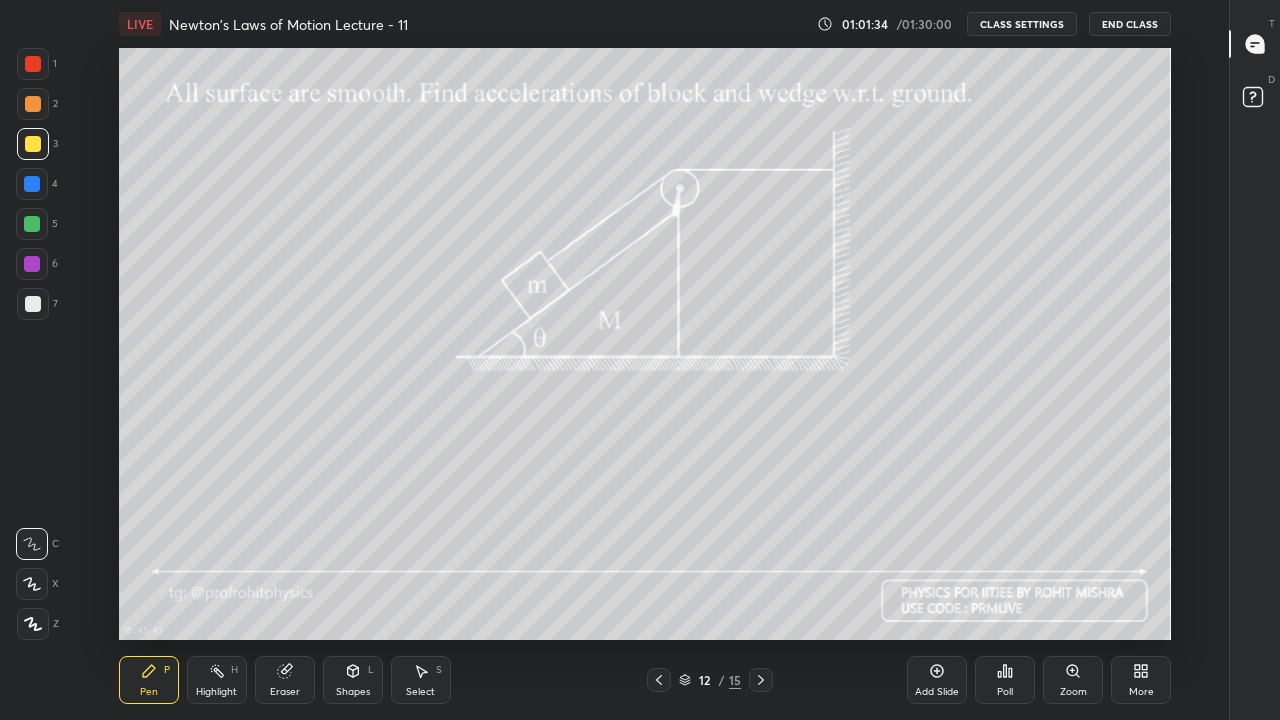 click at bounding box center [32, 224] 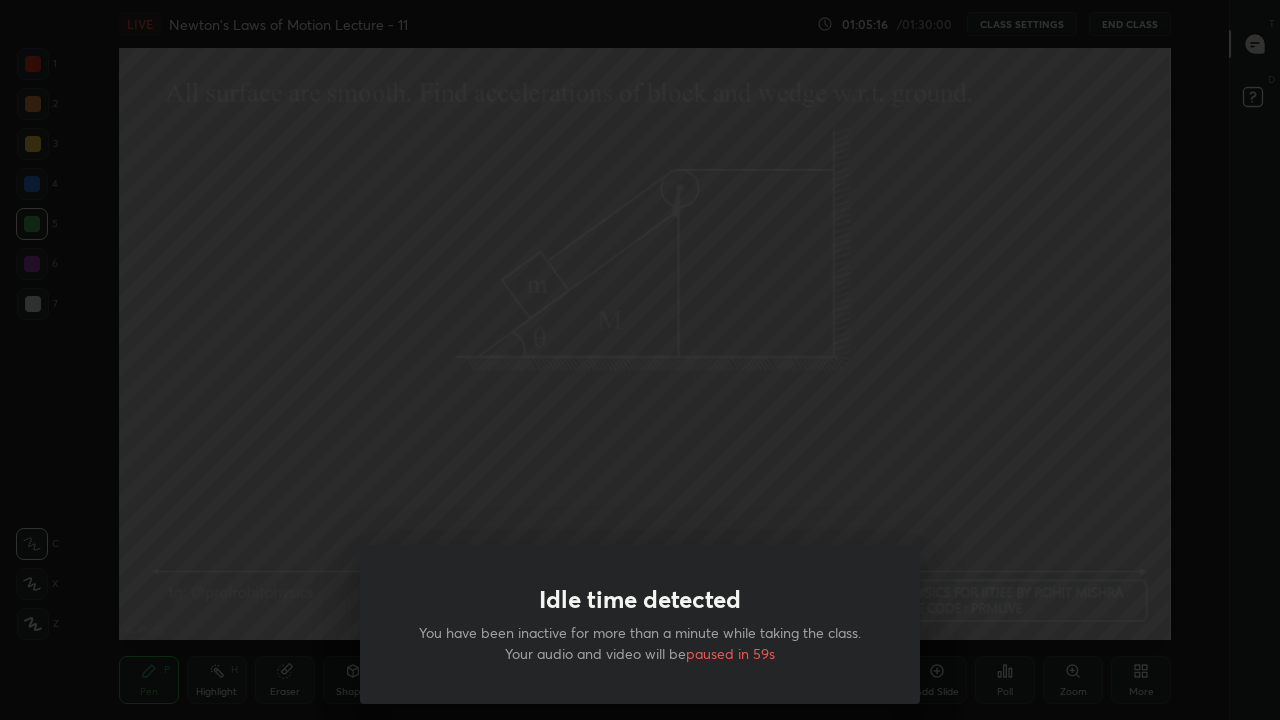 click on "Idle time detected You have been inactive for more than a minute while taking the class. Your audio and video will be  paused in 59s" at bounding box center (640, 360) 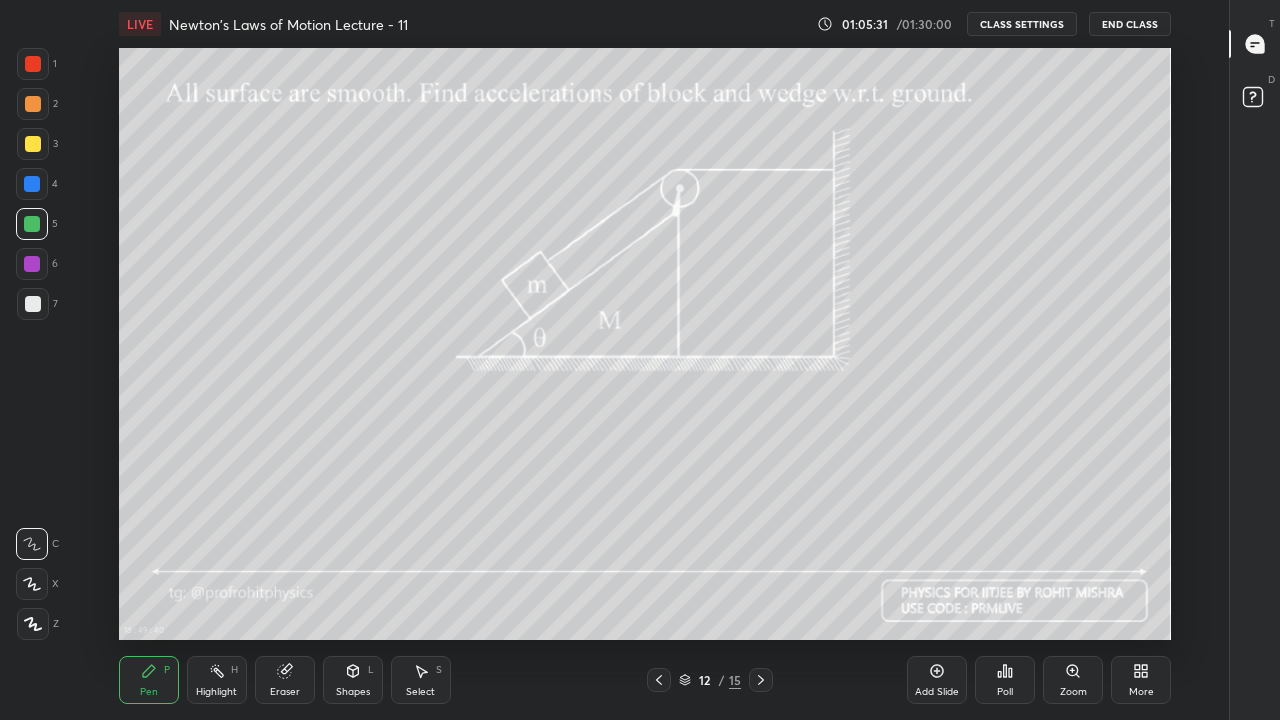 click 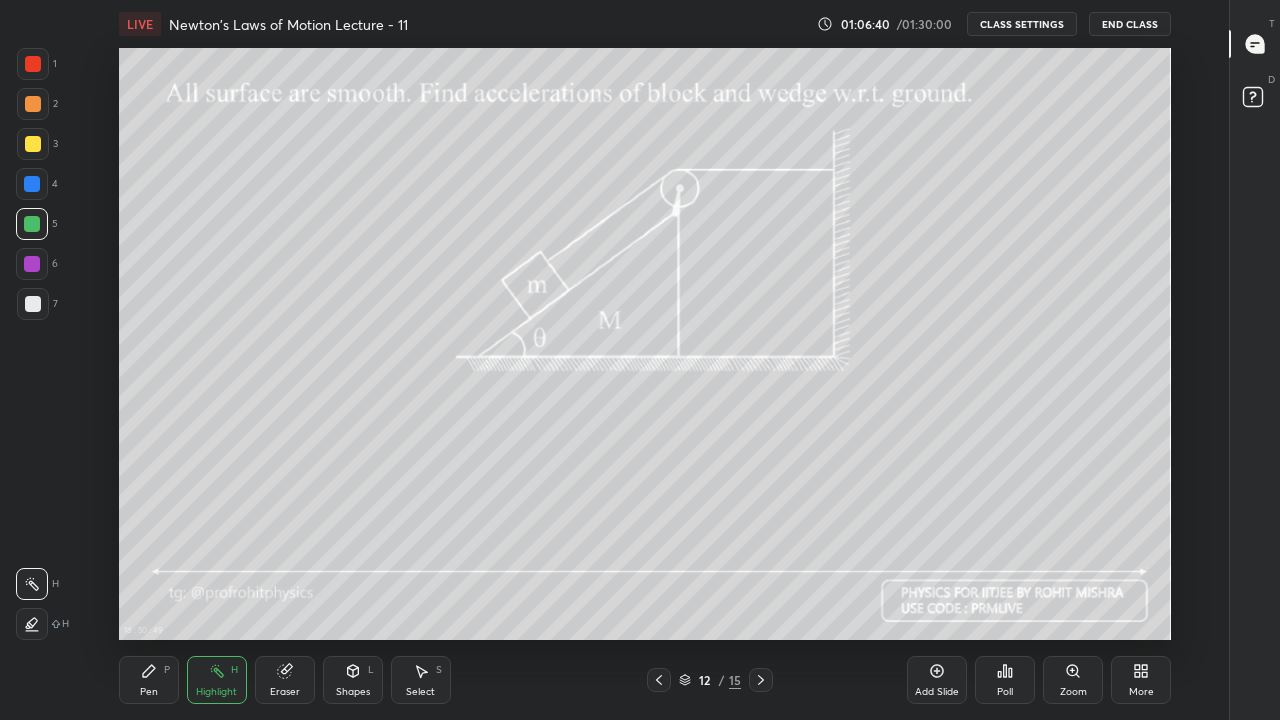 click 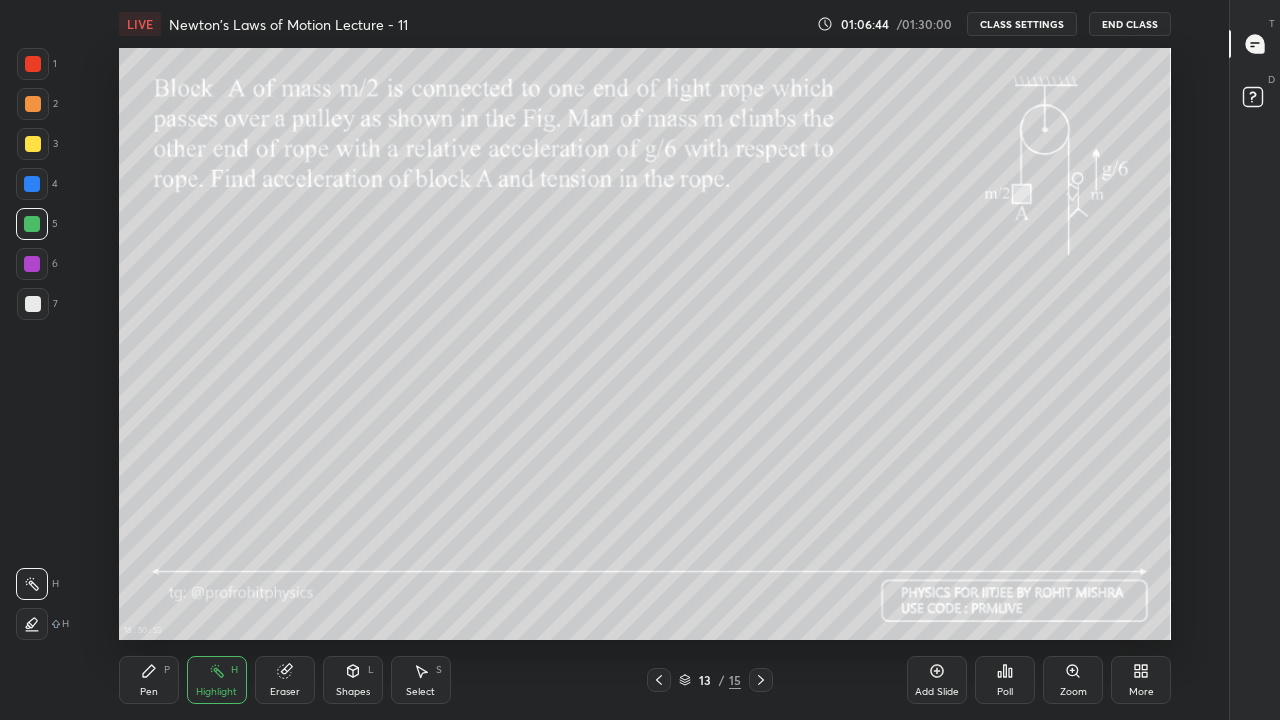 click at bounding box center (33, 304) 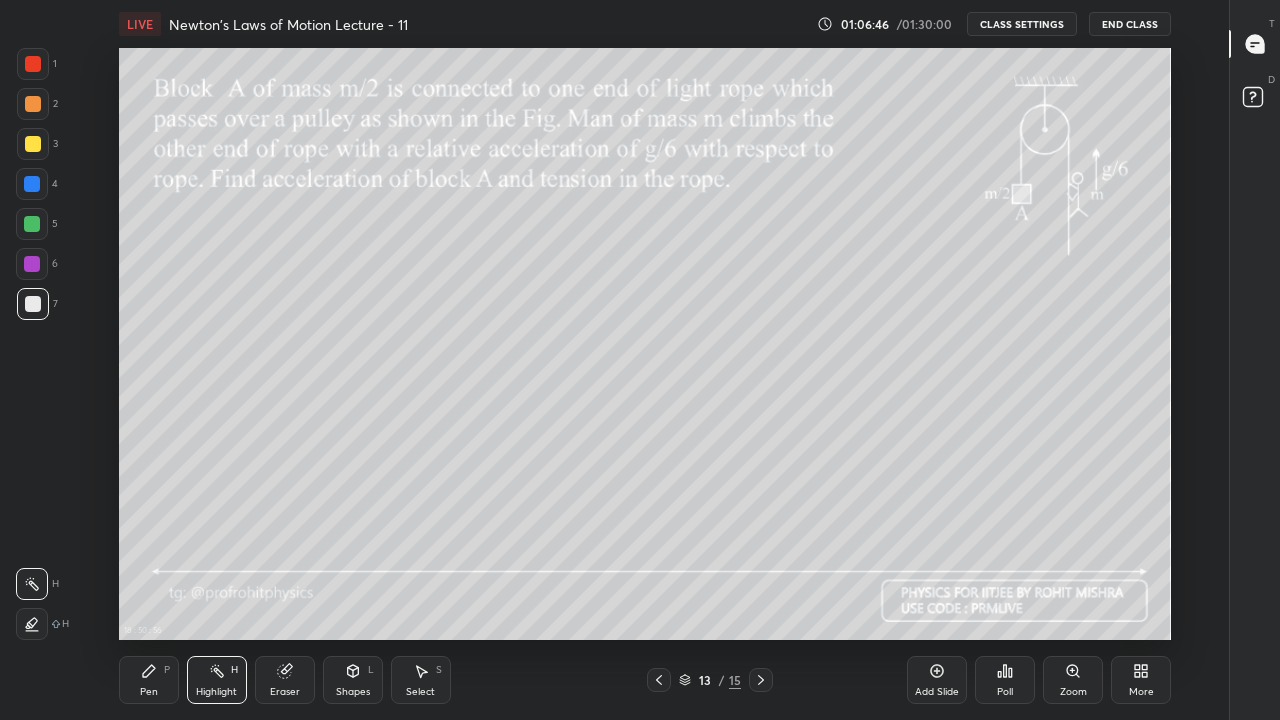 click on "Pen P" at bounding box center (149, 680) 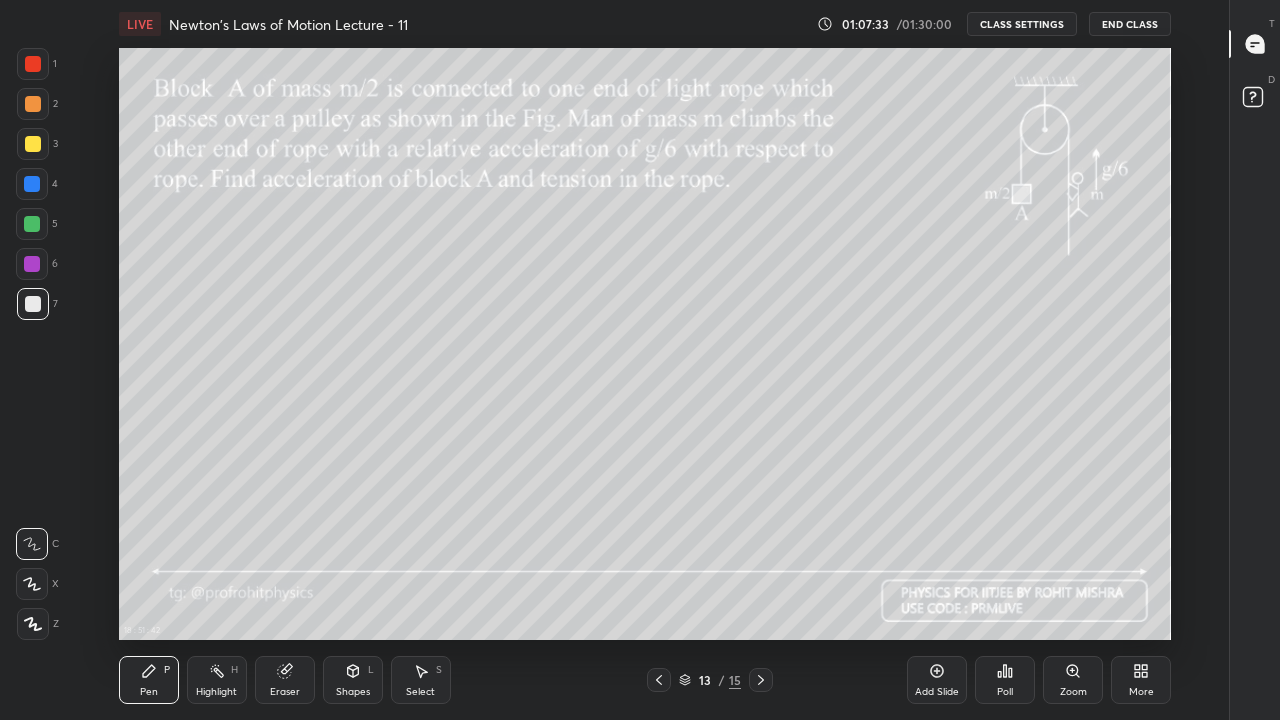 click on "Highlight" at bounding box center (216, 692) 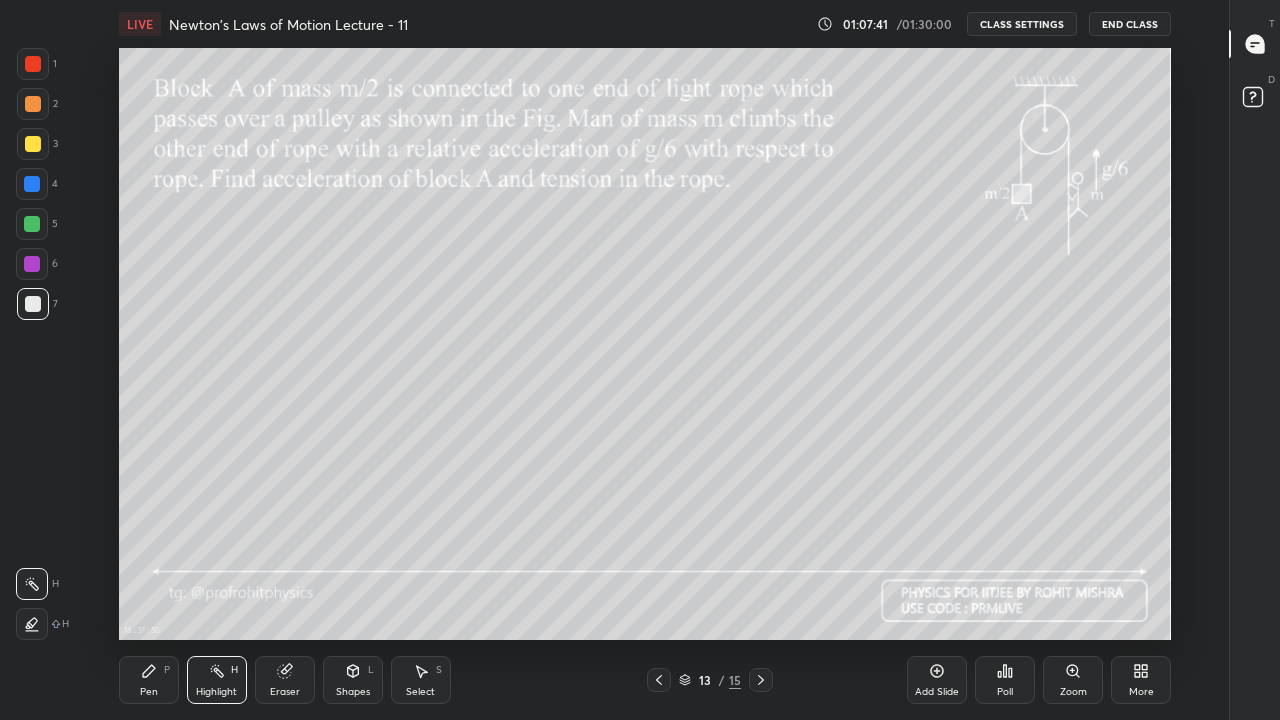 click at bounding box center (33, 304) 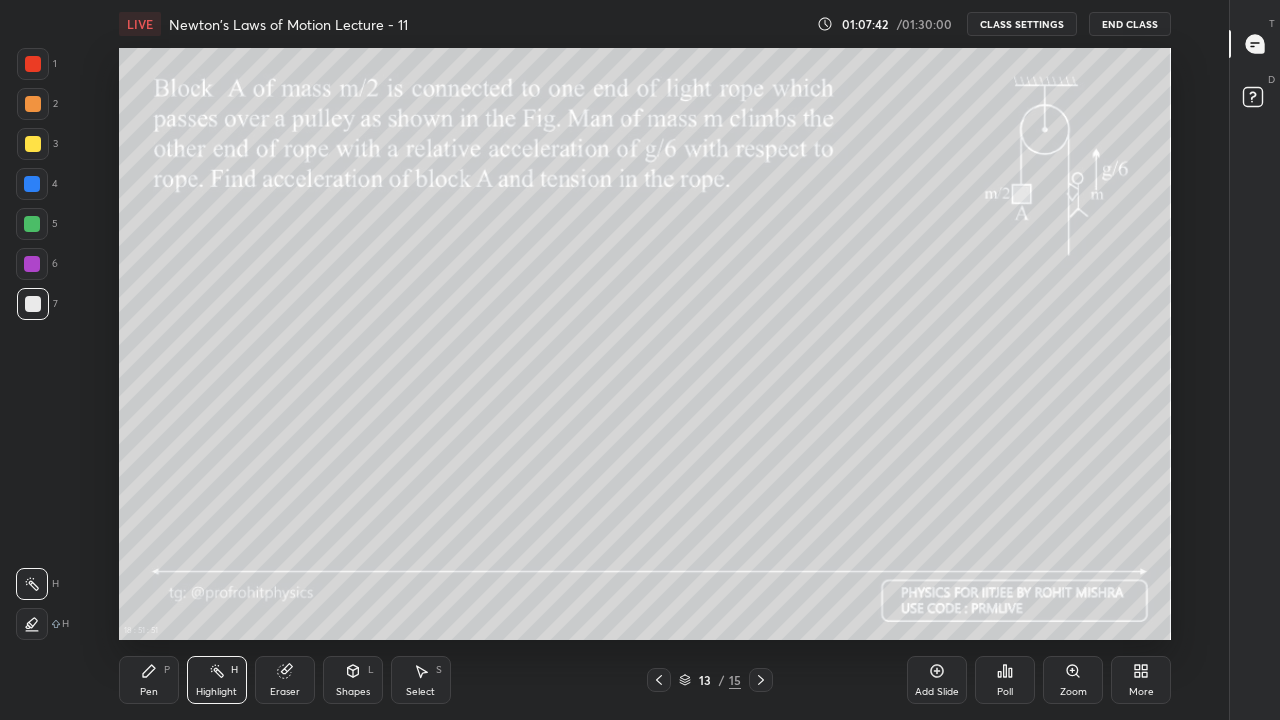 click on "Shapes" at bounding box center (353, 692) 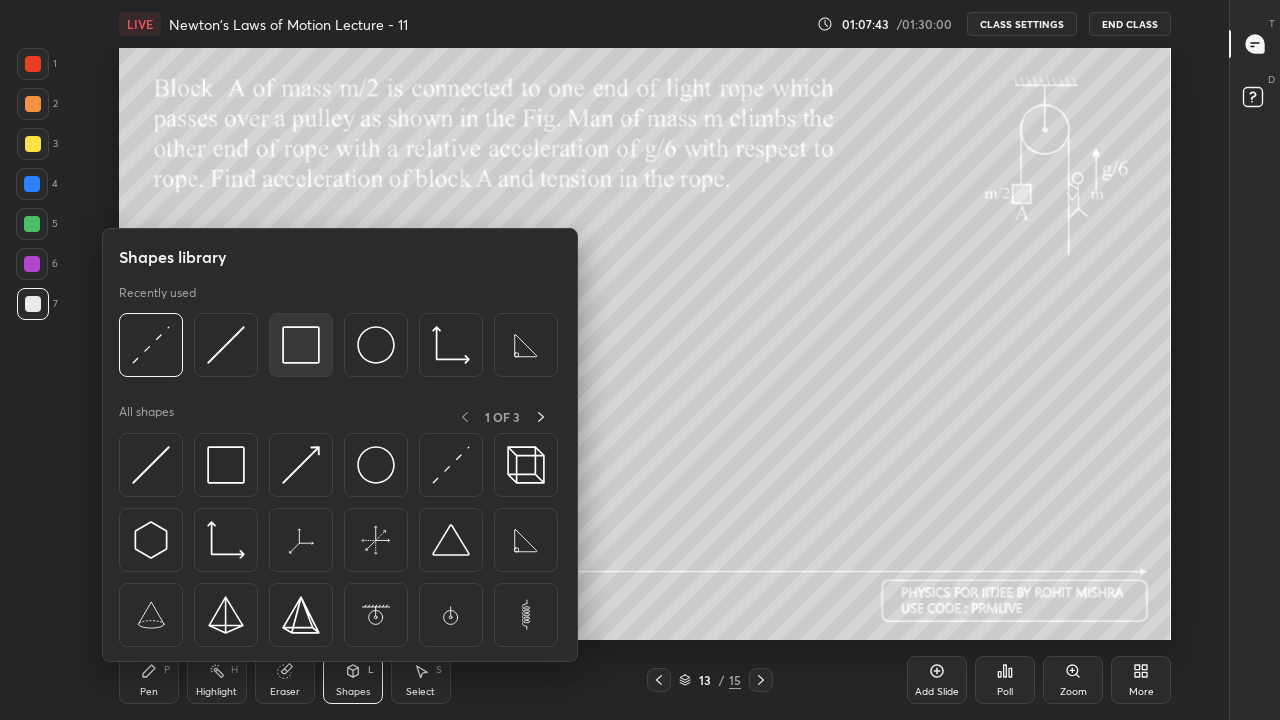 click at bounding box center (301, 345) 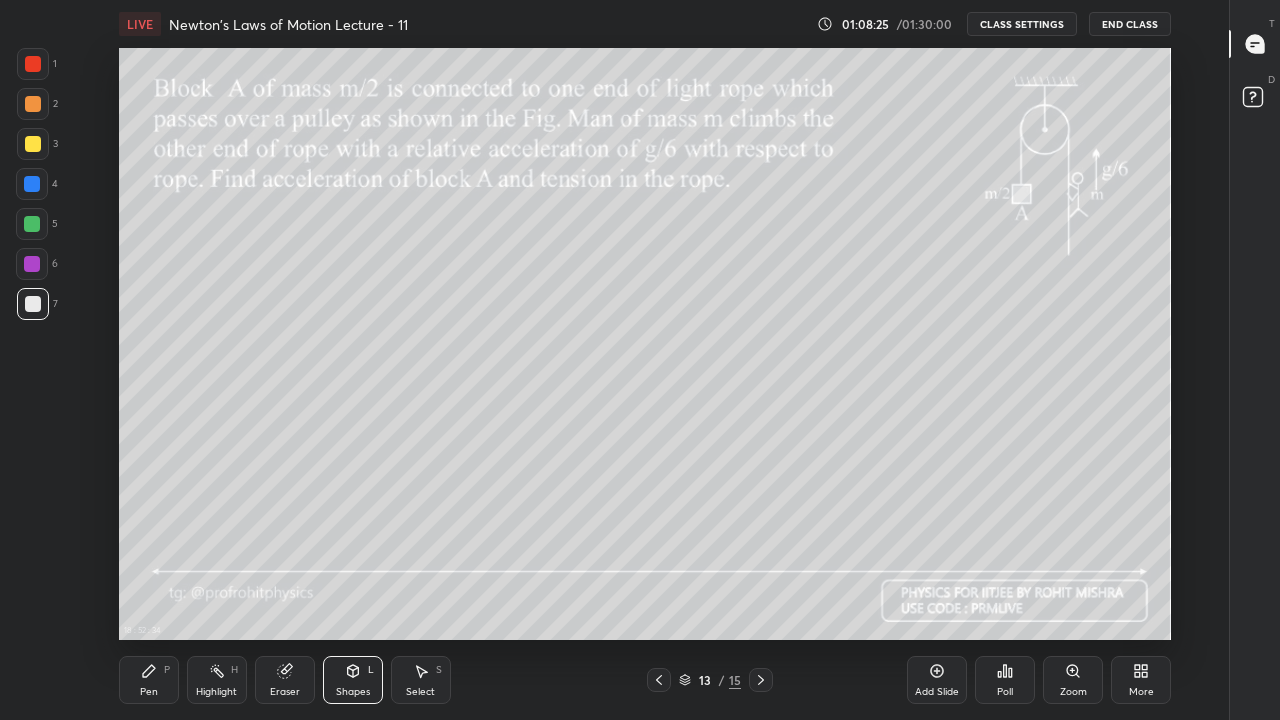 click on "Highlight H" at bounding box center (217, 680) 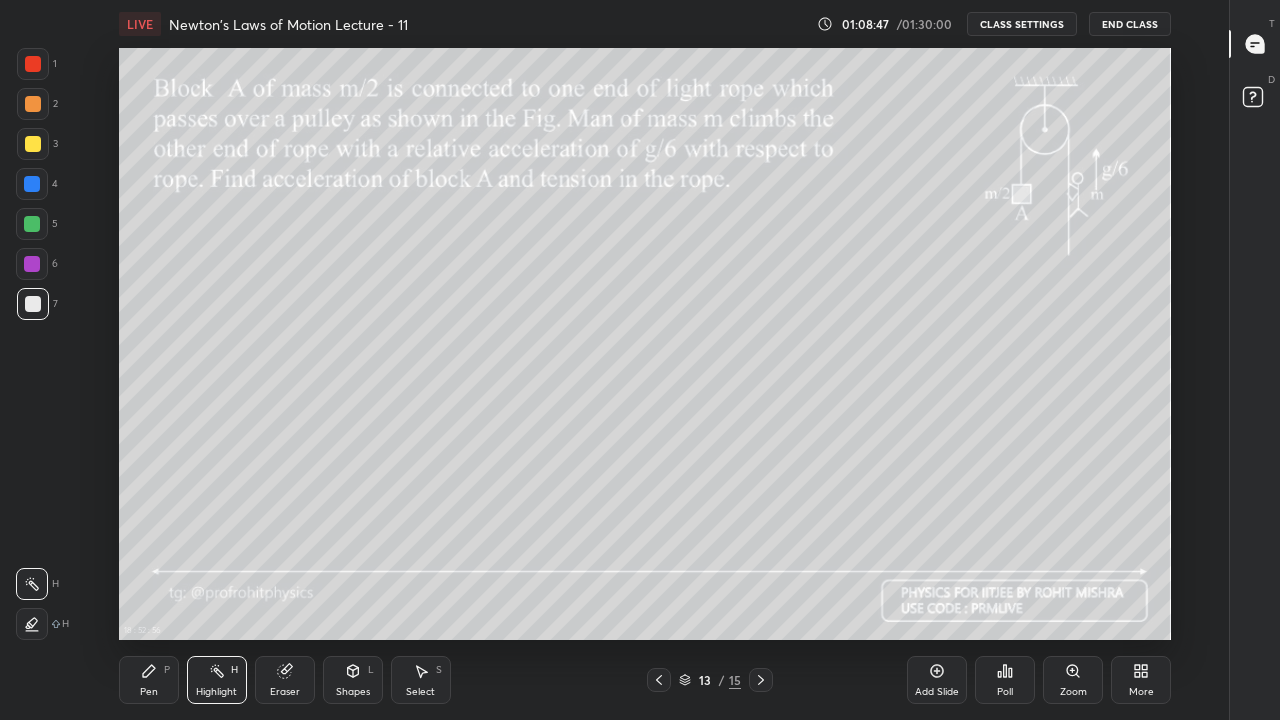 click at bounding box center (32, 184) 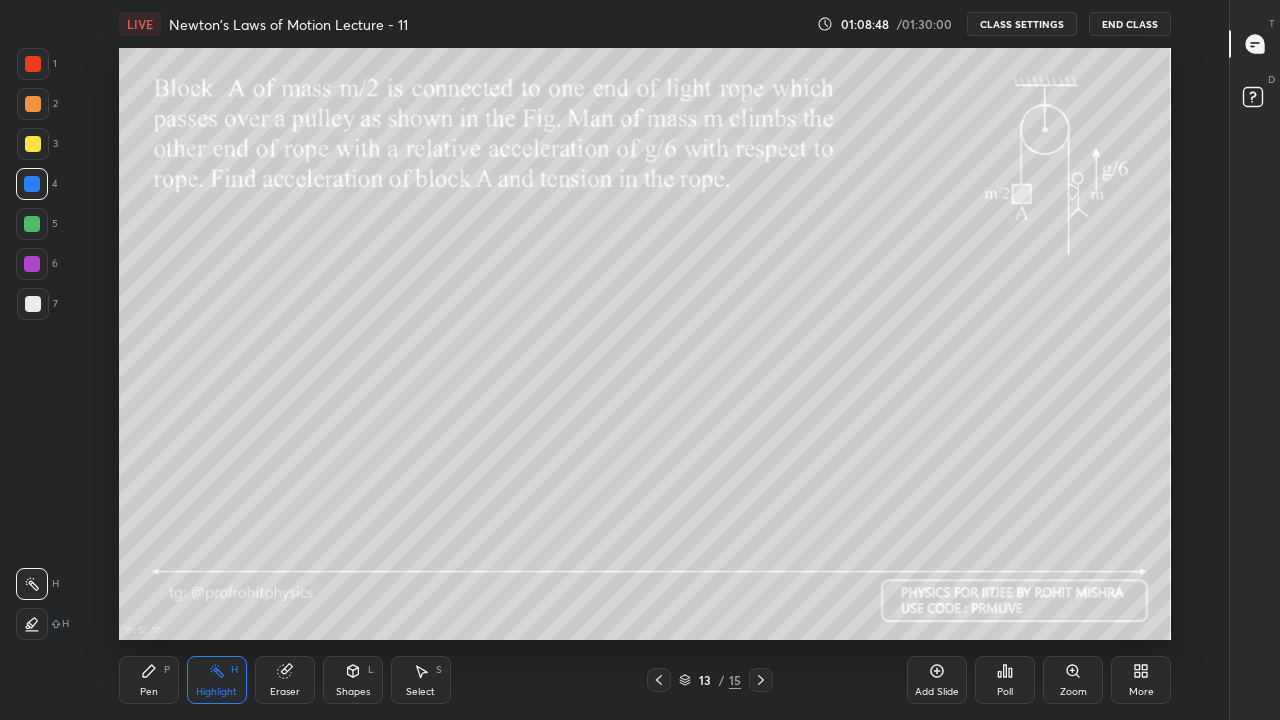 click on "Pen P" at bounding box center (149, 680) 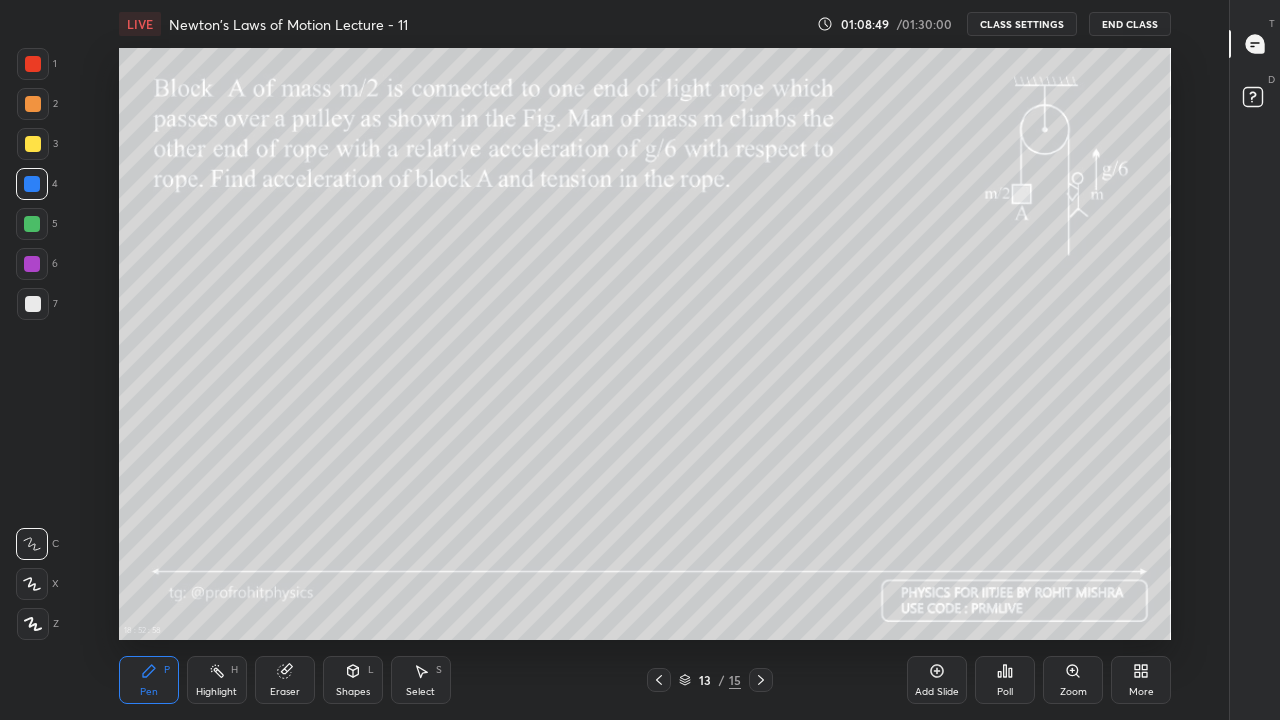 click at bounding box center [33, 144] 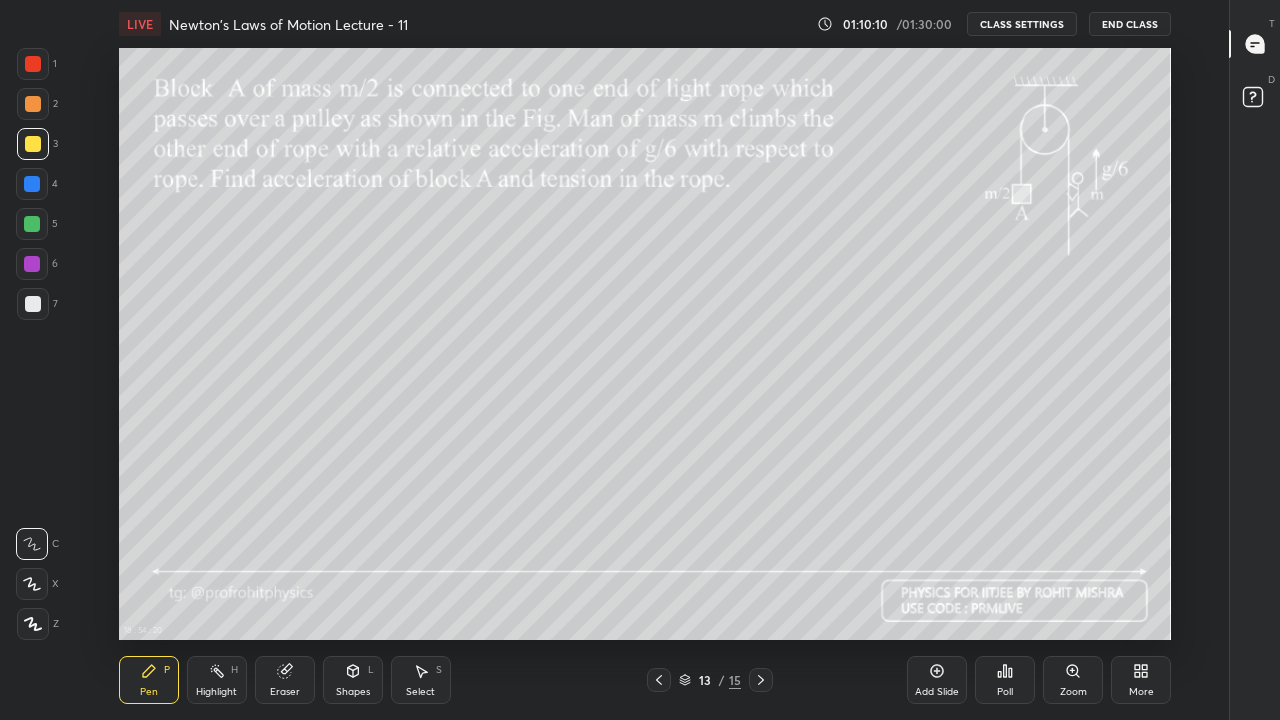 click at bounding box center [33, 304] 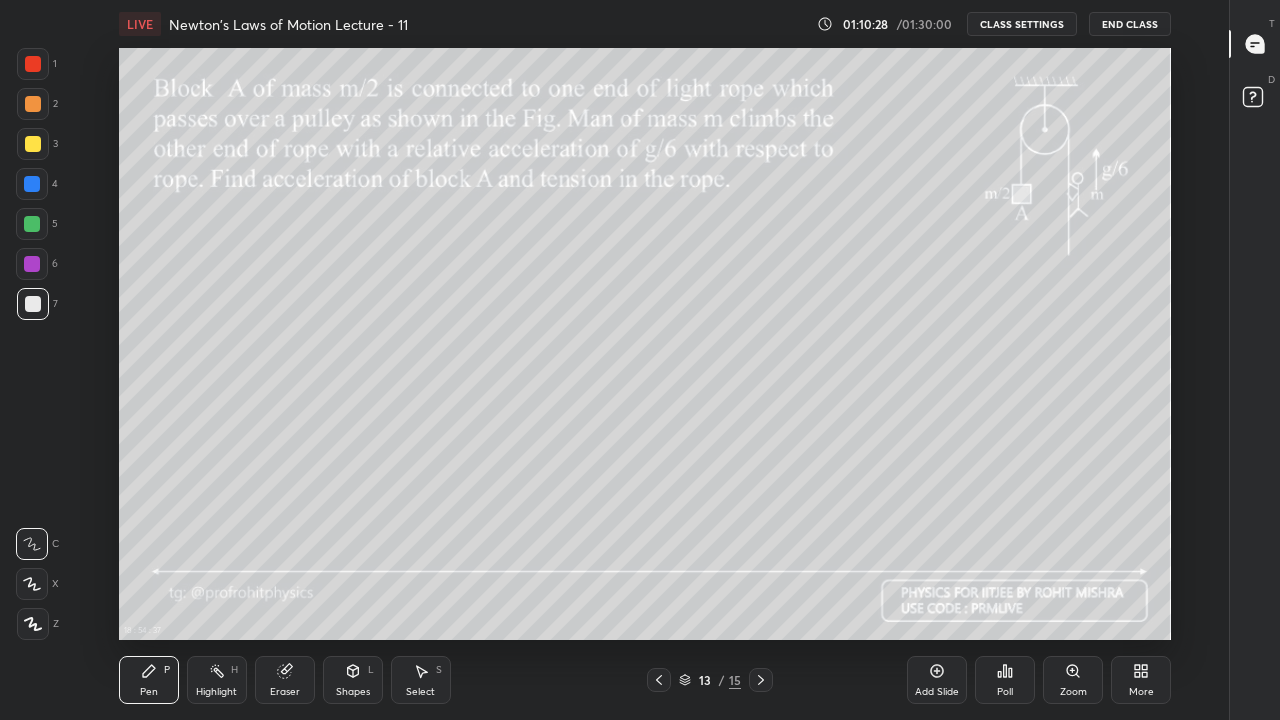 click at bounding box center (32, 224) 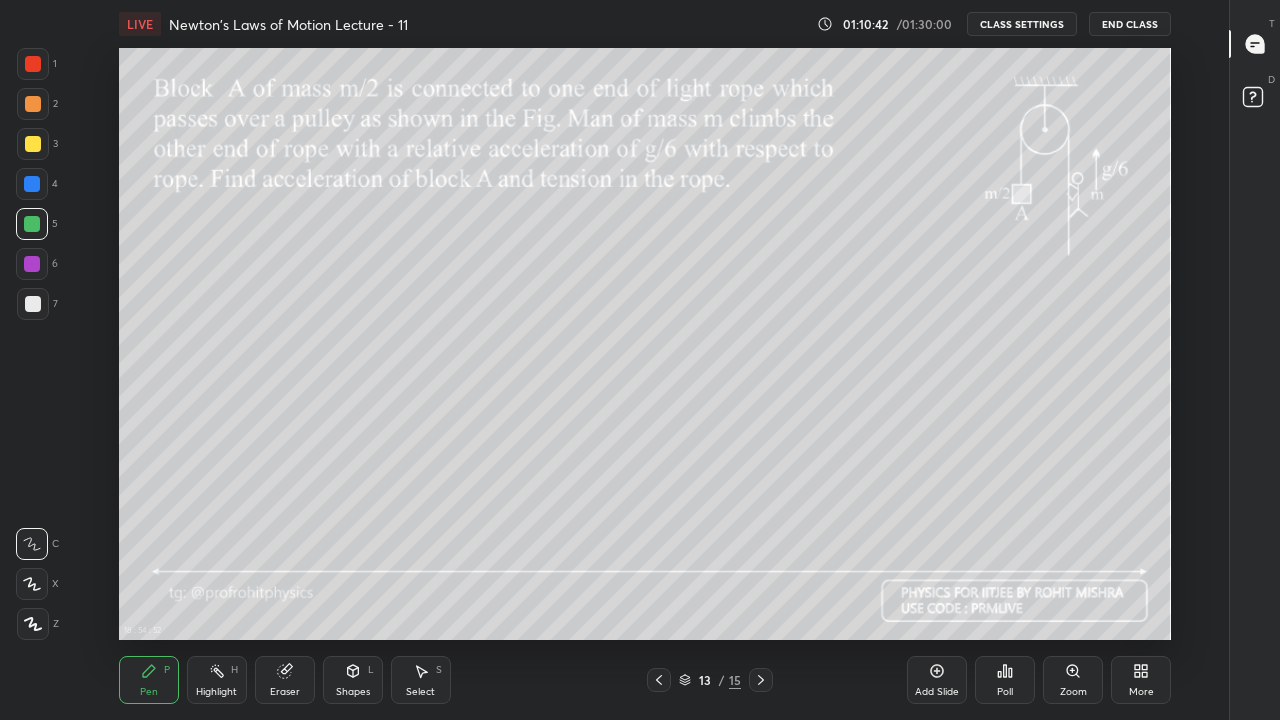 click at bounding box center [33, 304] 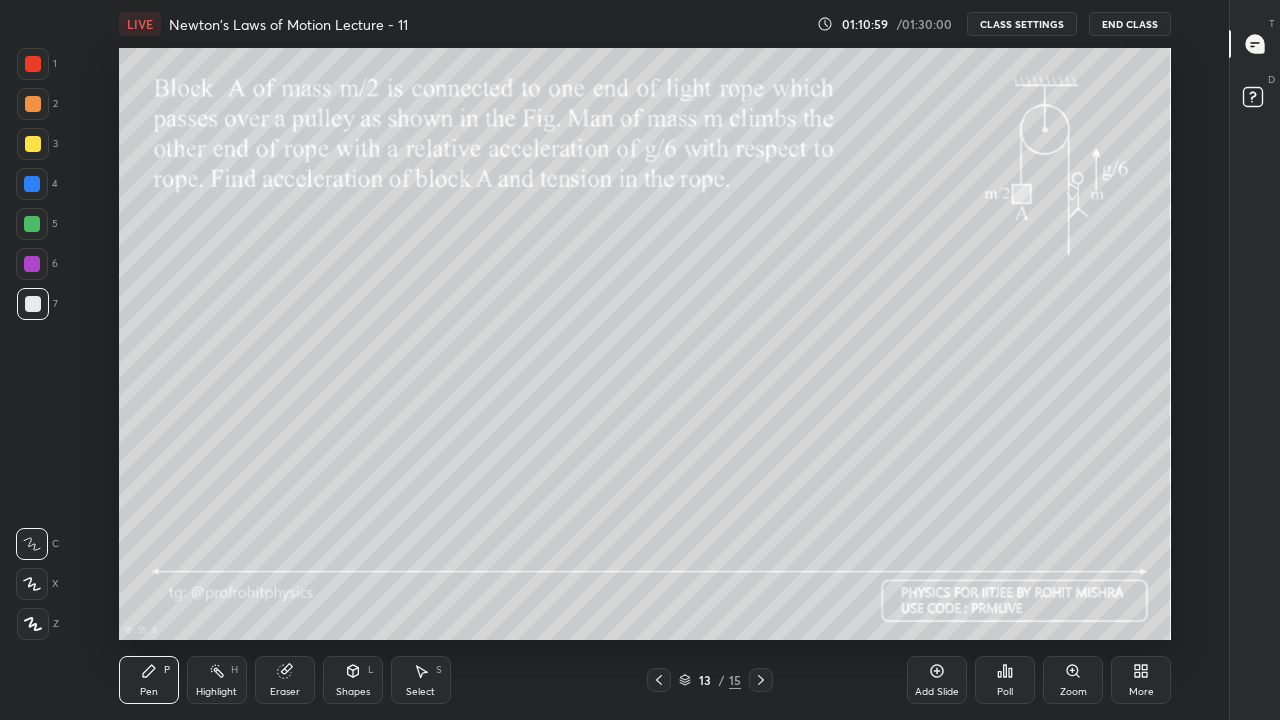click at bounding box center (32, 224) 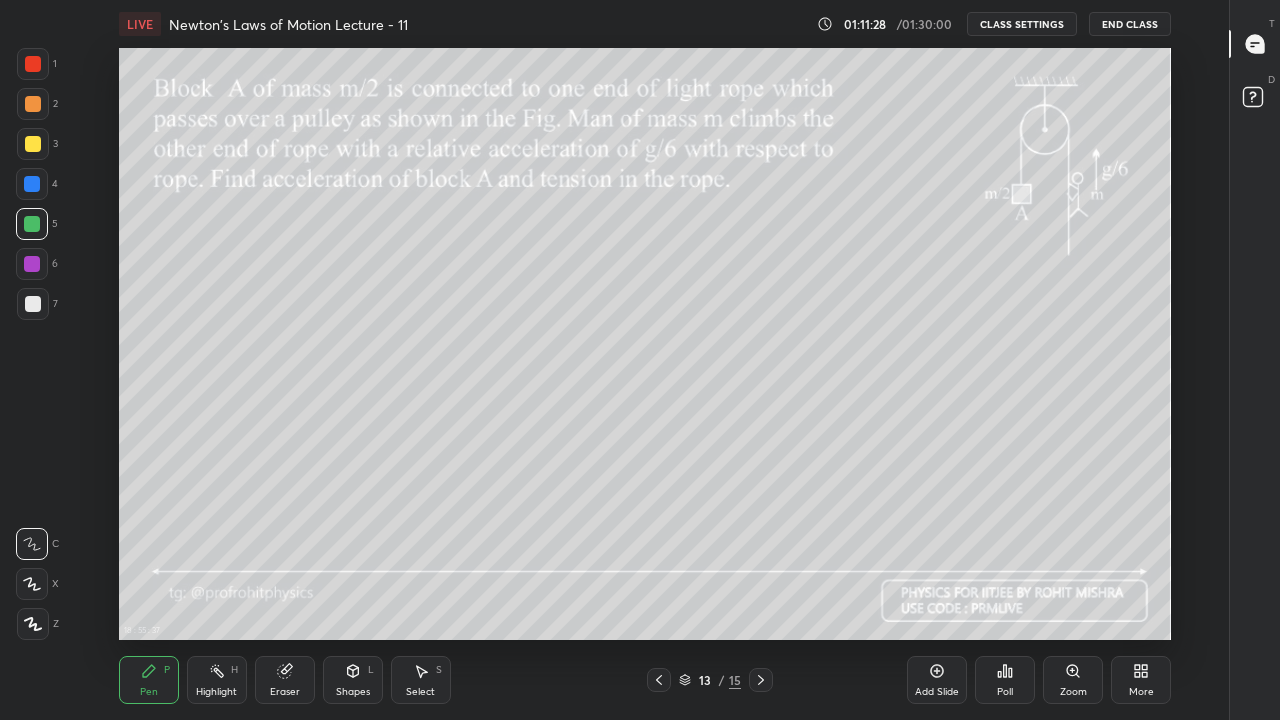 click 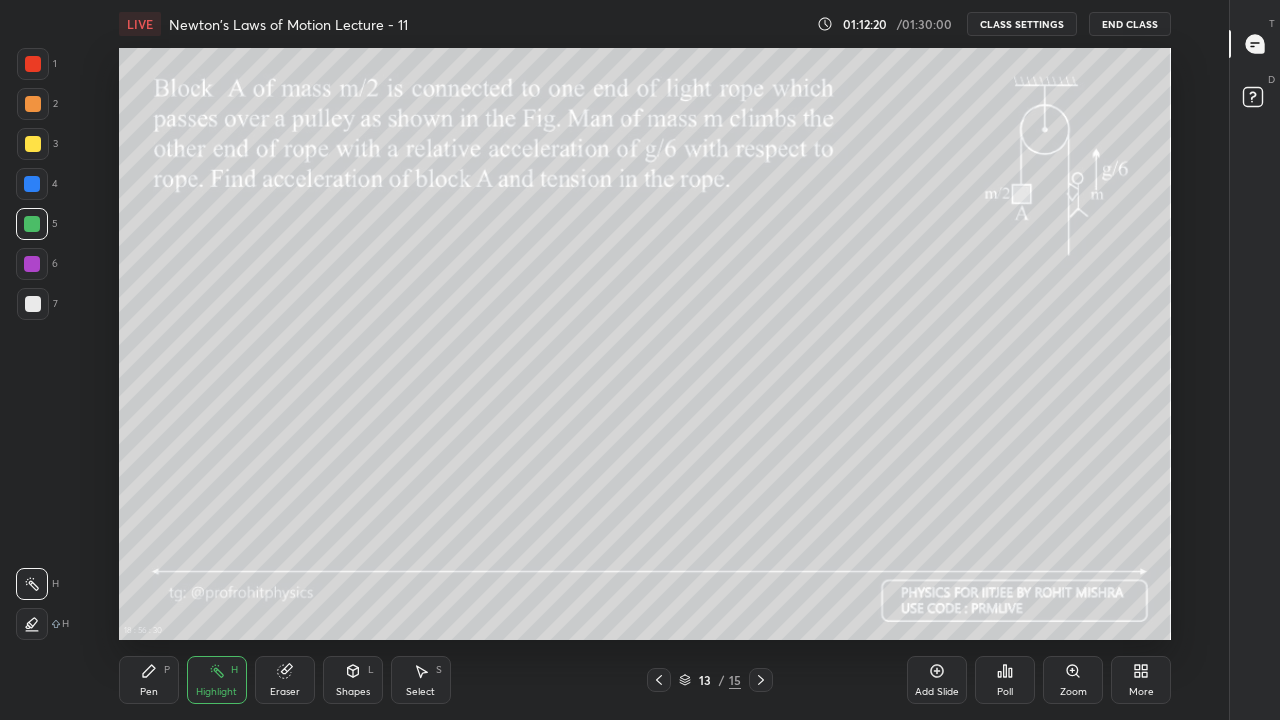 click at bounding box center [33, 304] 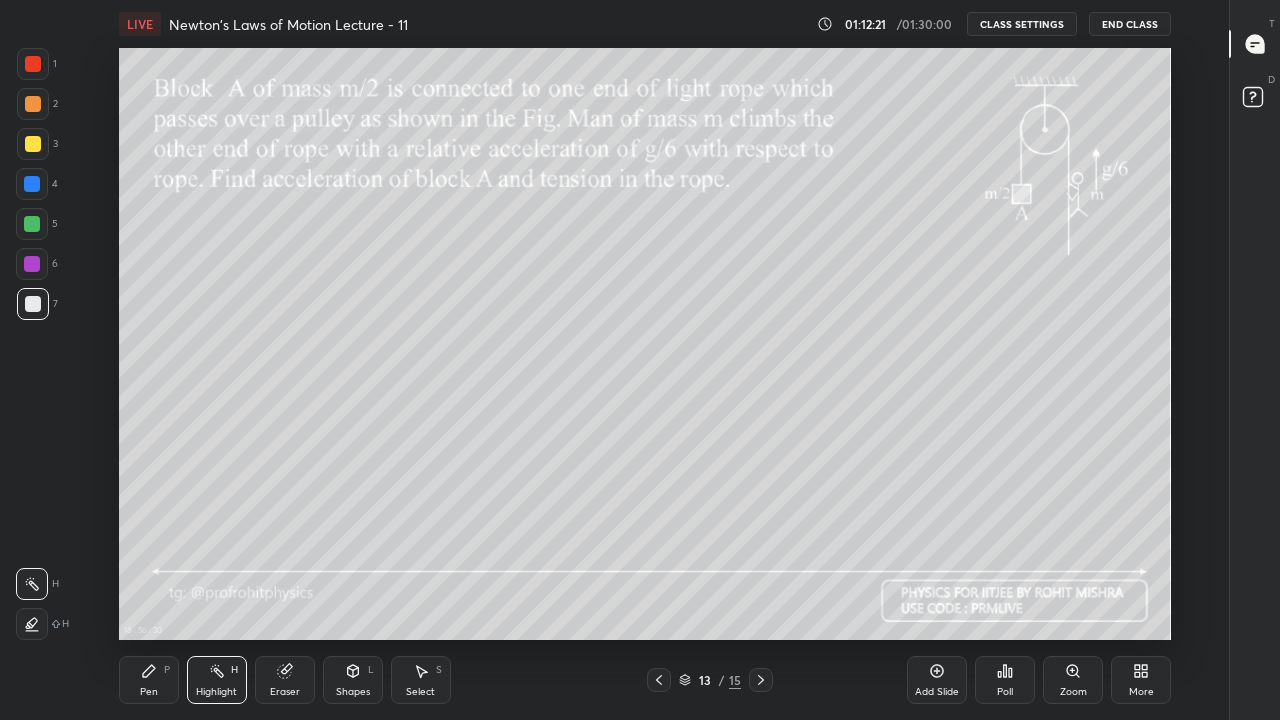 click 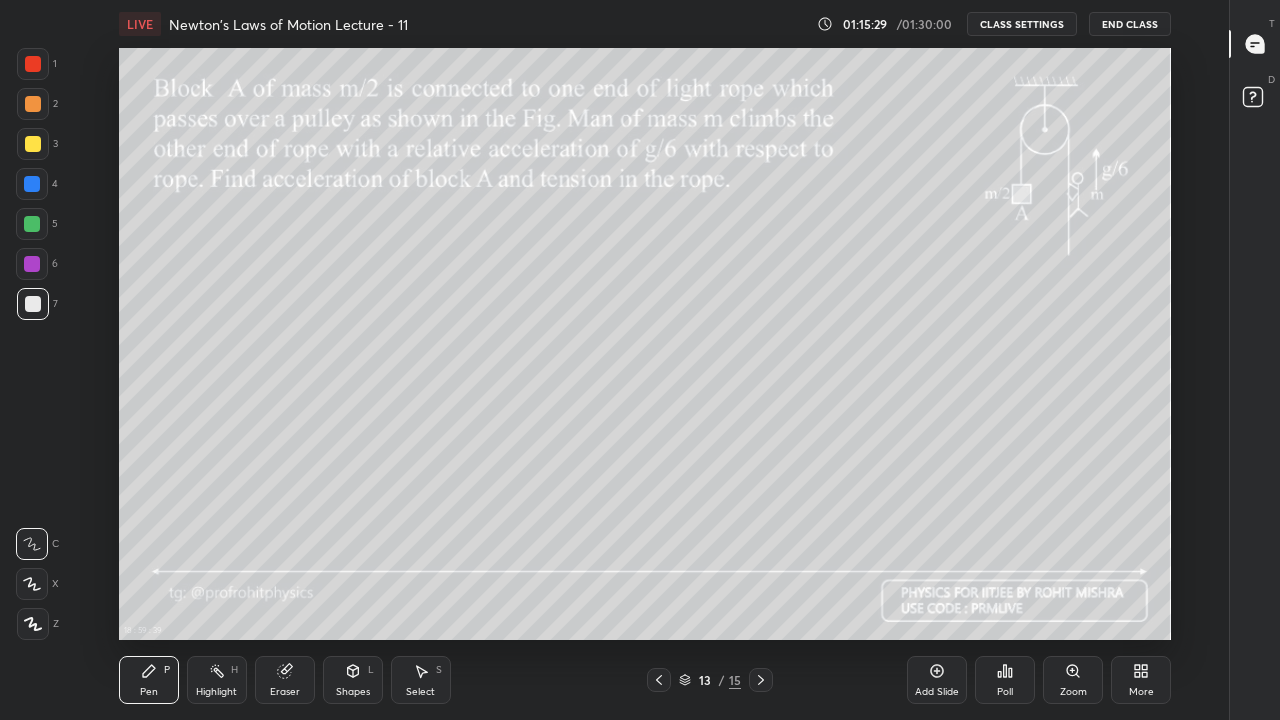 click 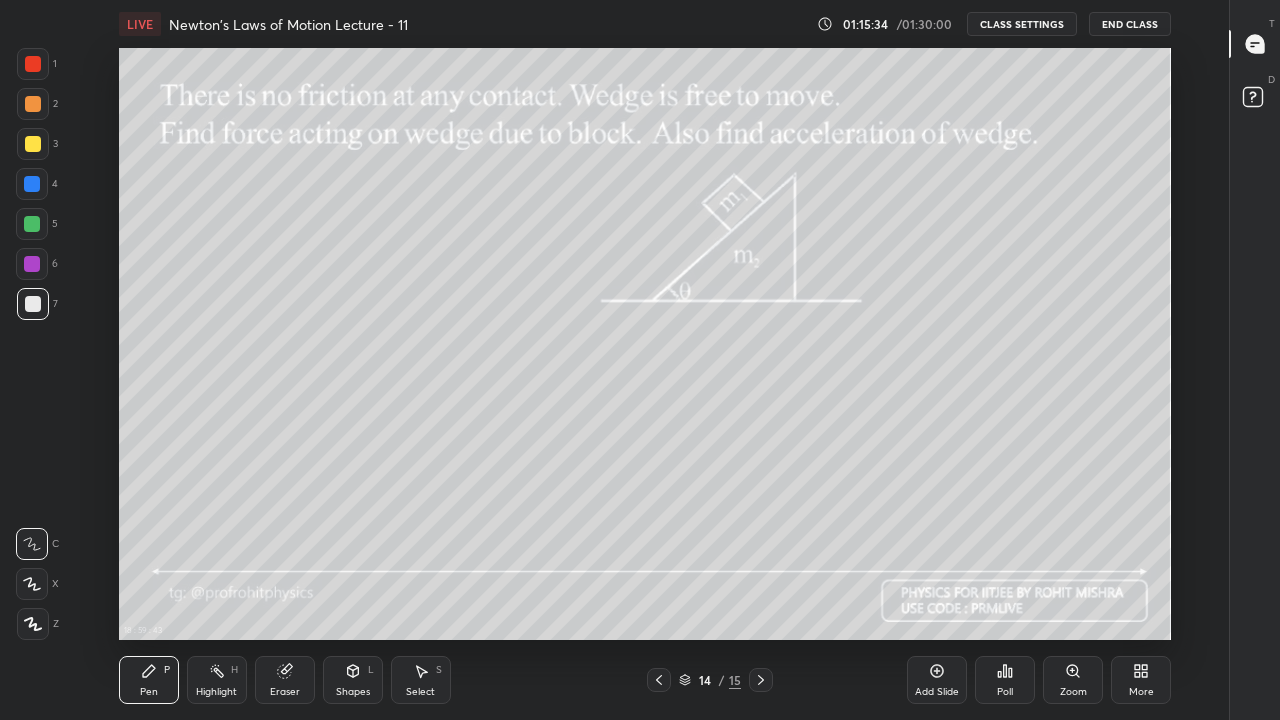 click 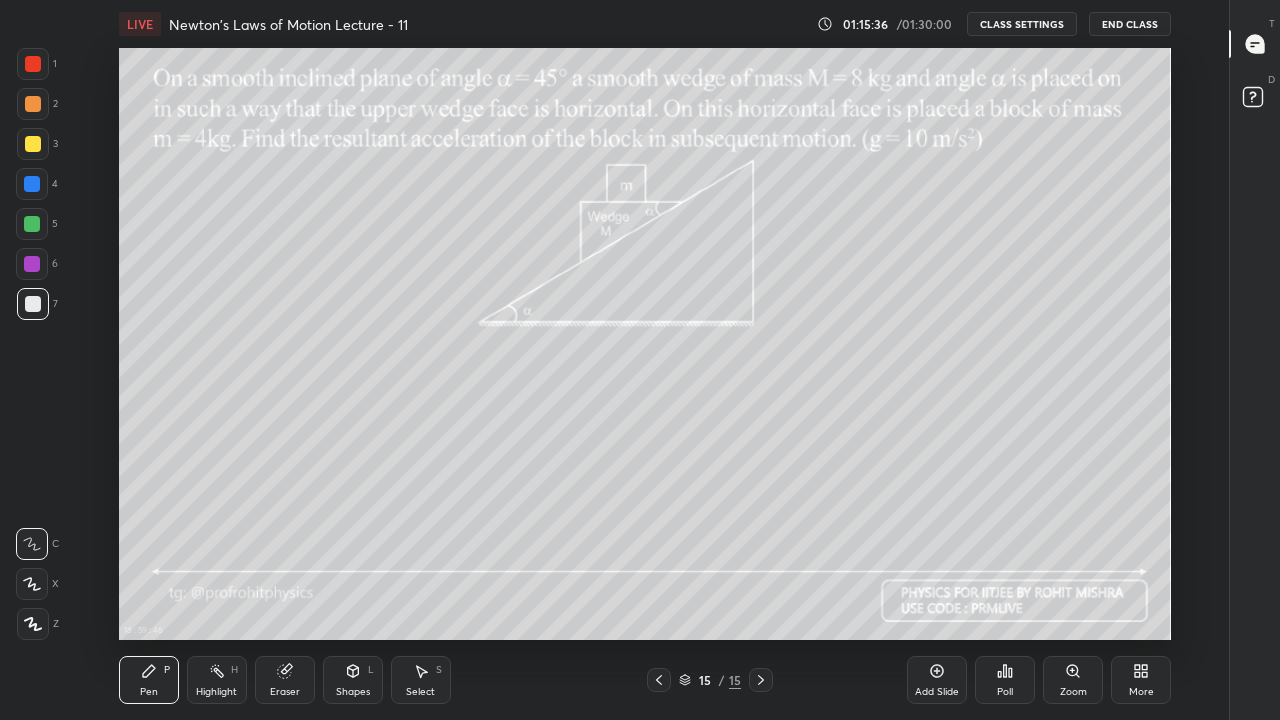 click 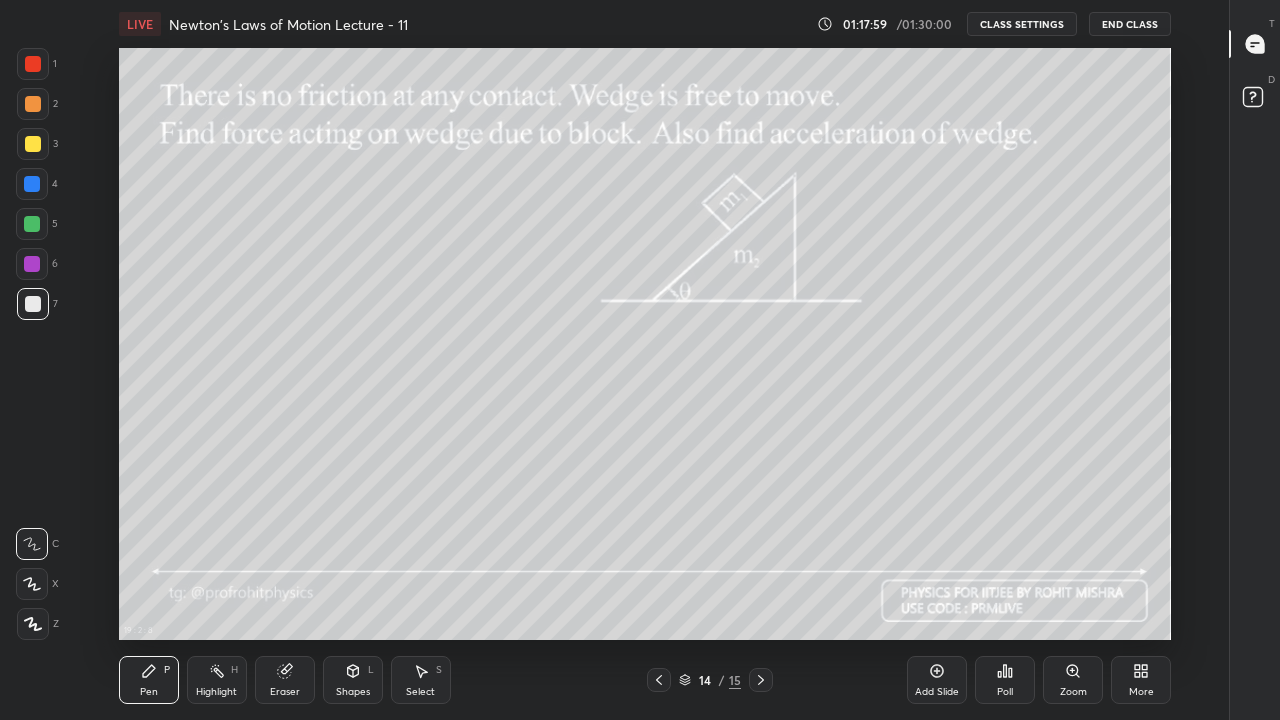 click 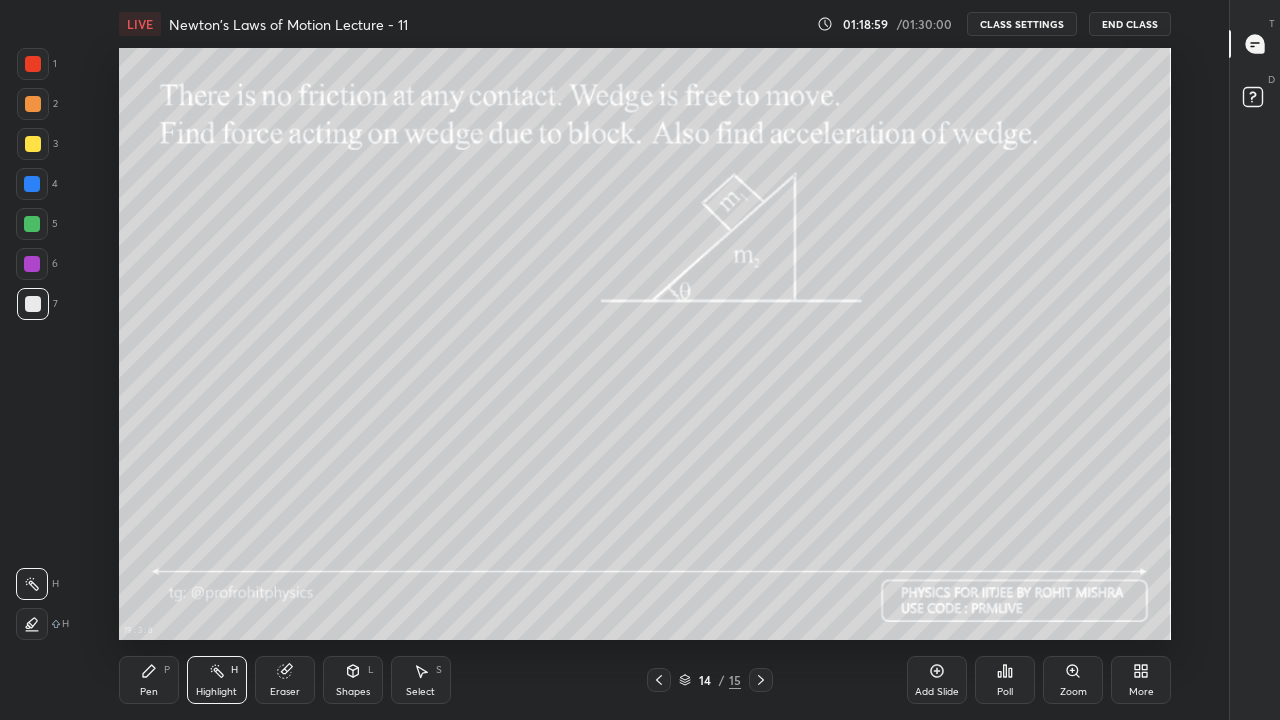 click at bounding box center [33, 144] 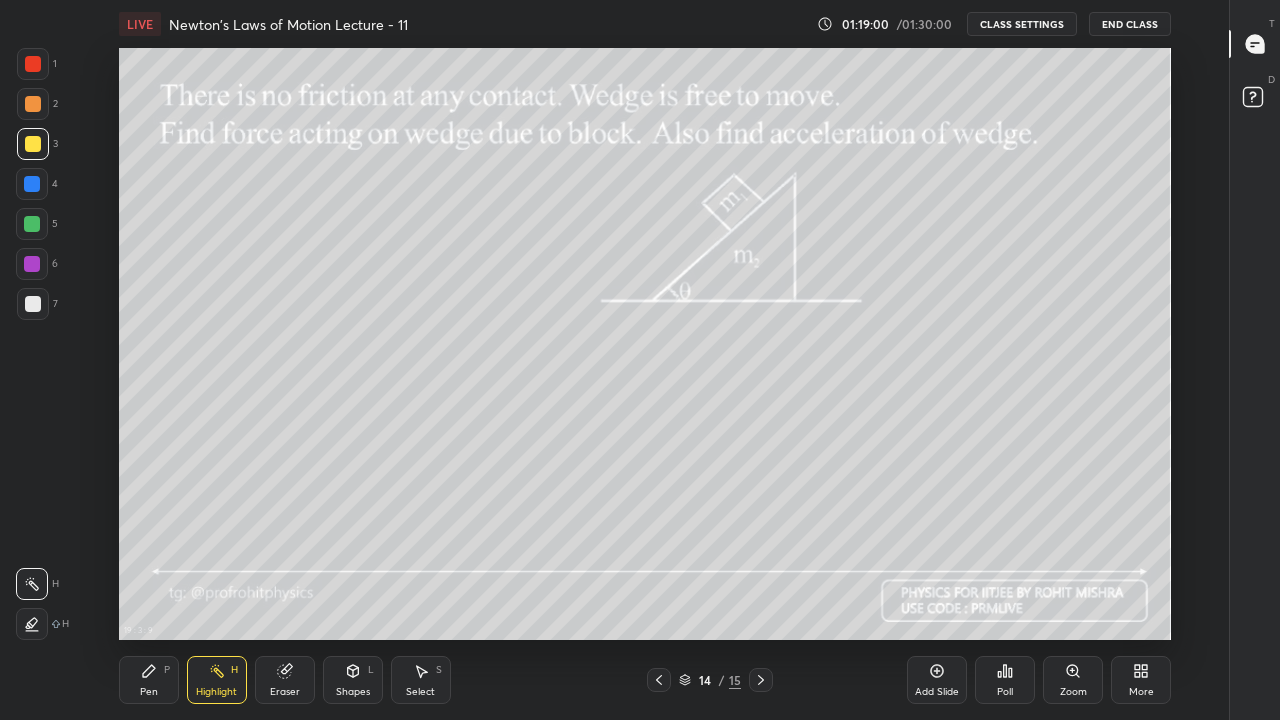 click on "Pen P" at bounding box center [149, 680] 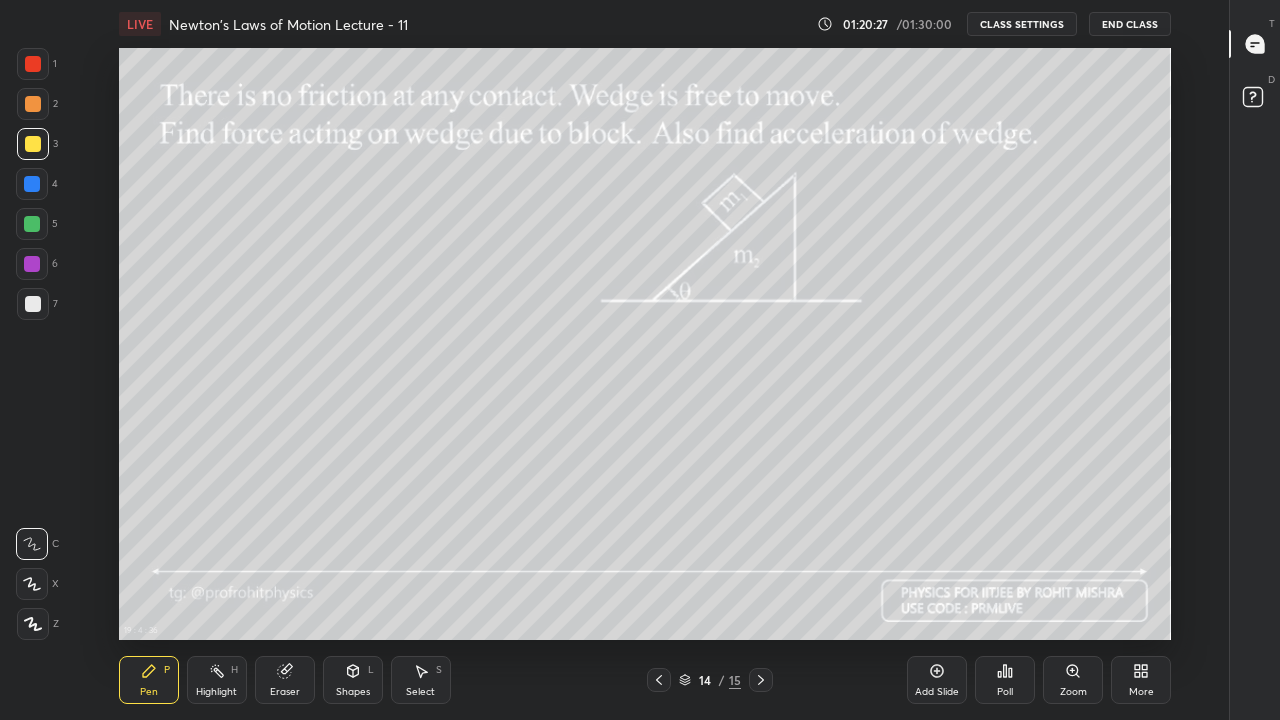 click at bounding box center (33, 304) 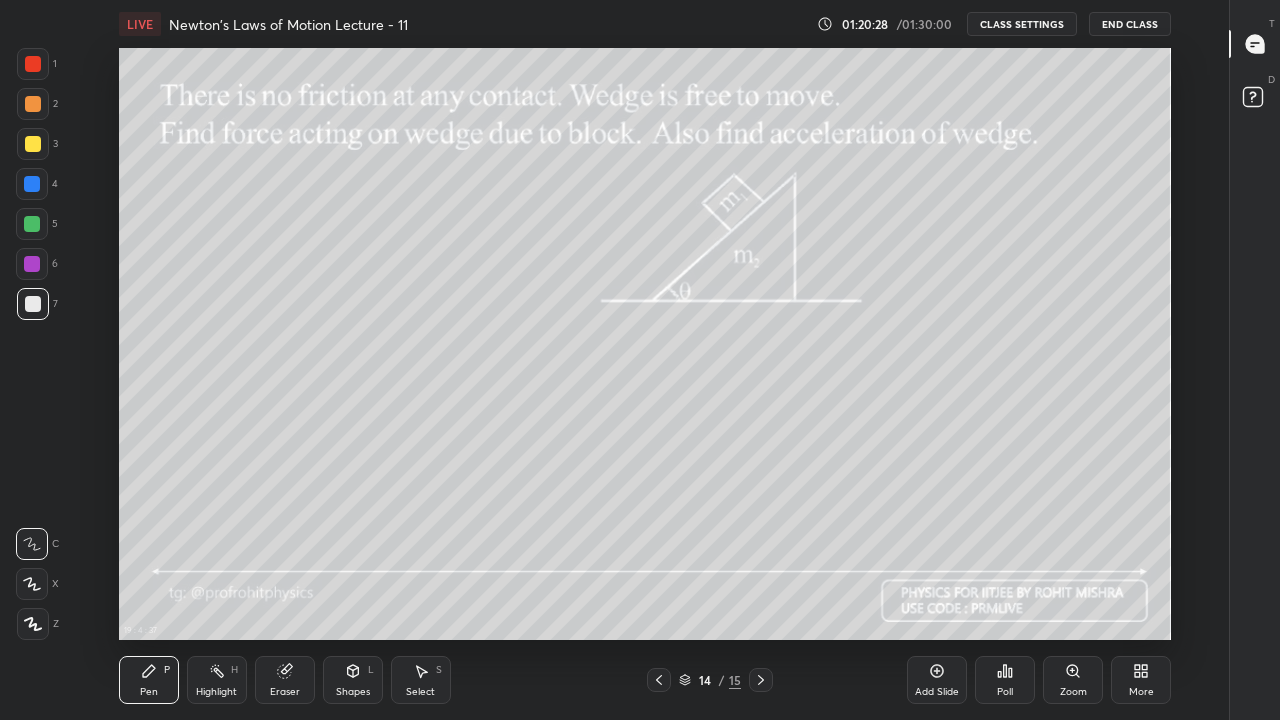 click on "Shapes L" at bounding box center [353, 680] 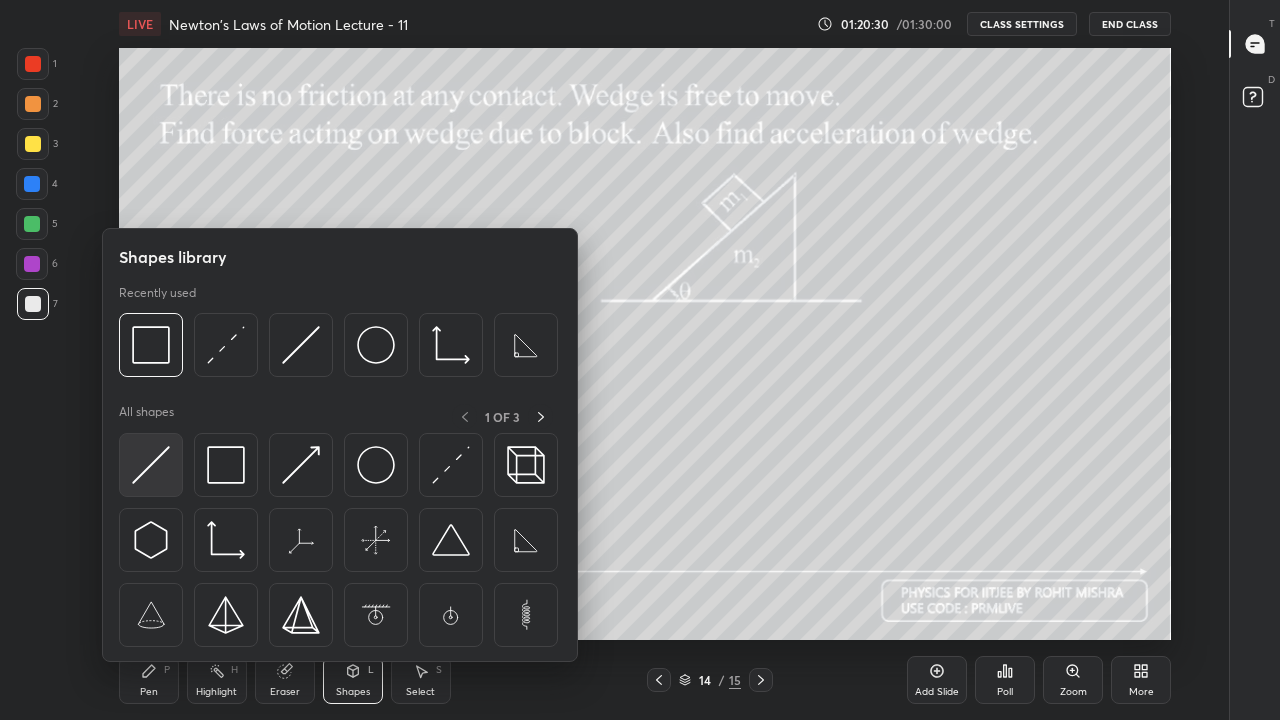 click at bounding box center [151, 465] 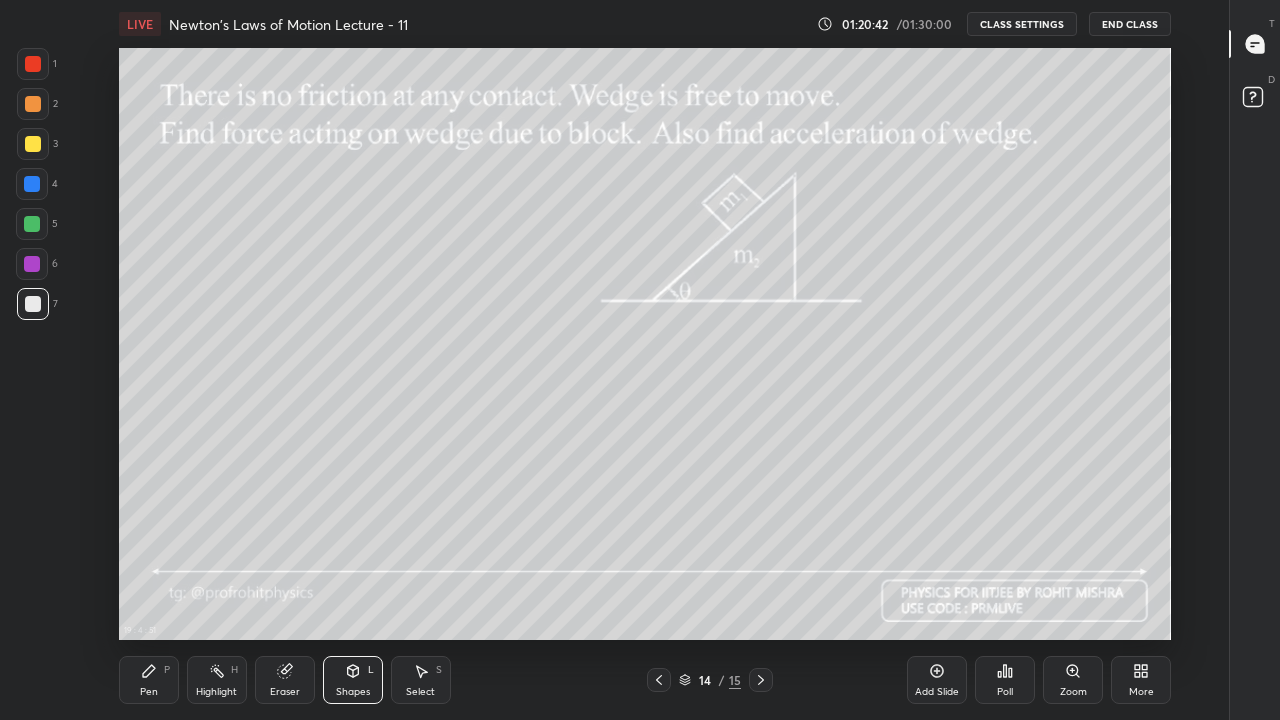 click 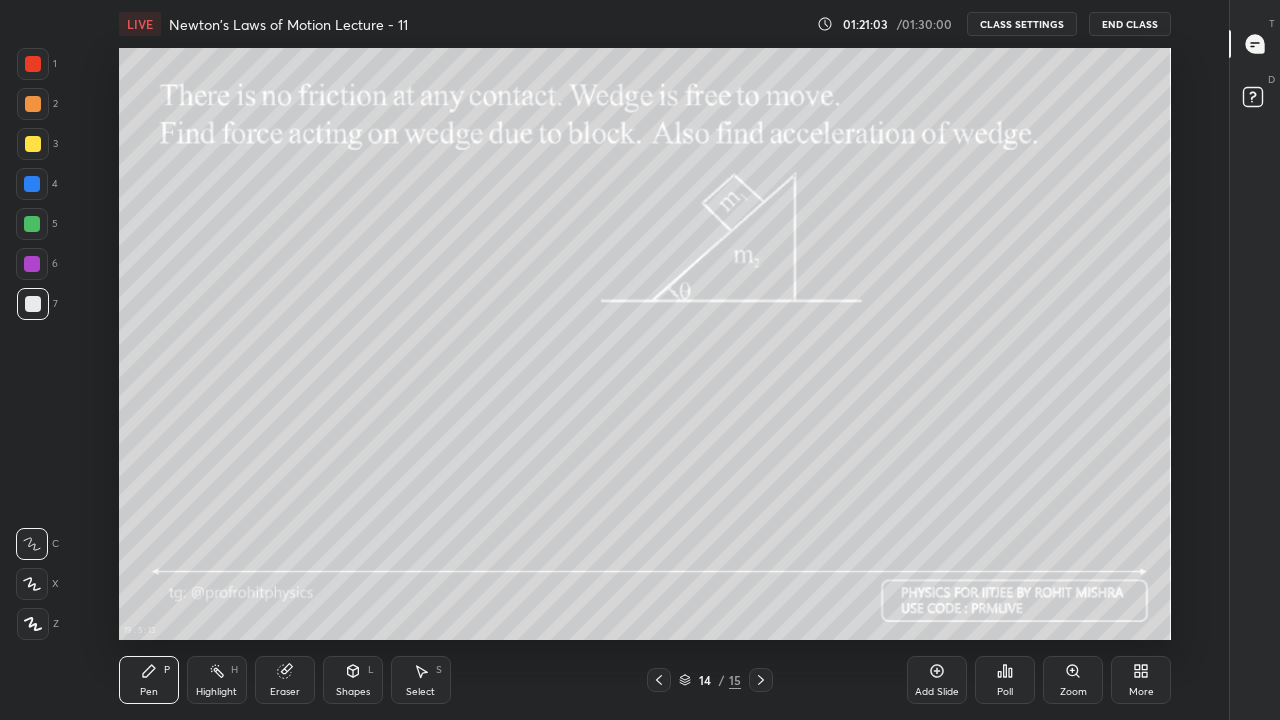 click at bounding box center [32, 224] 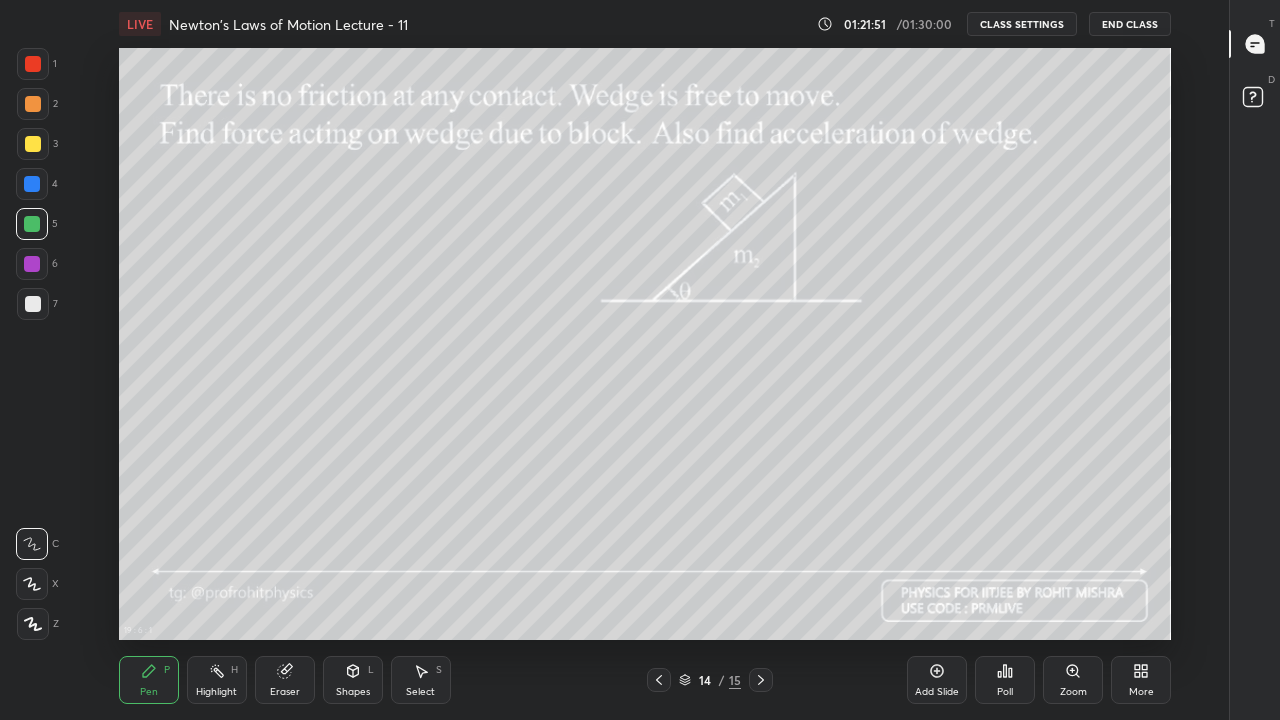 click at bounding box center (33, 304) 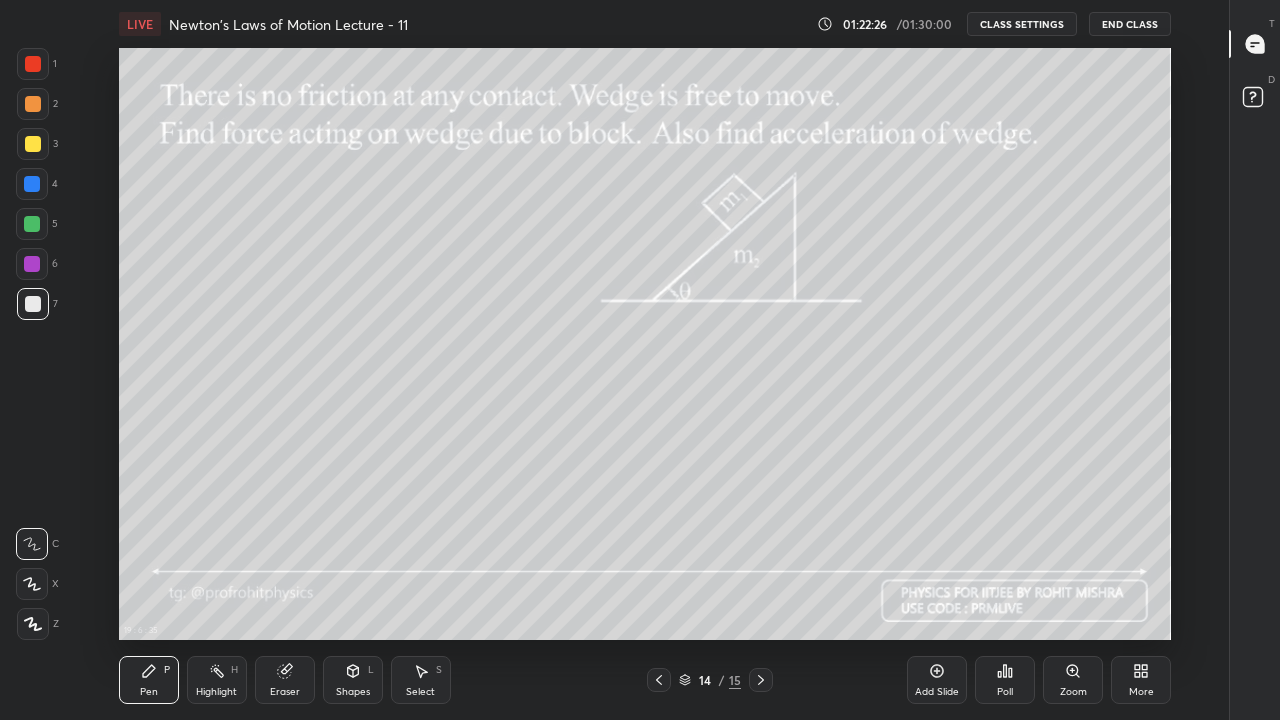 click at bounding box center (32, 224) 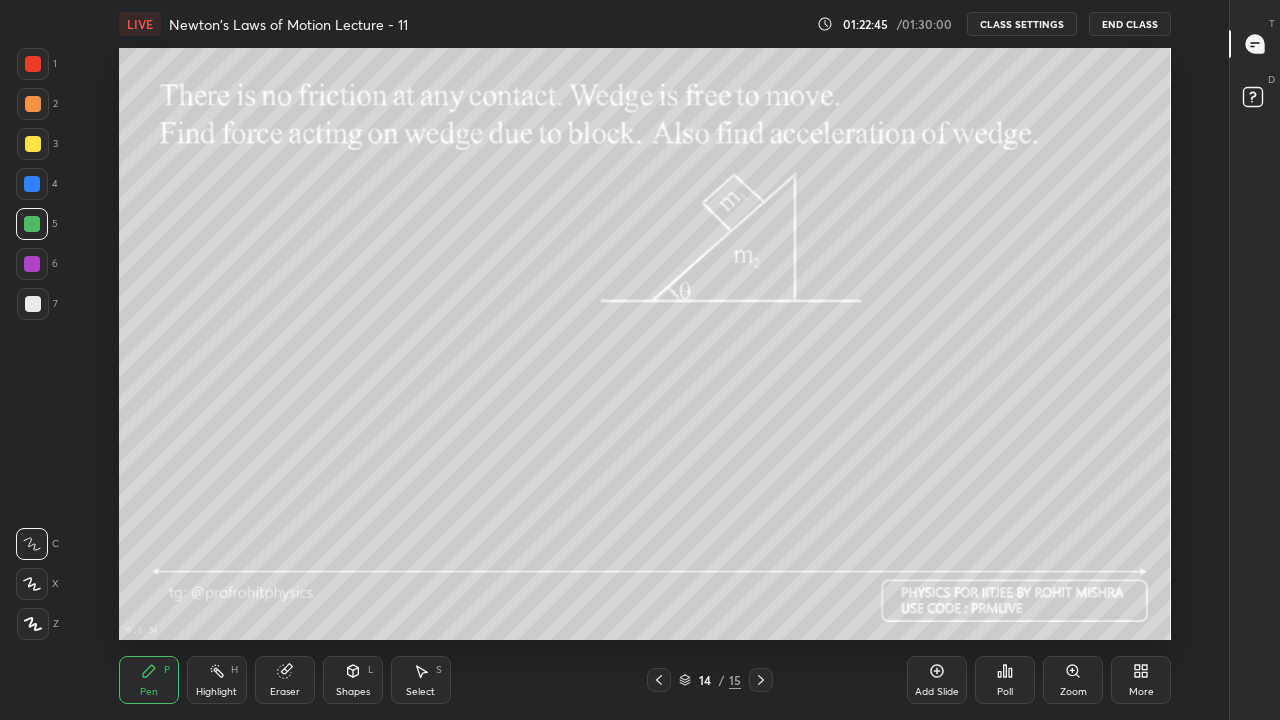click on "Eraser" at bounding box center [285, 680] 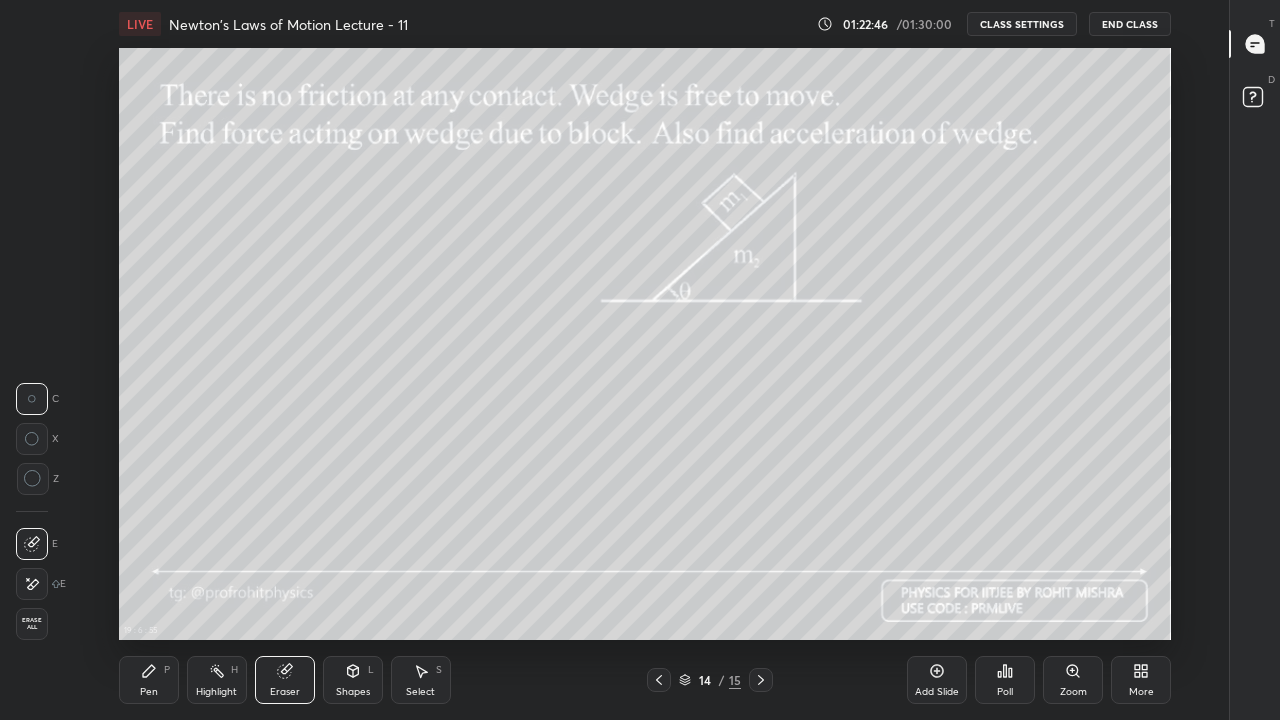 click on "Shapes" at bounding box center [353, 692] 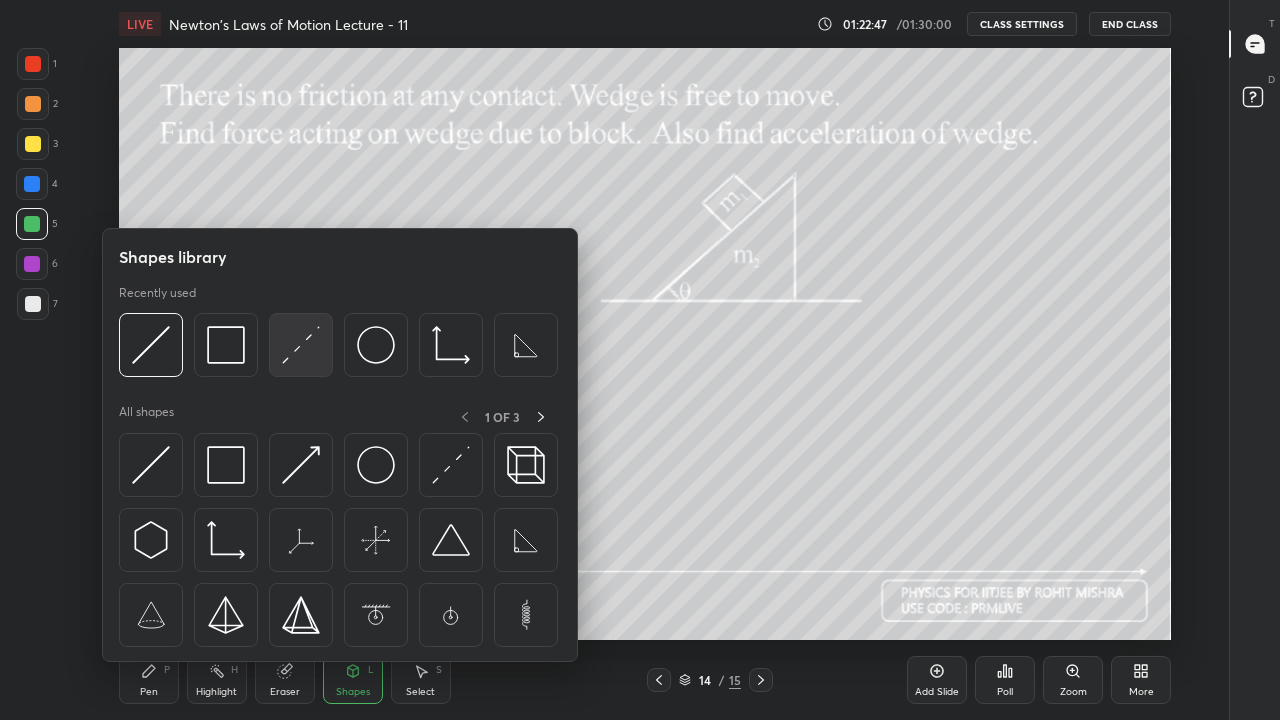 click at bounding box center (301, 345) 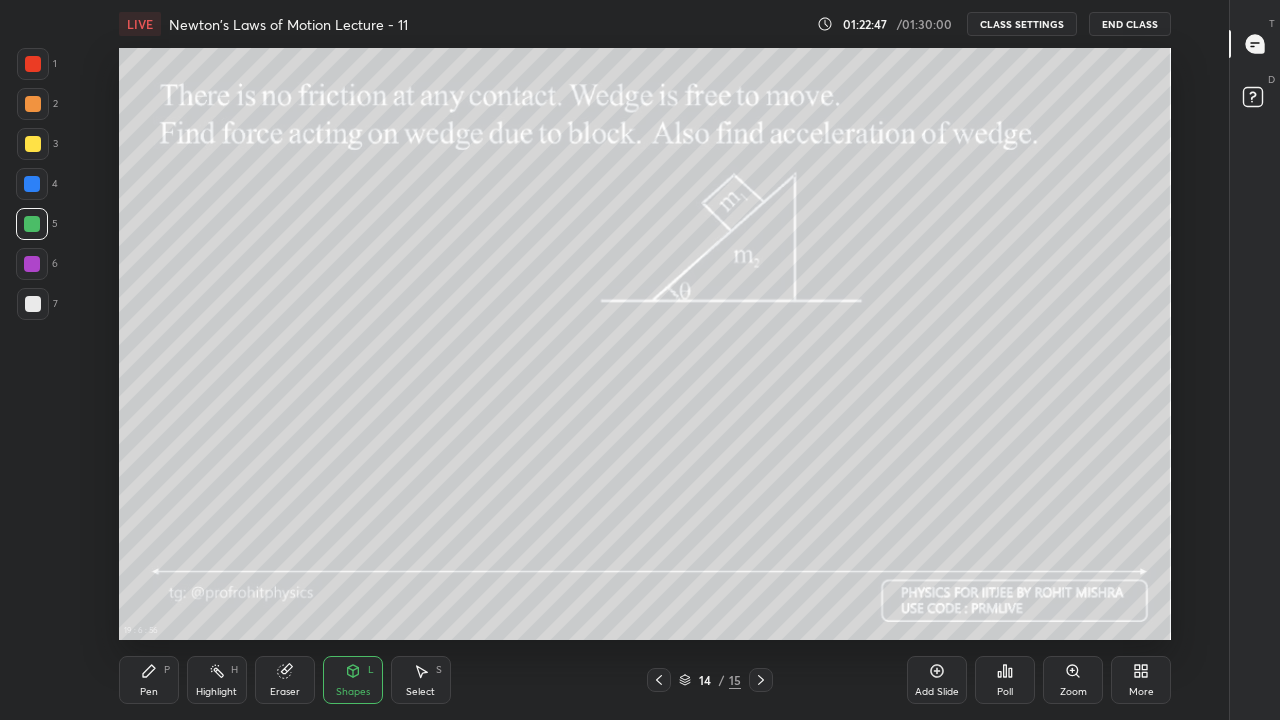 click at bounding box center [33, 304] 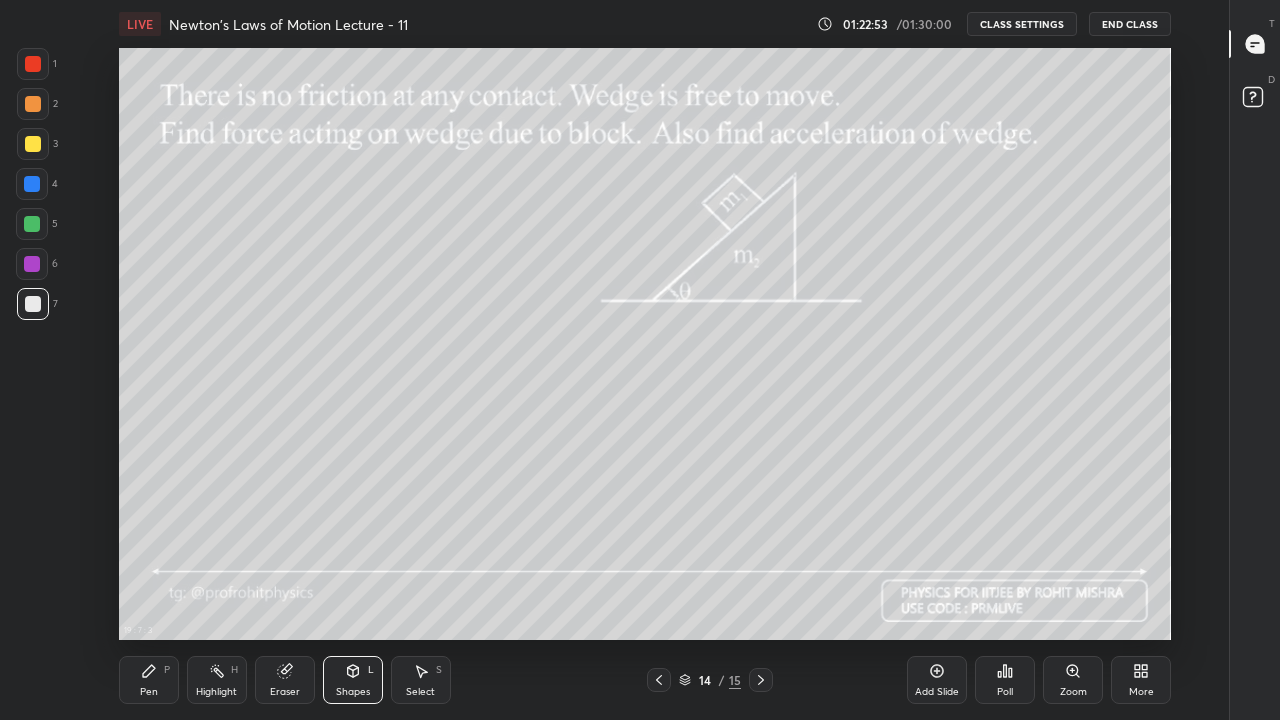 click on "Pen P" at bounding box center (149, 680) 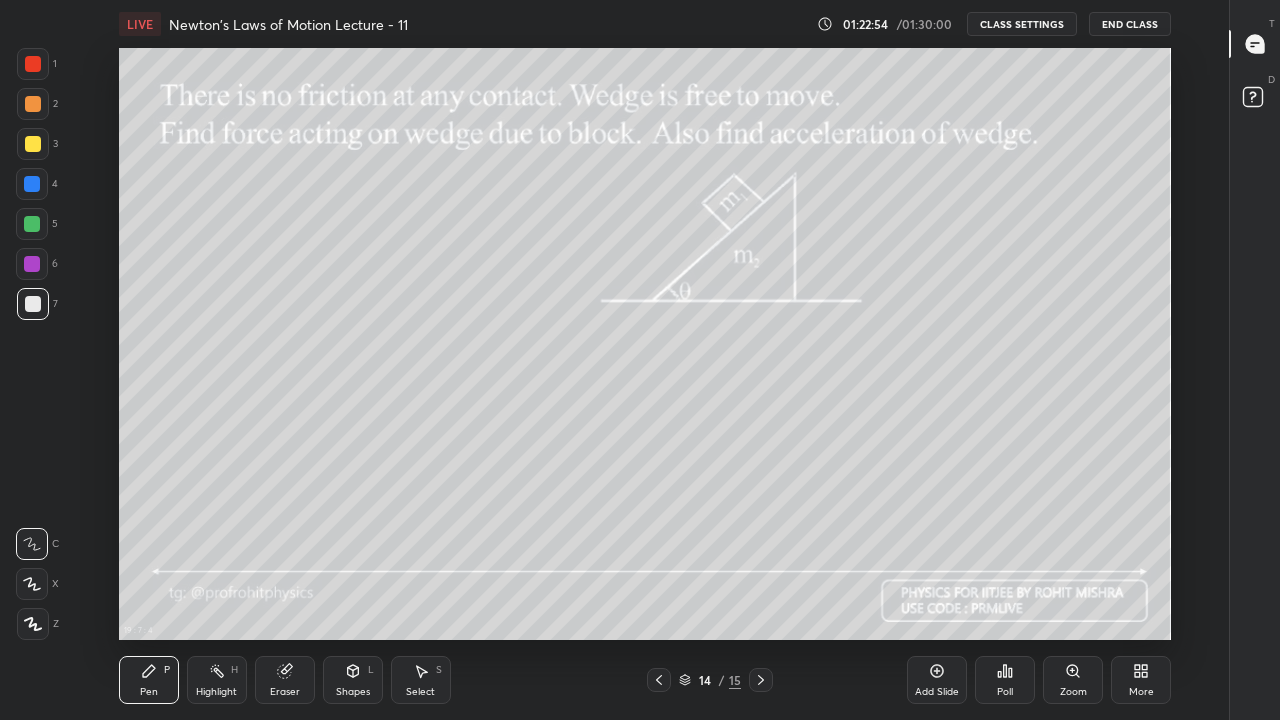 click at bounding box center (32, 224) 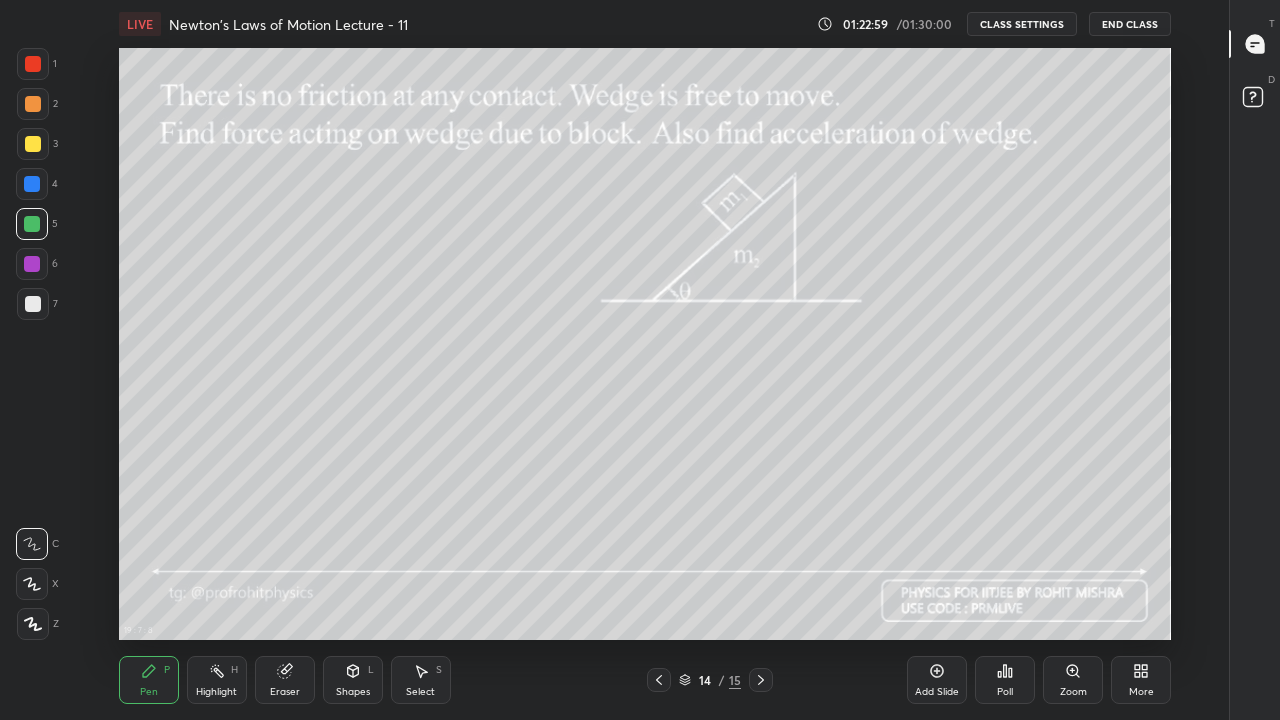 click 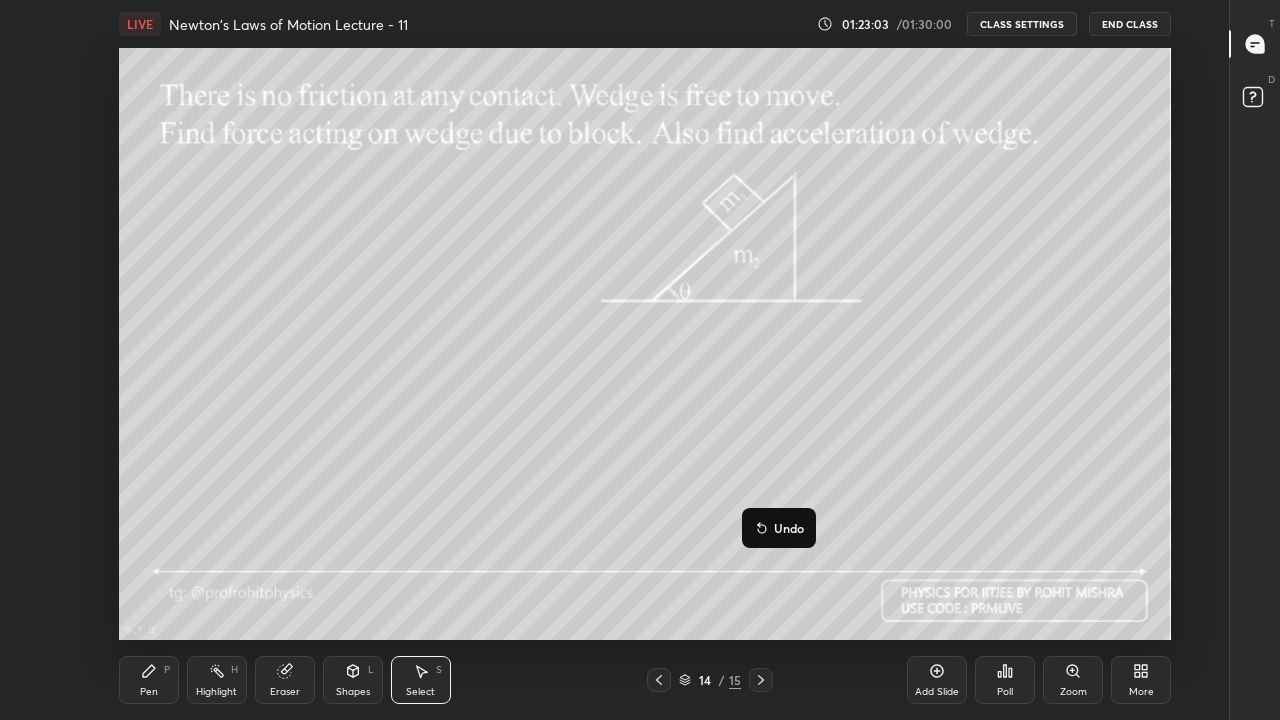 click 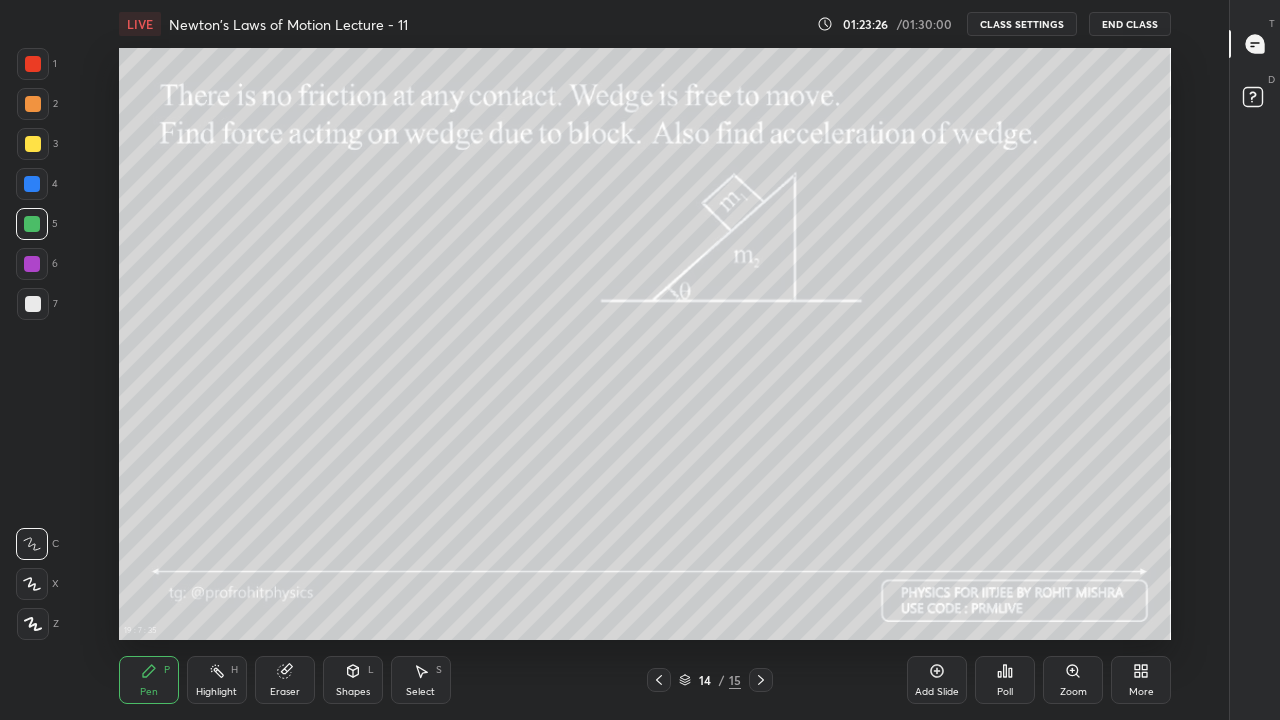 click at bounding box center (33, 304) 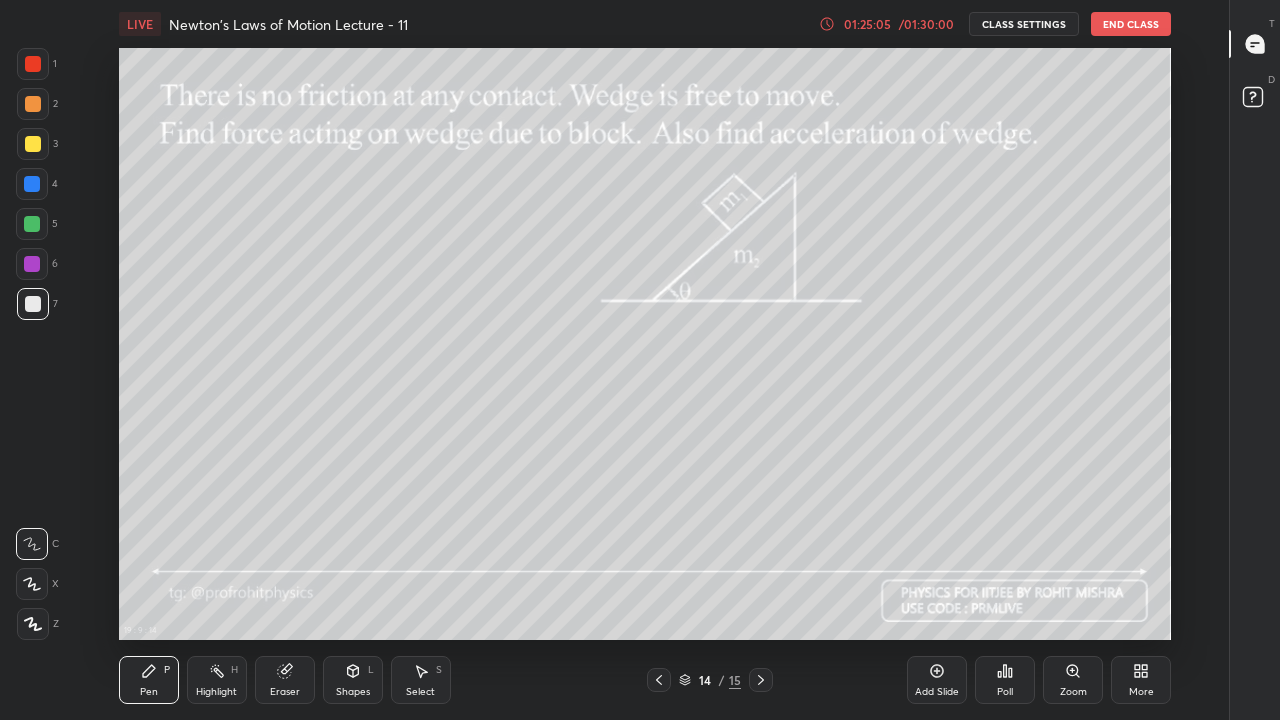 click on "/  01:30:00" at bounding box center (926, 24) 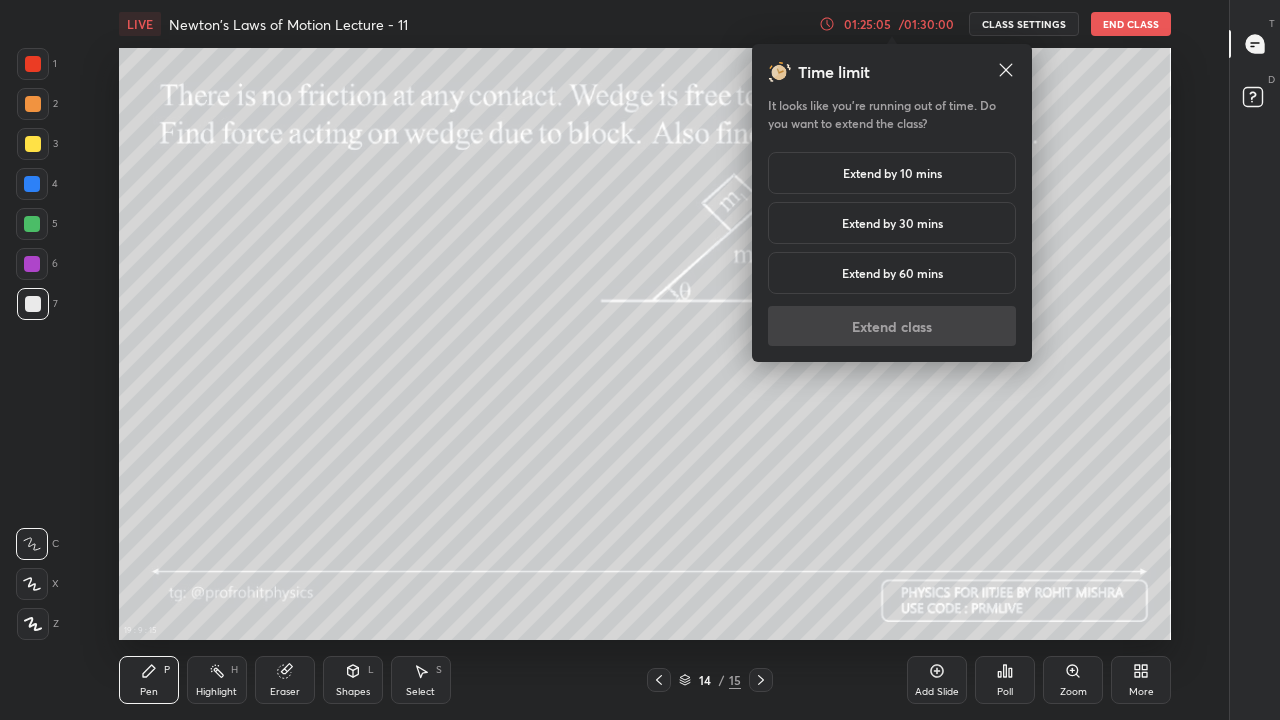 click on "Extend by 10 mins" at bounding box center [892, 173] 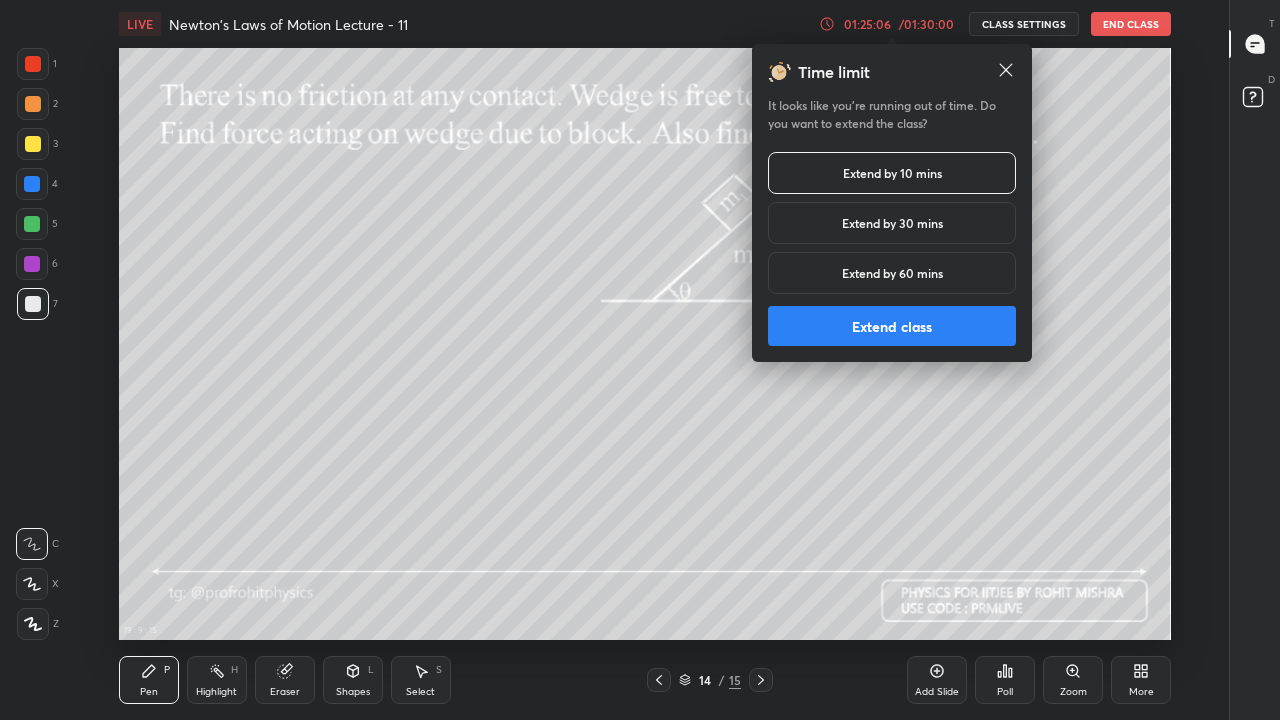 click on "Extend class" at bounding box center [892, 326] 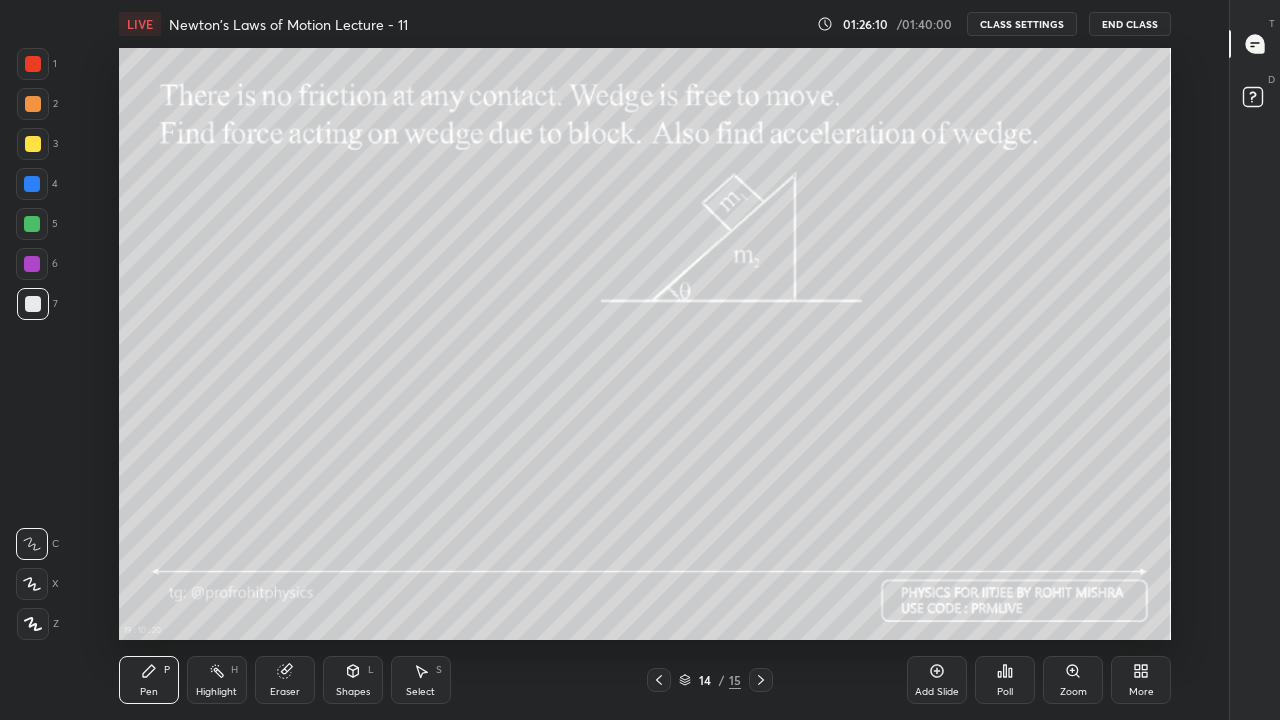 click at bounding box center (32, 184) 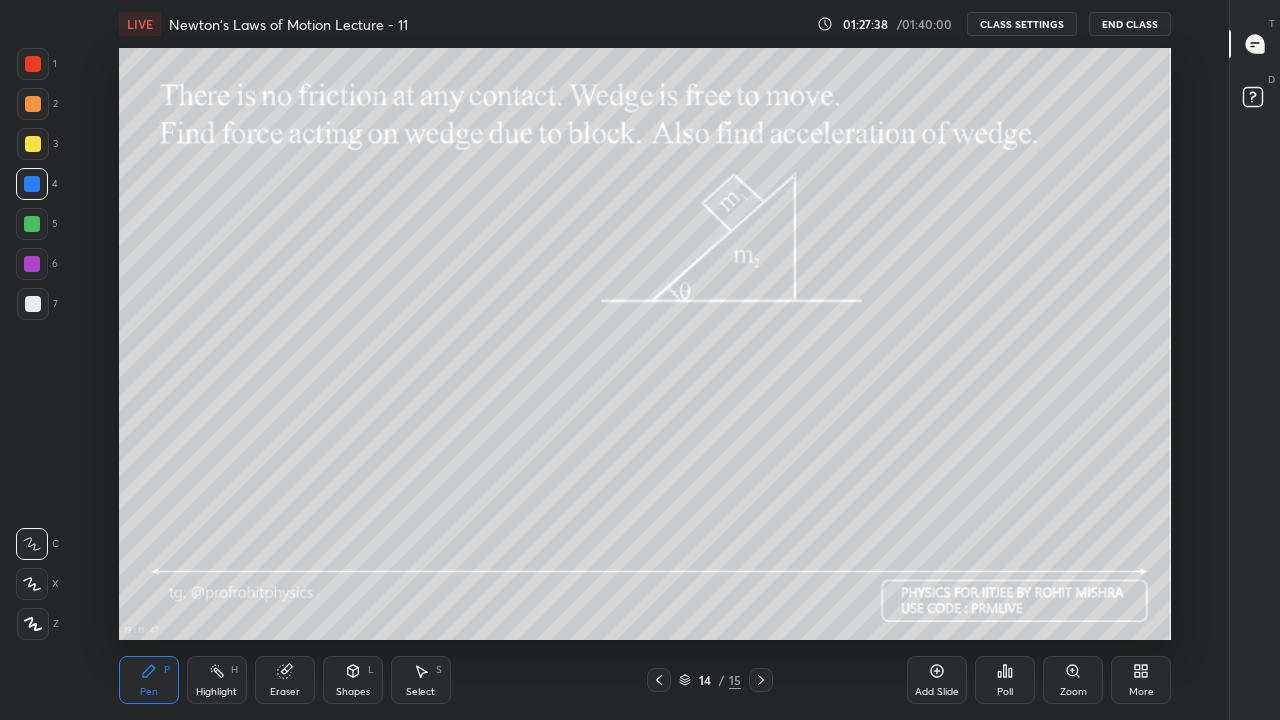 click on "Highlight H" at bounding box center (217, 680) 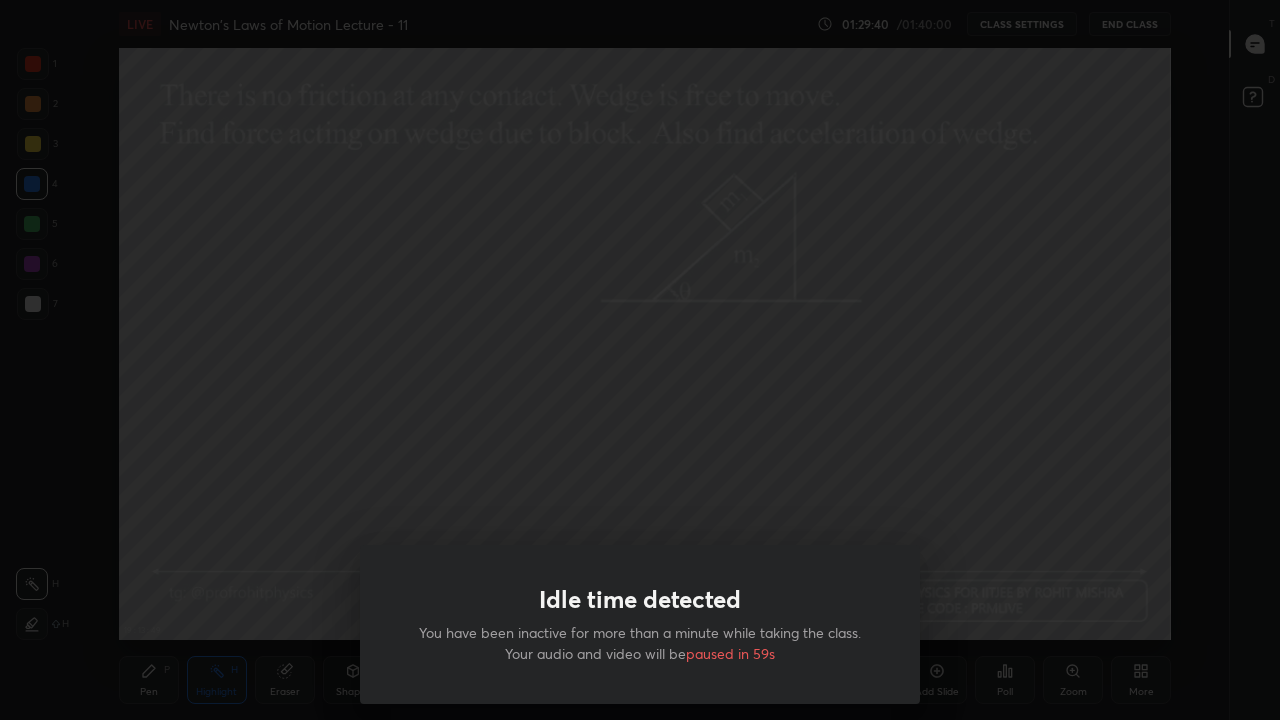 click on "Idle time detected You have been inactive for more than a minute while taking the class. Your audio and video will be  paused in 59s" at bounding box center (640, 360) 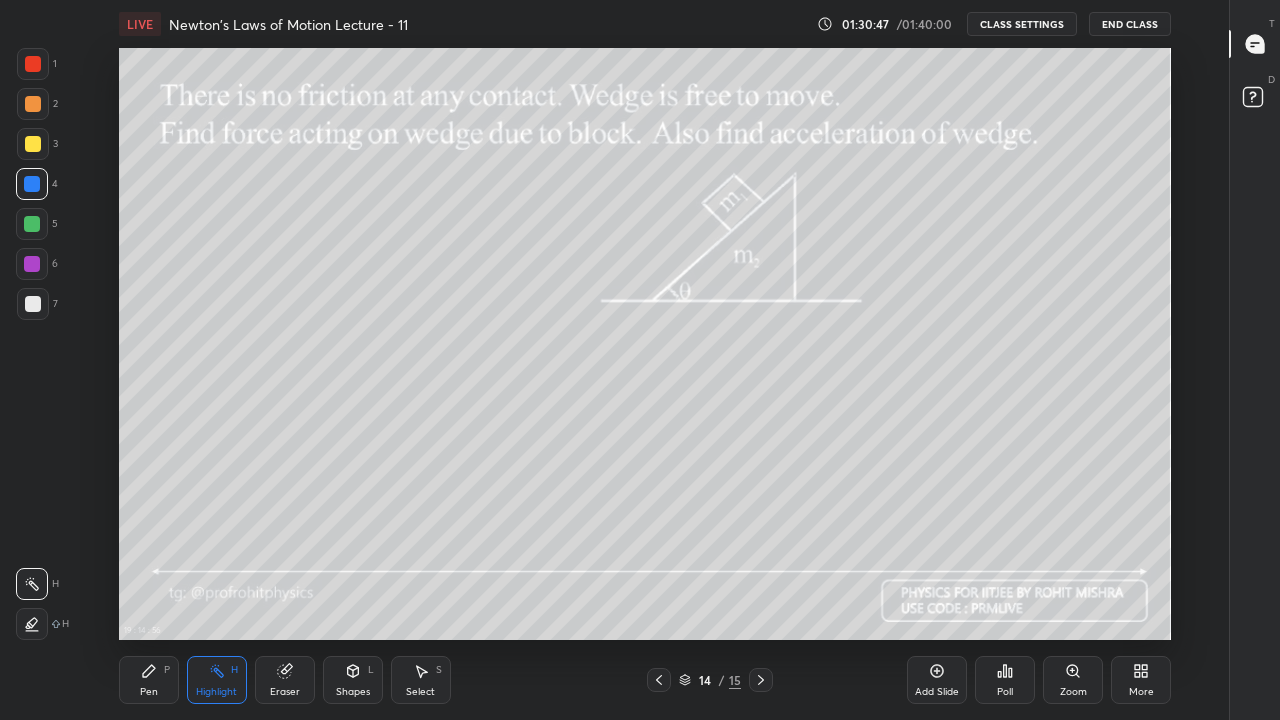 click 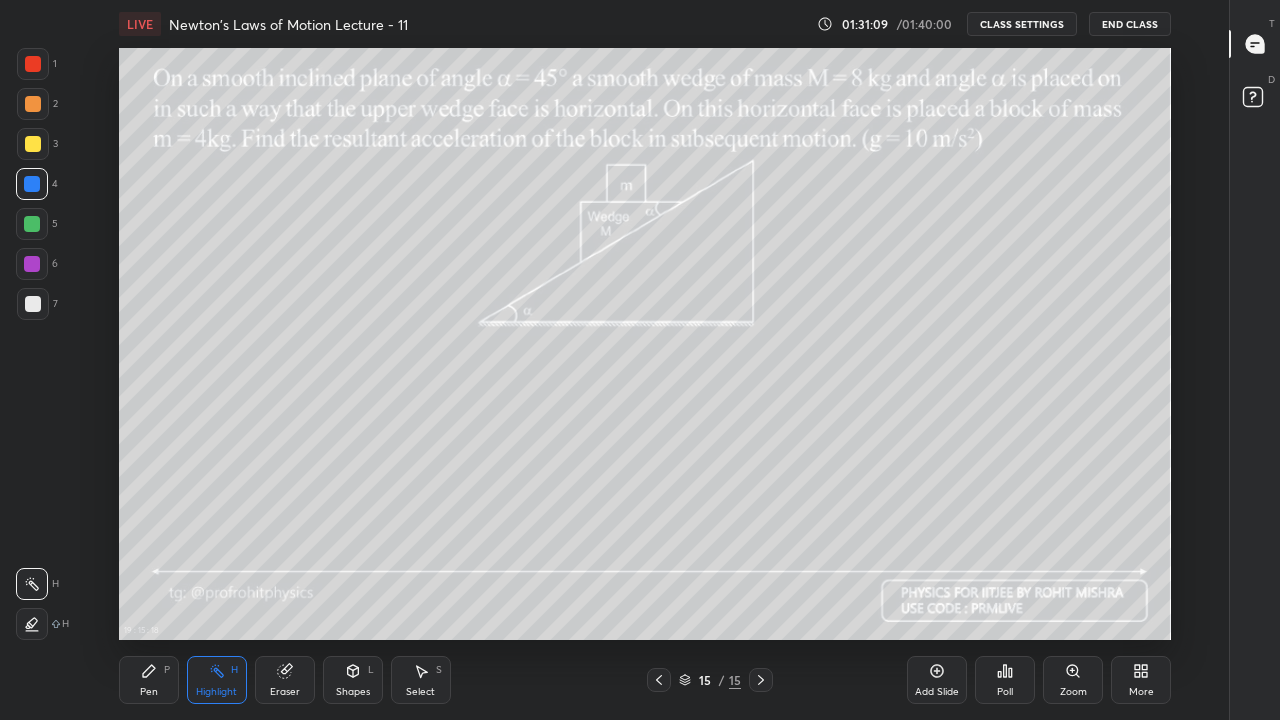 click 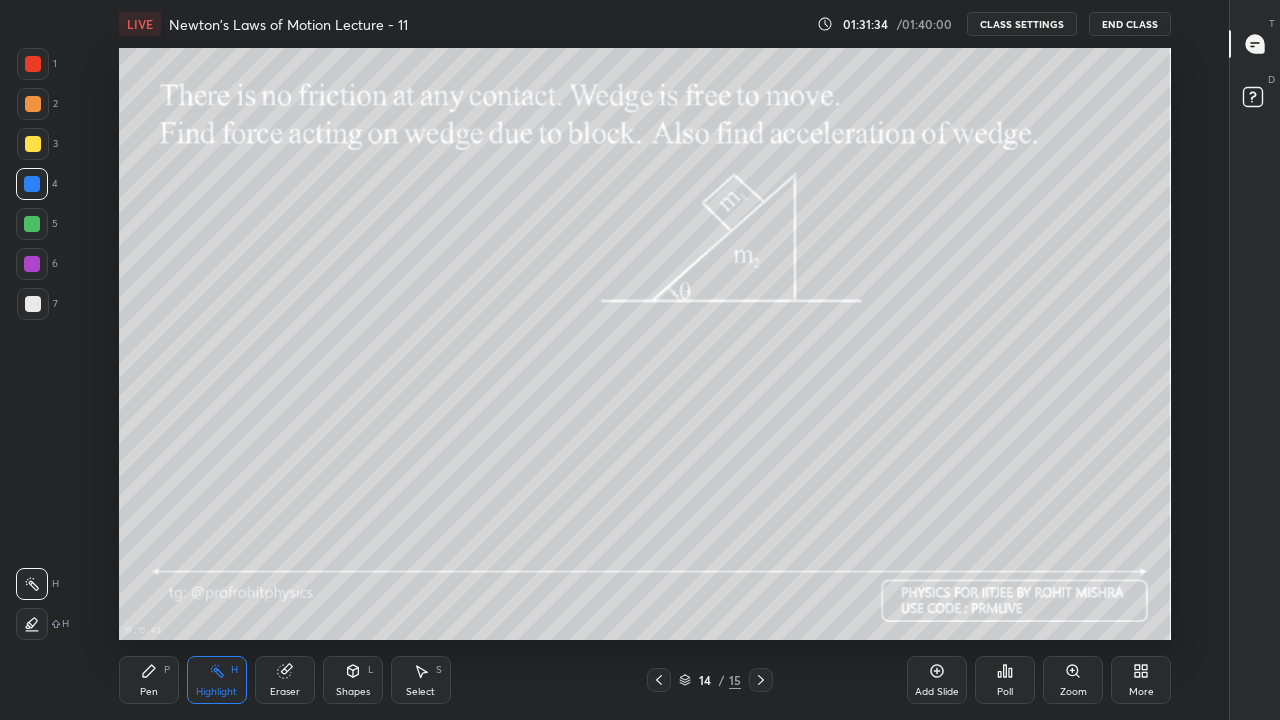 click on "End Class" at bounding box center [1130, 24] 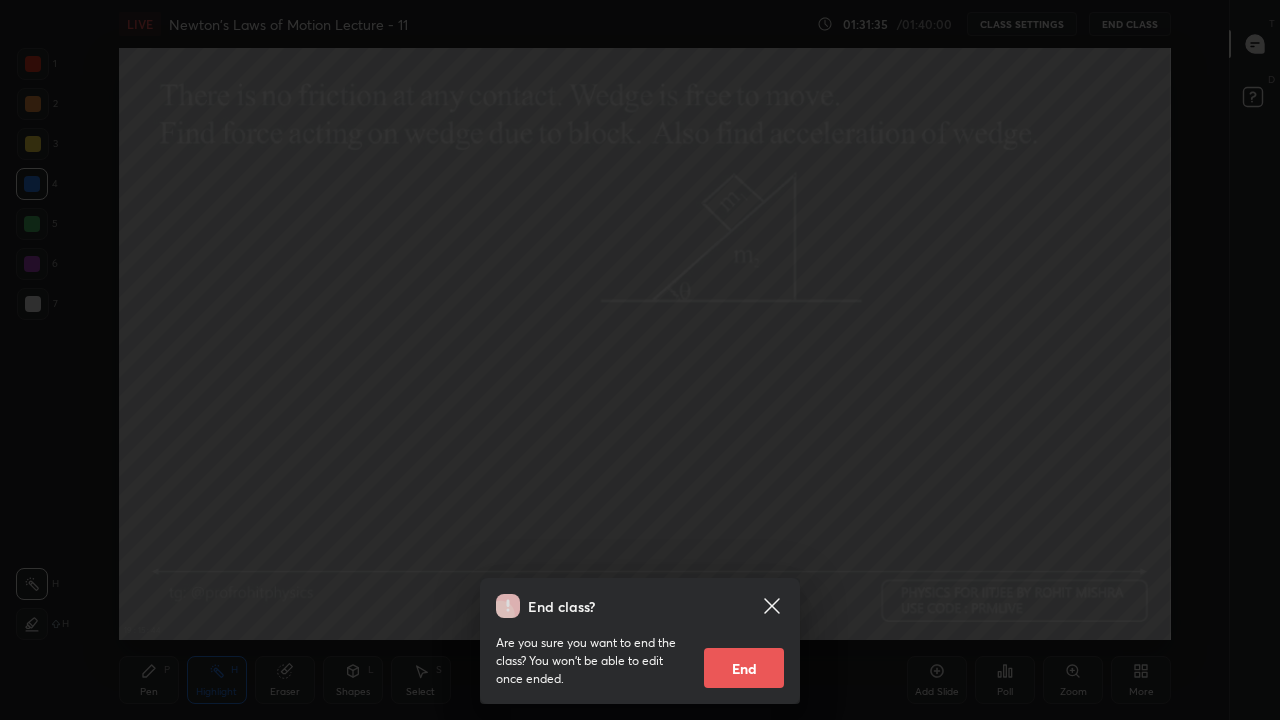 click on "End" at bounding box center (744, 668) 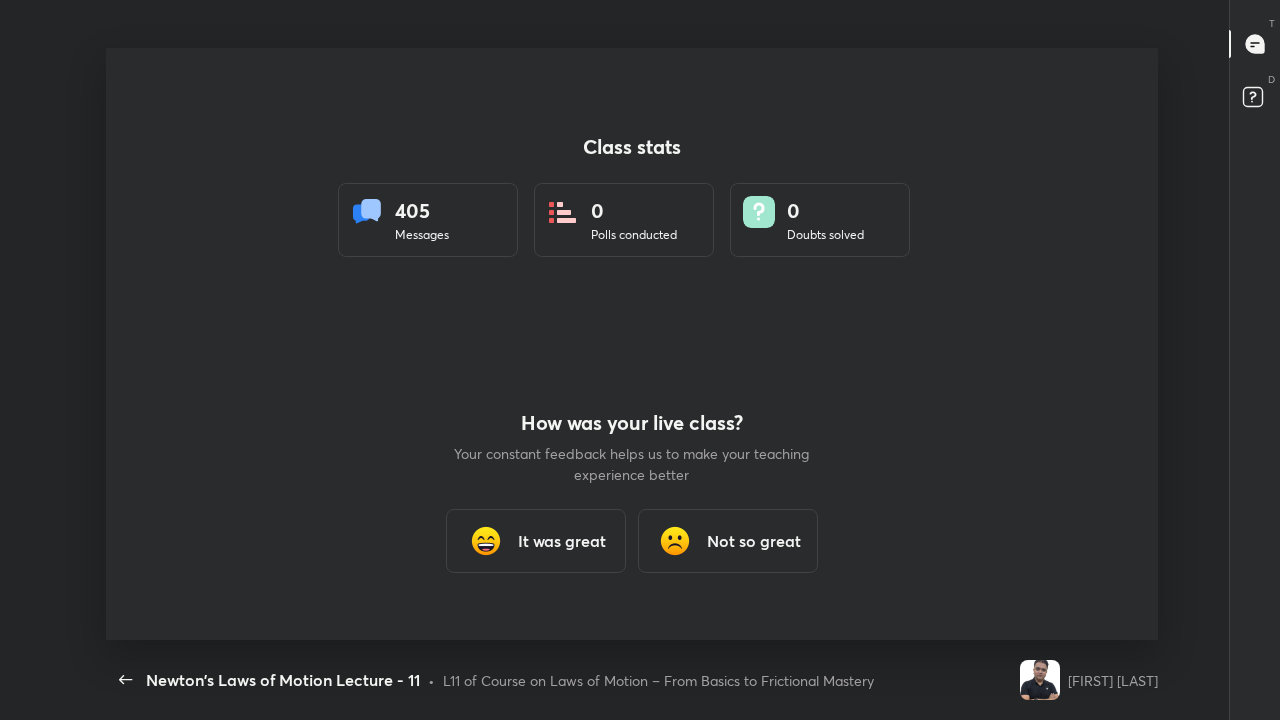 scroll, scrollTop: 99408, scrollLeft: 98745, axis: both 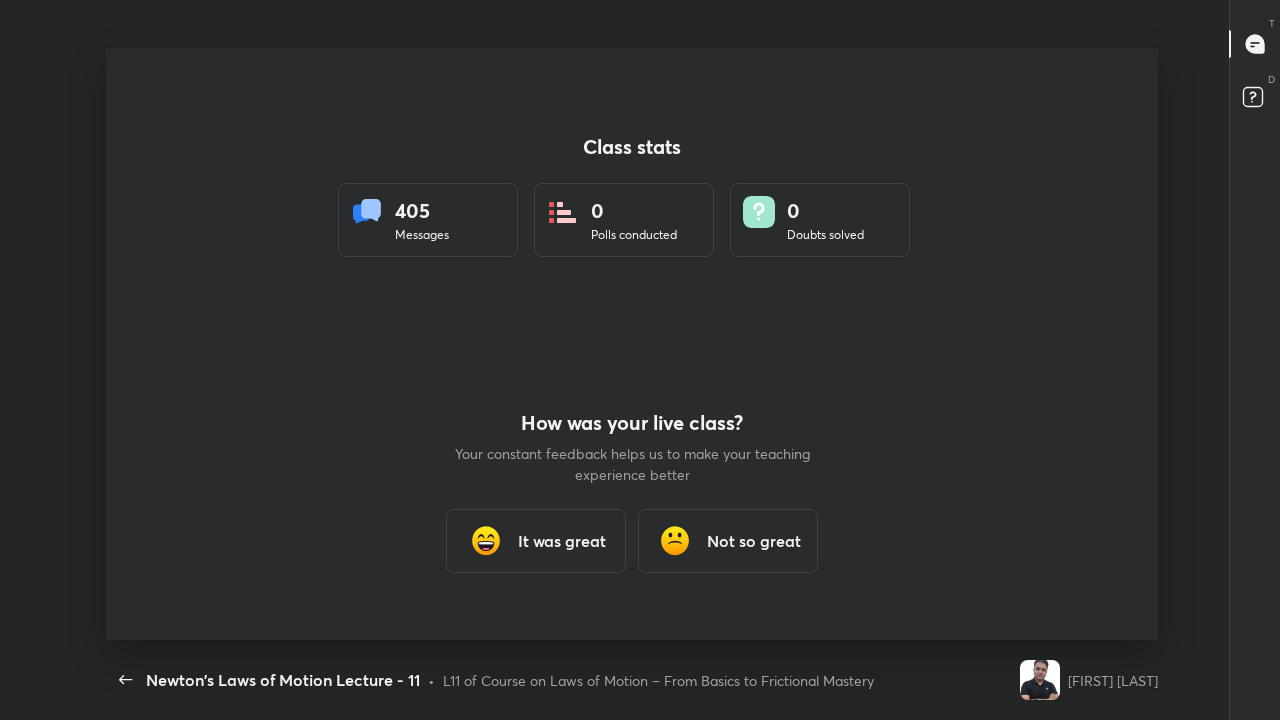 click on "It was great" at bounding box center (562, 541) 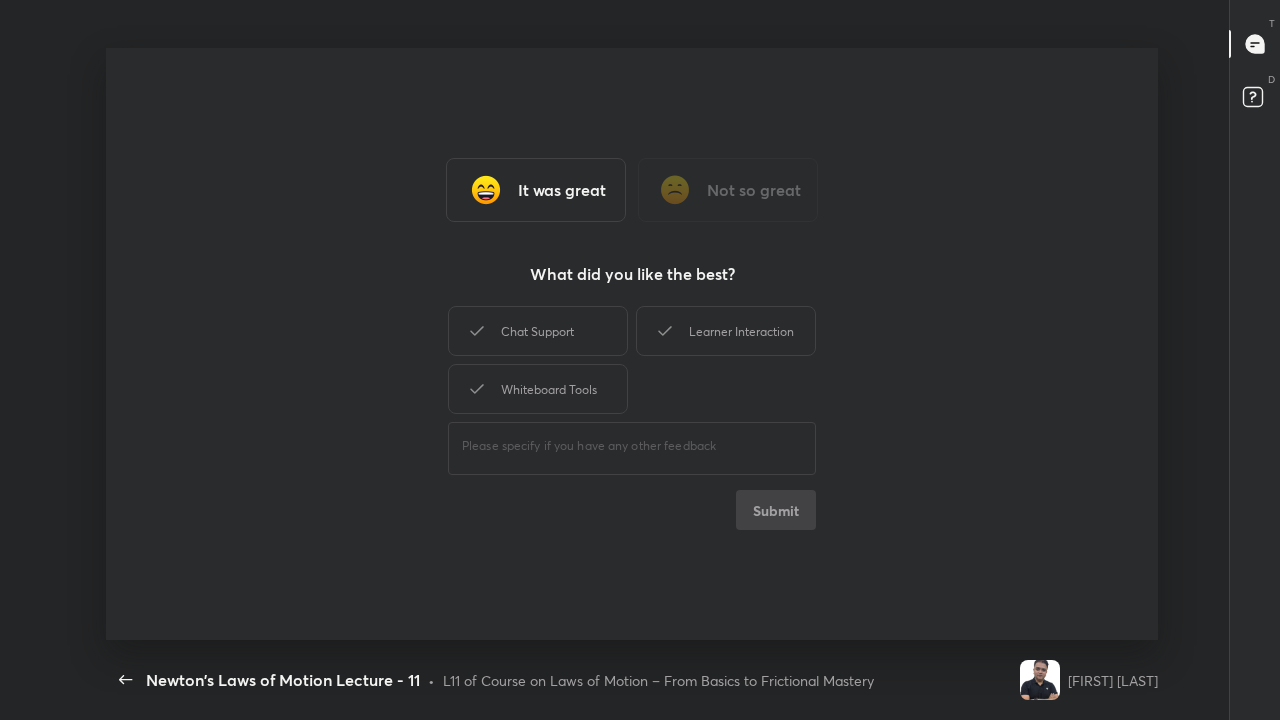 type on "x" 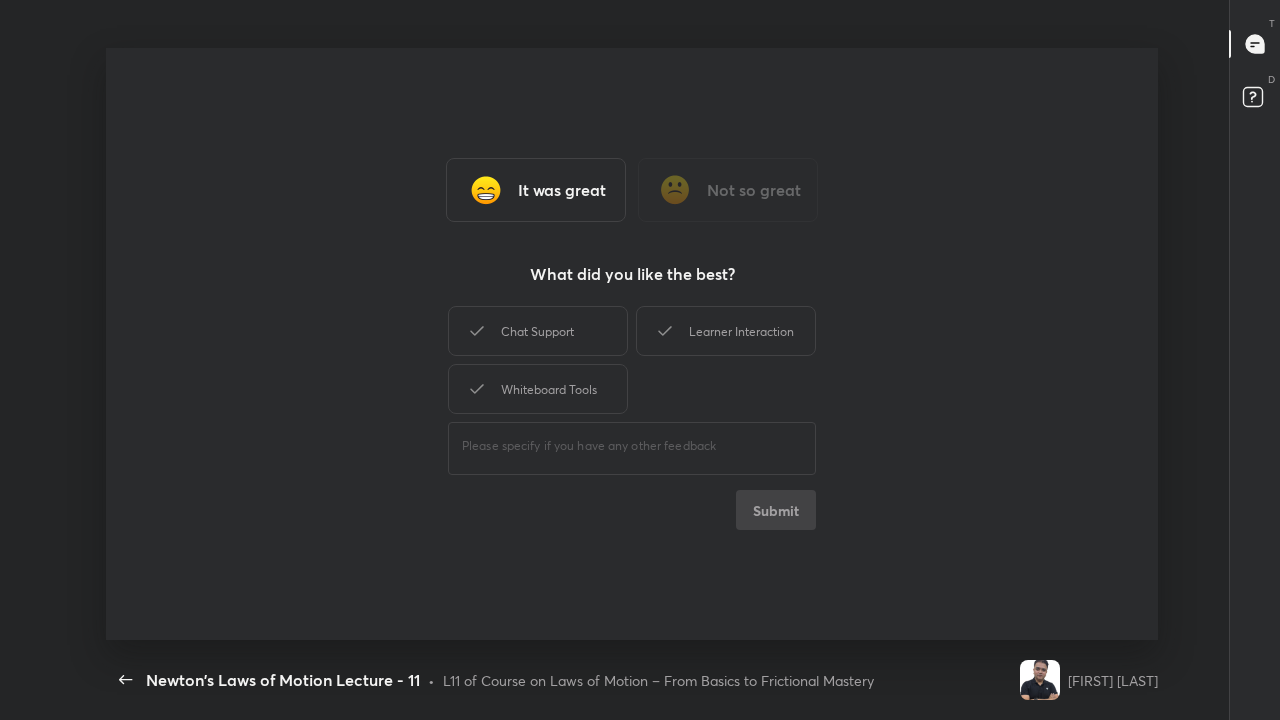 click on "Whiteboard Tools" at bounding box center [538, 389] 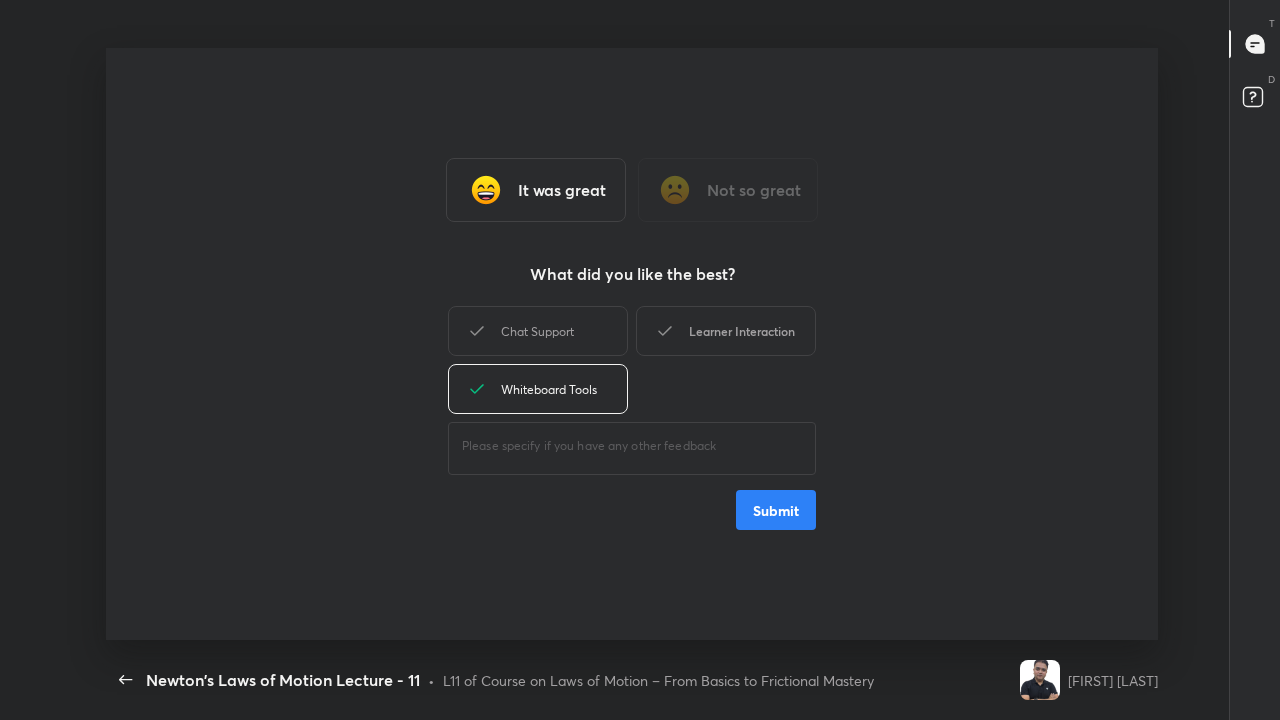 click on "Learner Interaction" at bounding box center (726, 331) 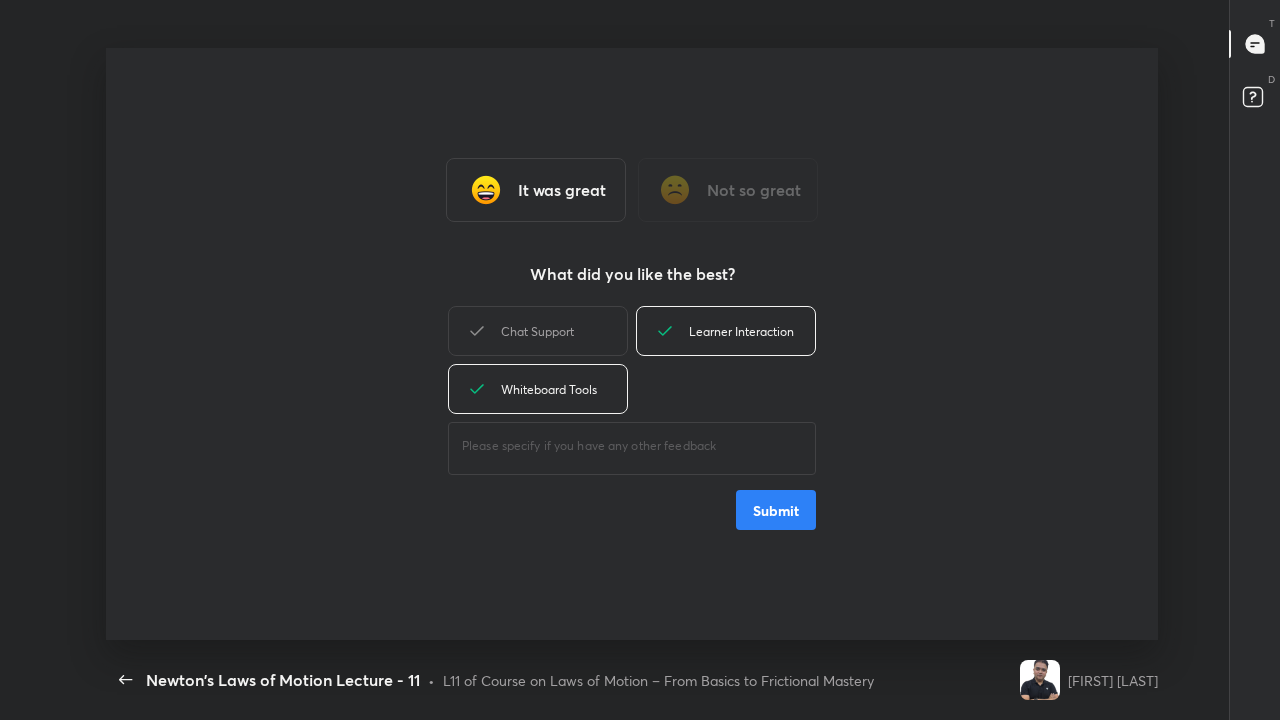 click on "Submit" at bounding box center (776, 510) 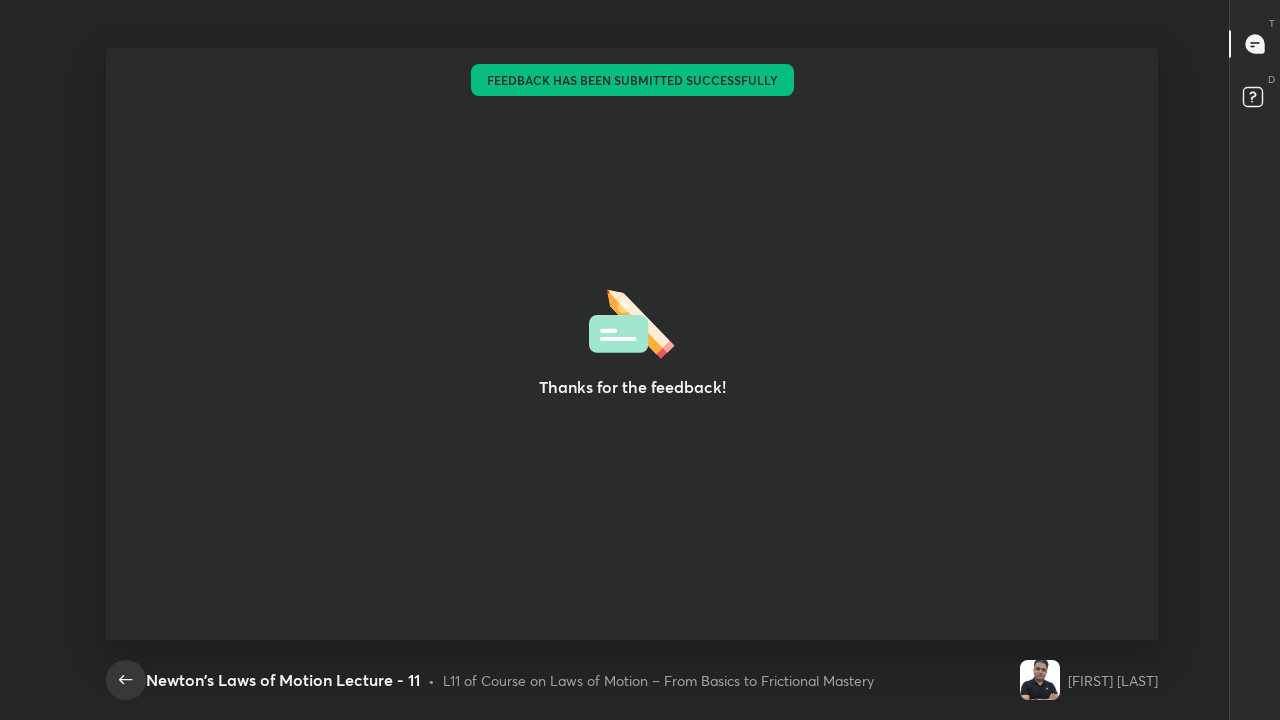 click 